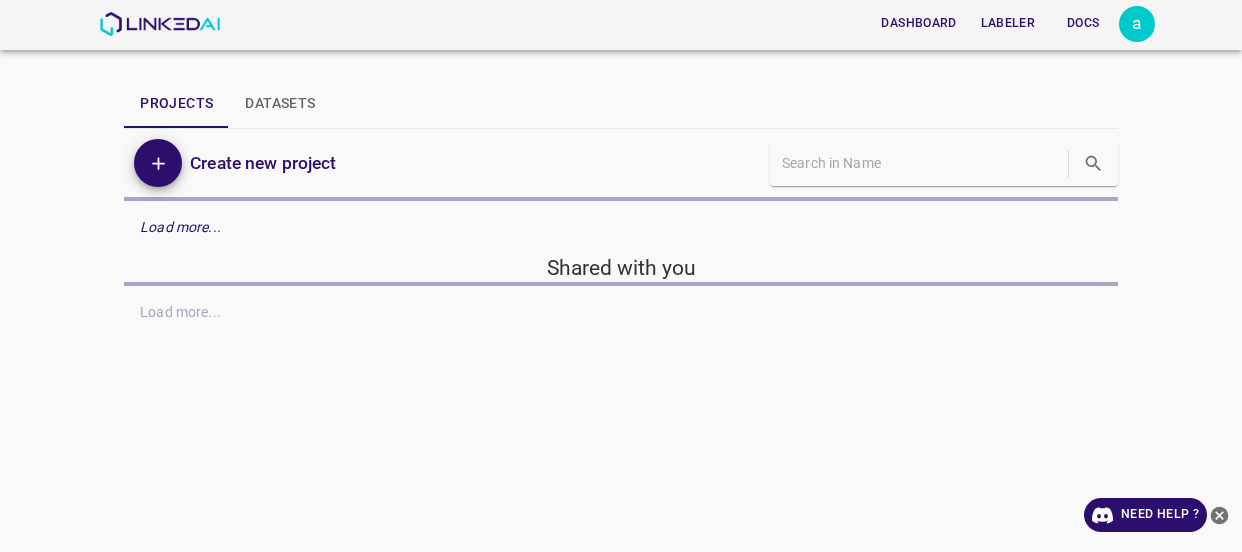 scroll, scrollTop: 0, scrollLeft: 0, axis: both 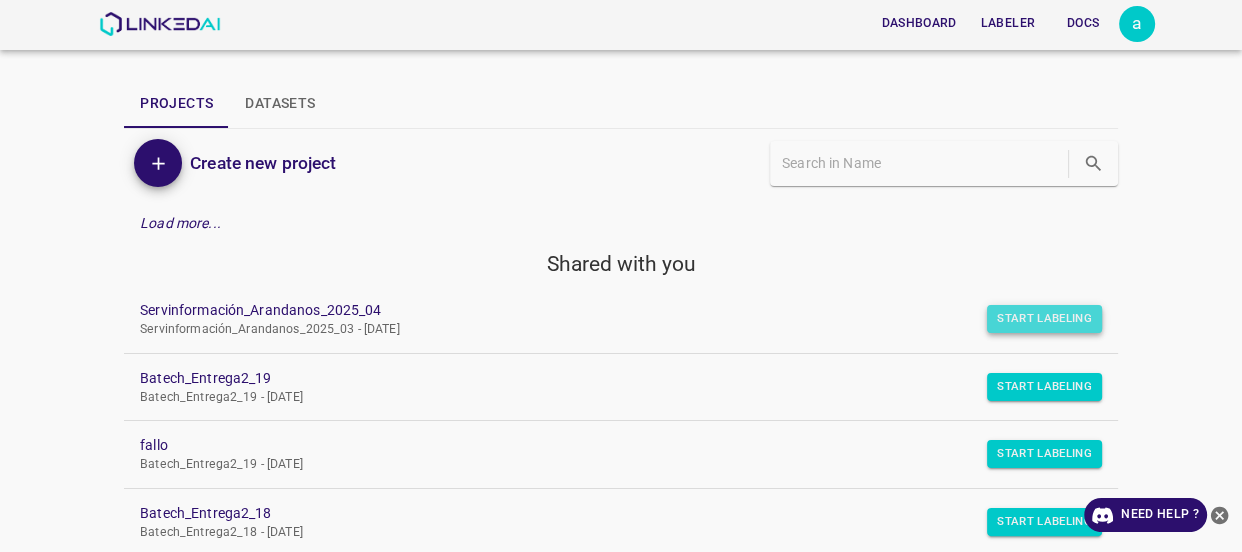 click on "Start Labeling" at bounding box center (1044, 319) 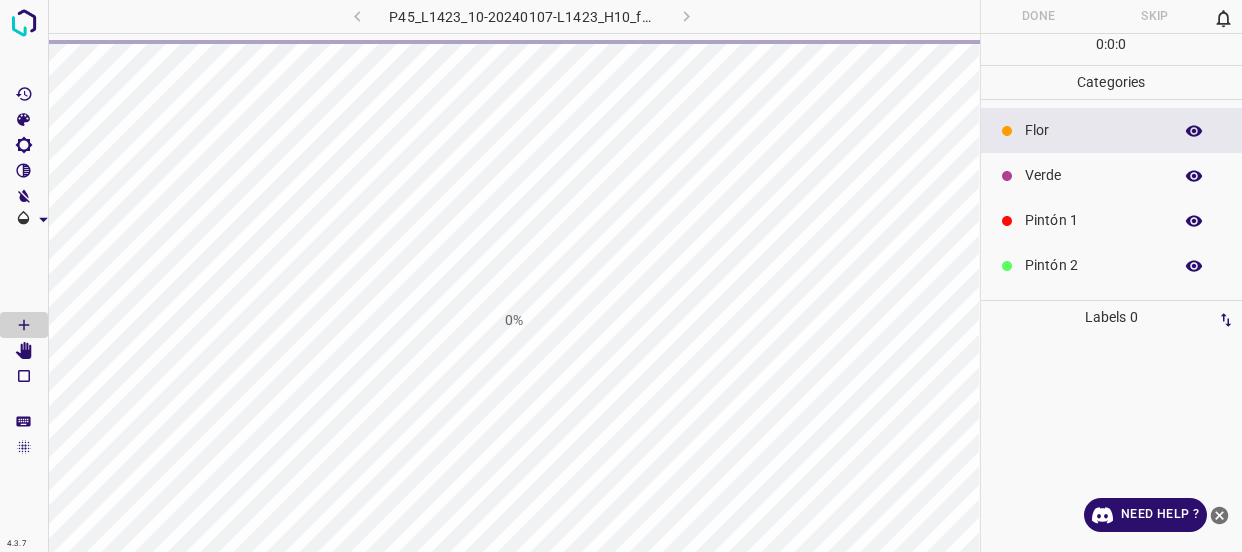 scroll, scrollTop: 0, scrollLeft: 0, axis: both 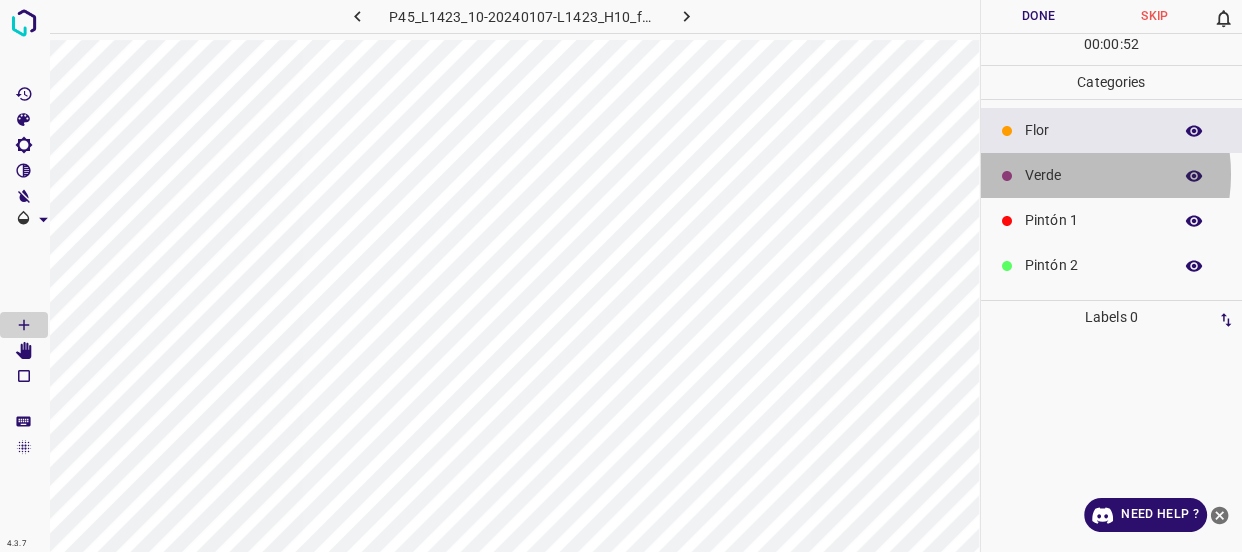 click on "Verde" at bounding box center [1093, 175] 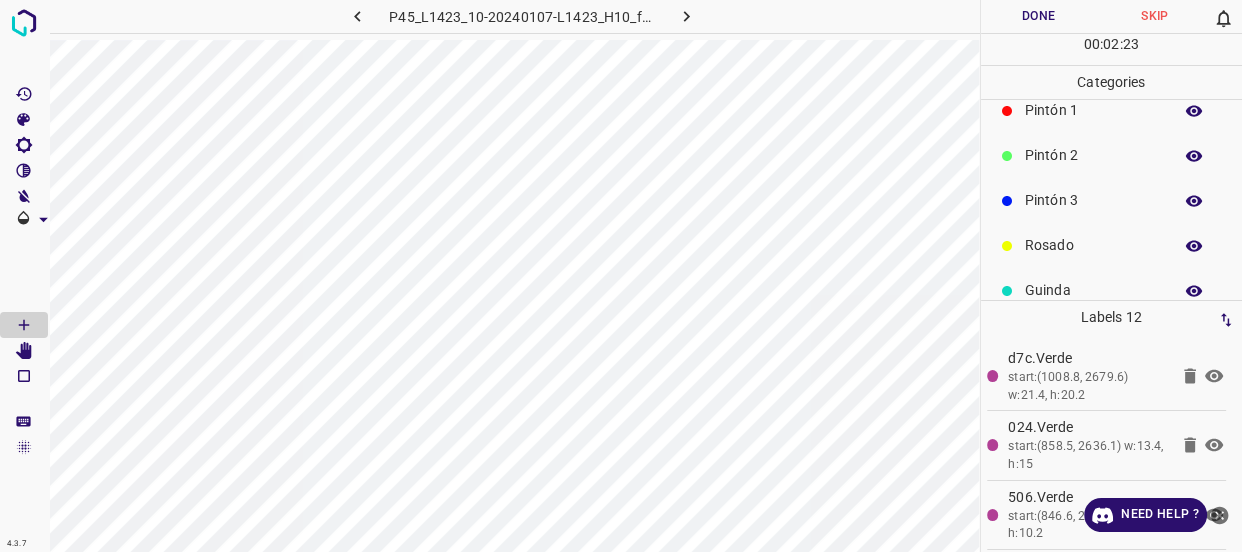 scroll, scrollTop: 175, scrollLeft: 0, axis: vertical 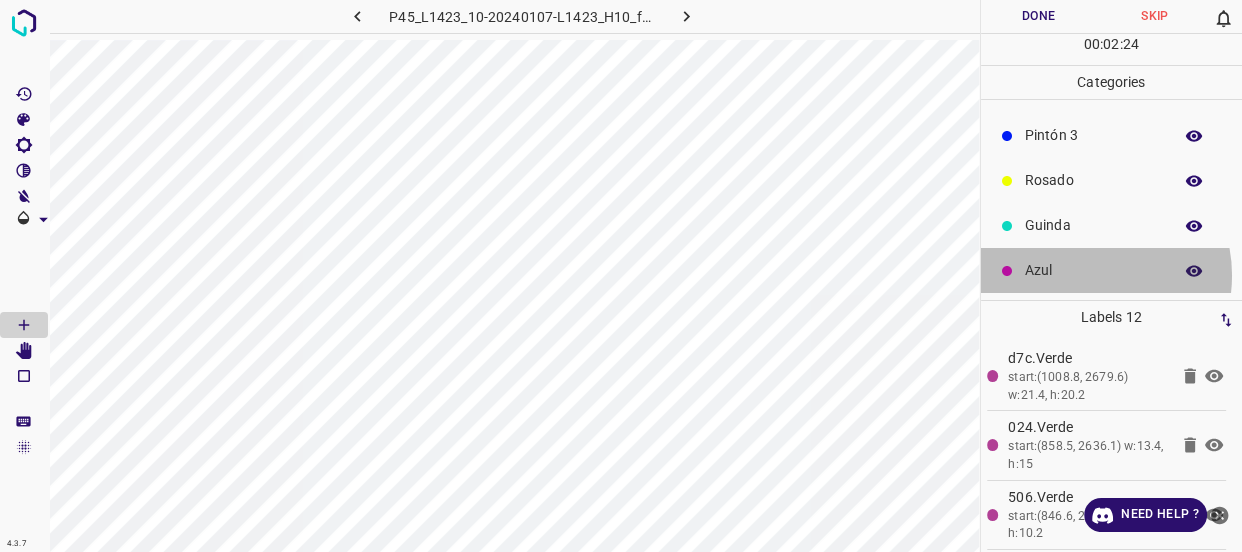 click on "Azul" at bounding box center [1093, 270] 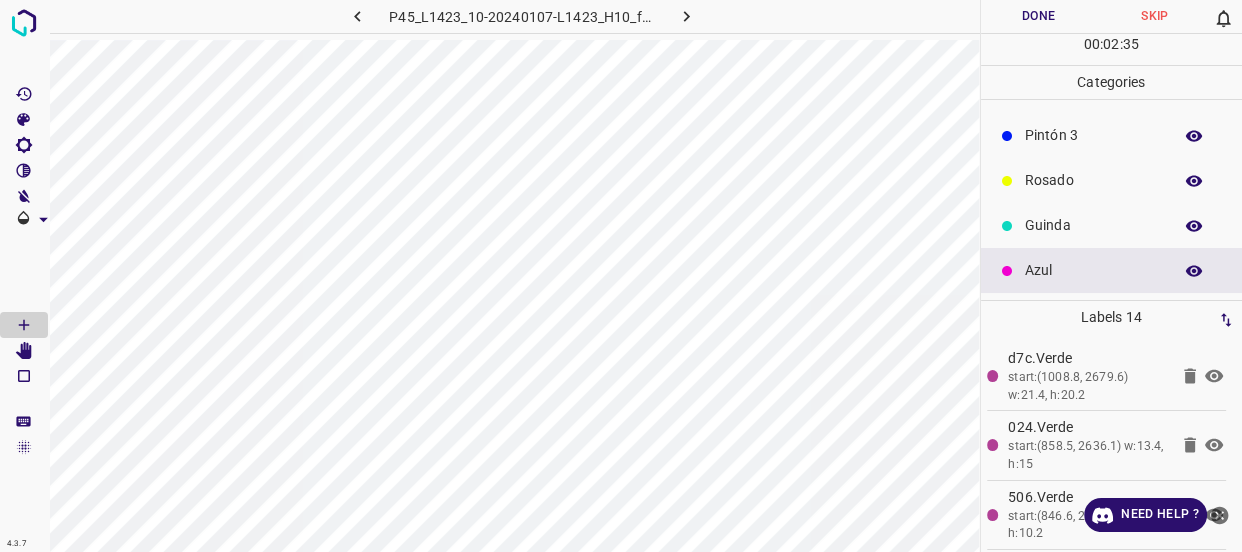 click on "Guinda" at bounding box center [1093, 225] 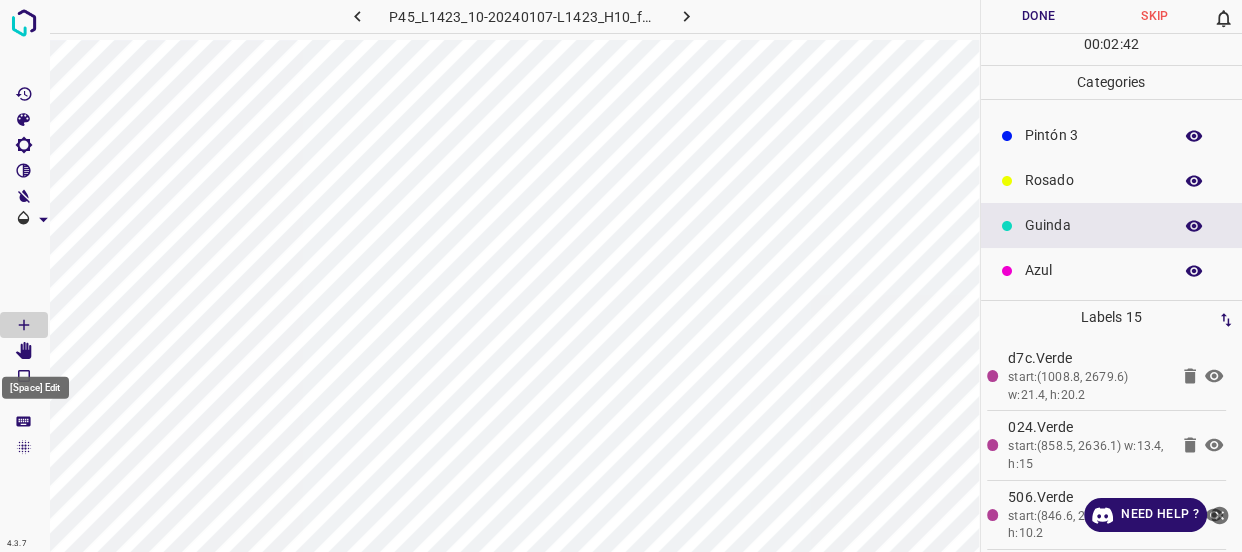 click 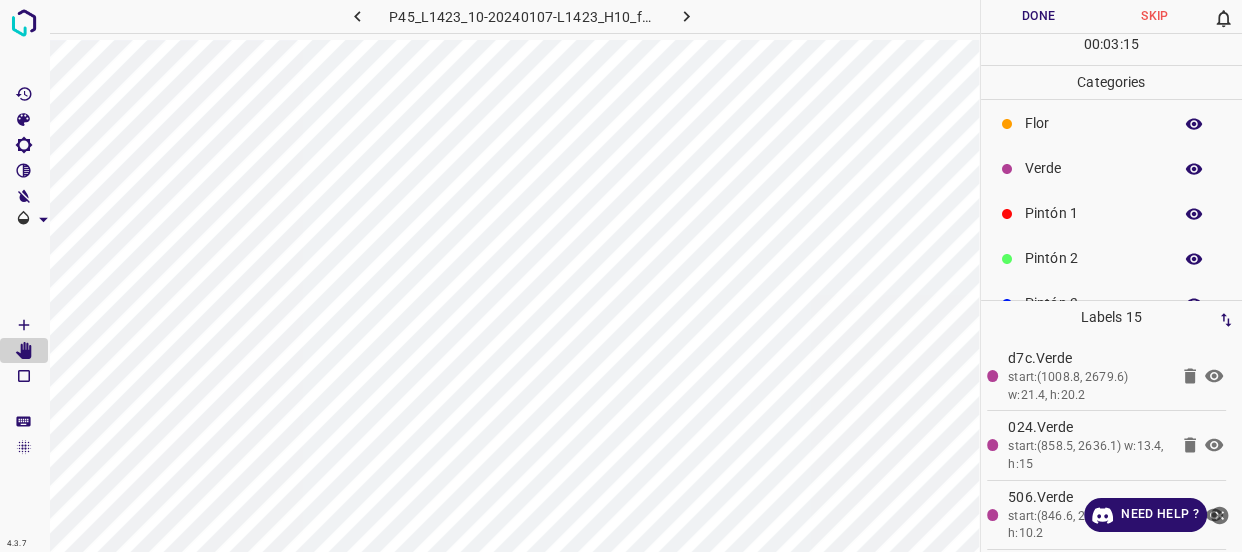 scroll, scrollTop: 0, scrollLeft: 0, axis: both 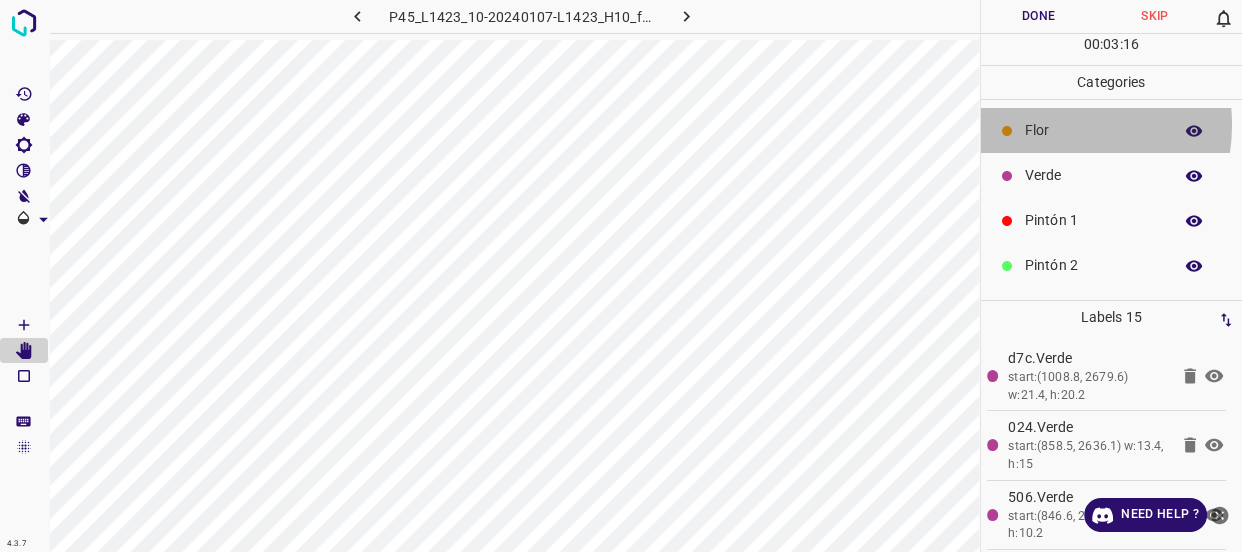 click on "Flor" at bounding box center [1093, 130] 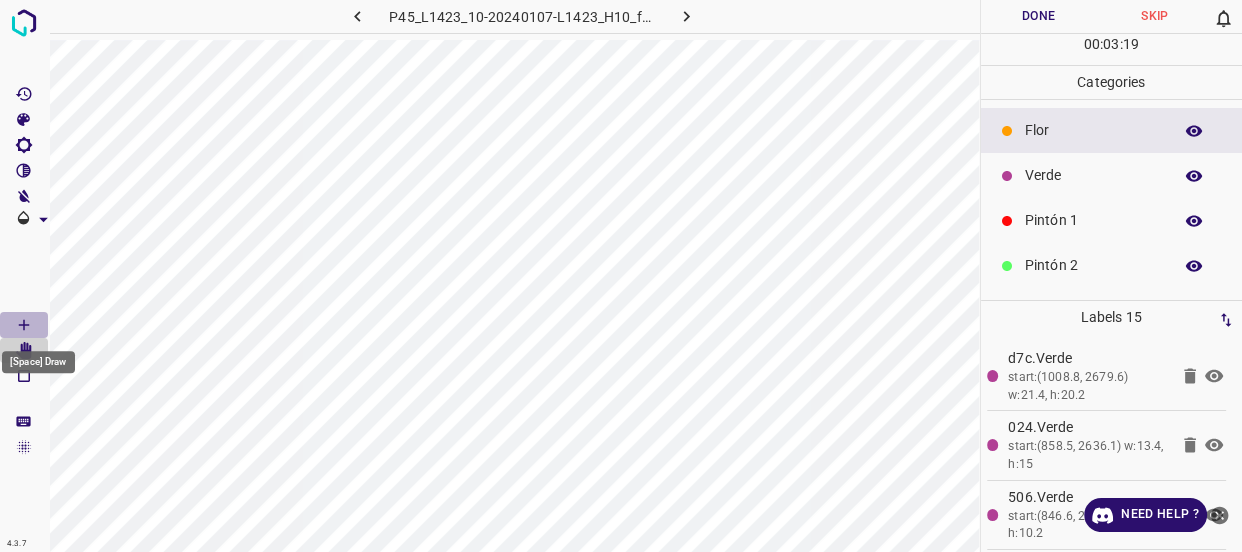 click 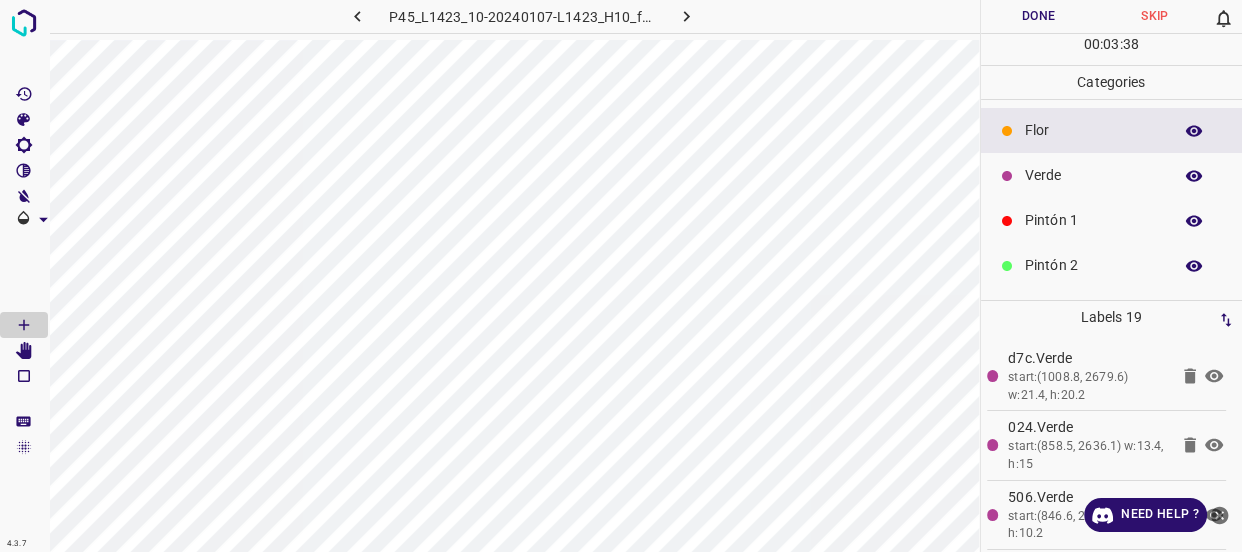 click on "Verde" at bounding box center (1093, 175) 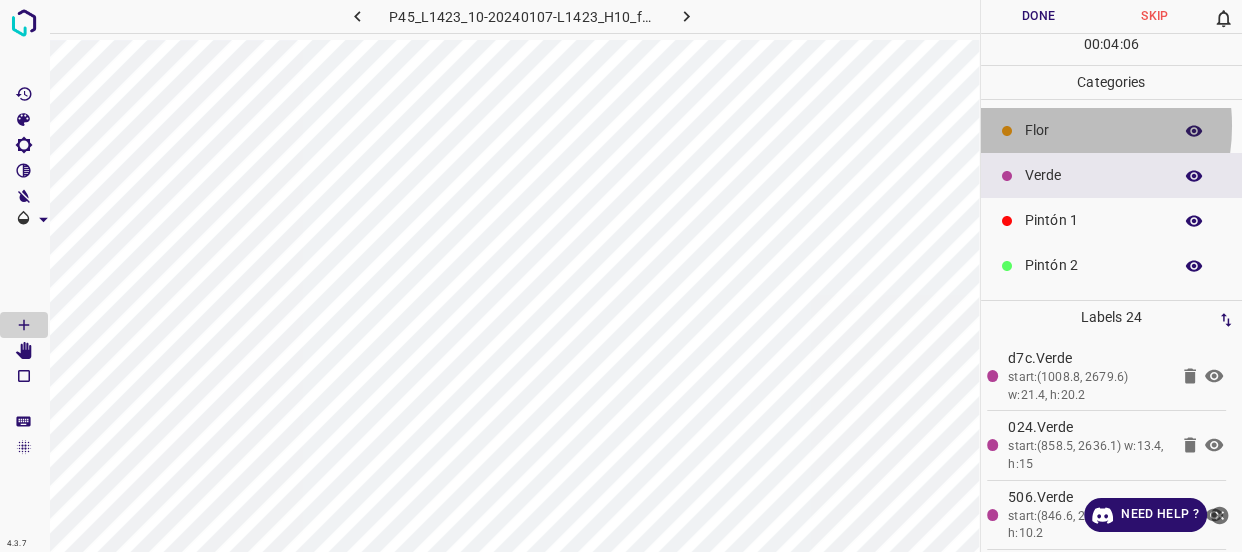 click on "Flor" at bounding box center (1093, 130) 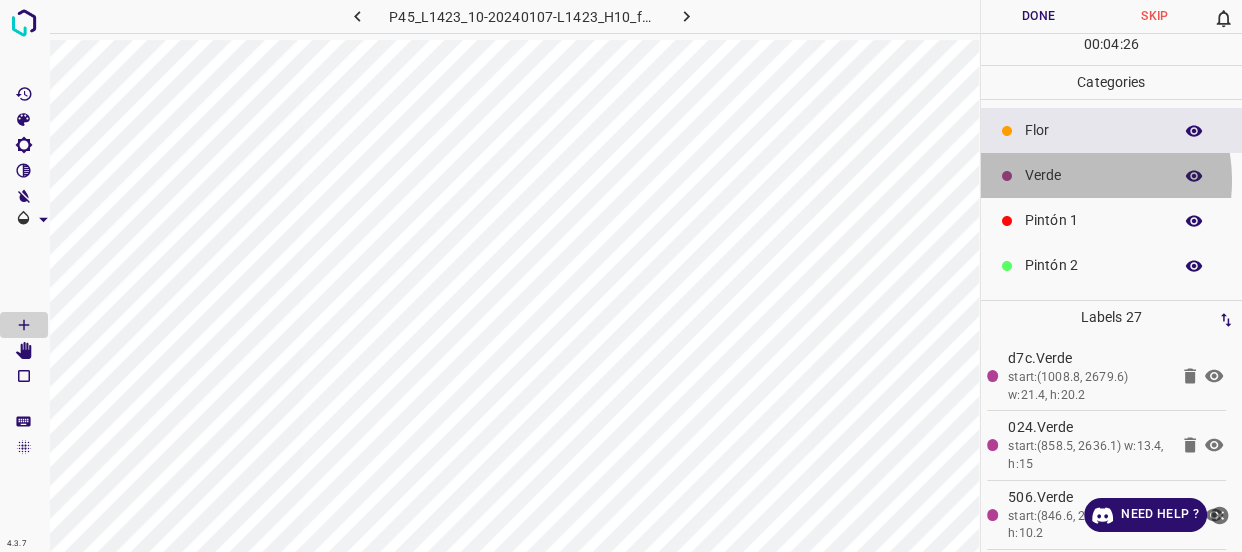 drag, startPoint x: 1061, startPoint y: 180, endPoint x: 999, endPoint y: 181, distance: 62.008064 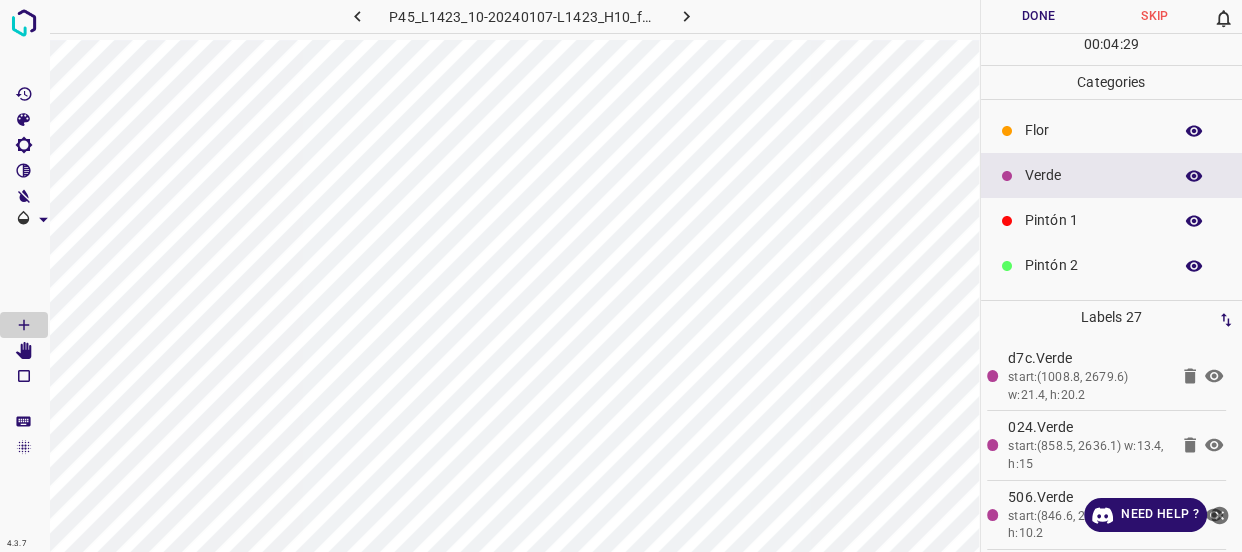 click on "Flor" at bounding box center (1112, 130) 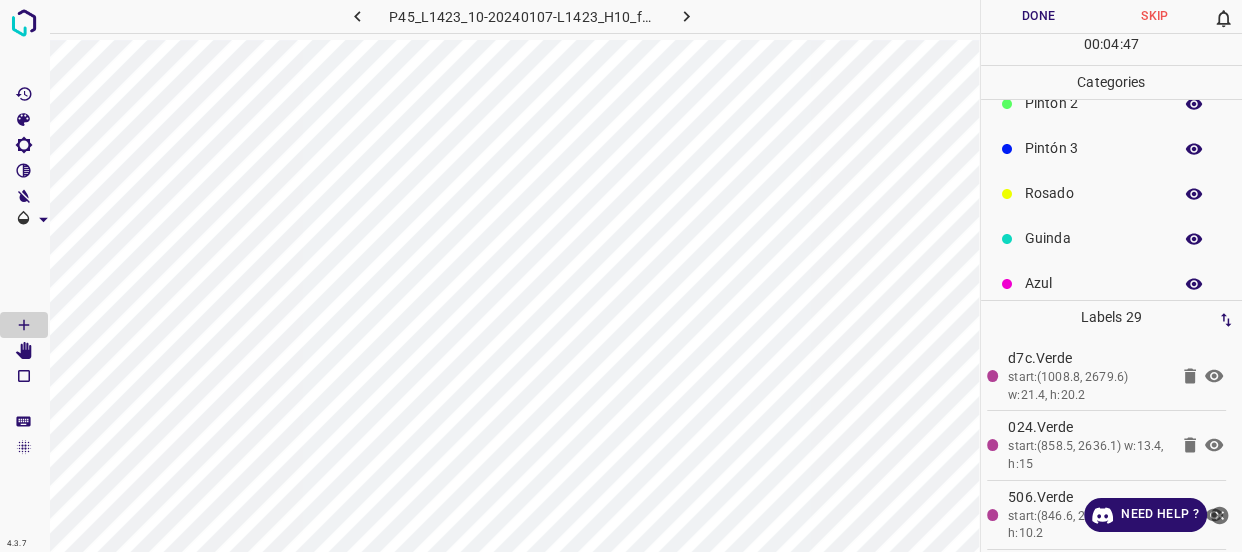 scroll, scrollTop: 175, scrollLeft: 0, axis: vertical 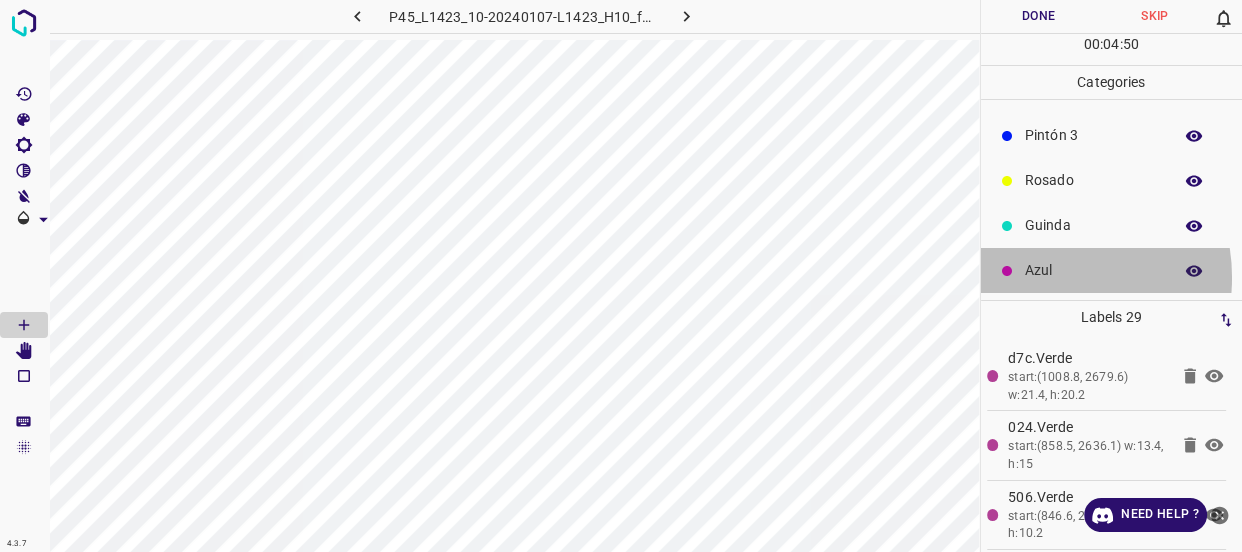 click on "Azul" at bounding box center (1093, 270) 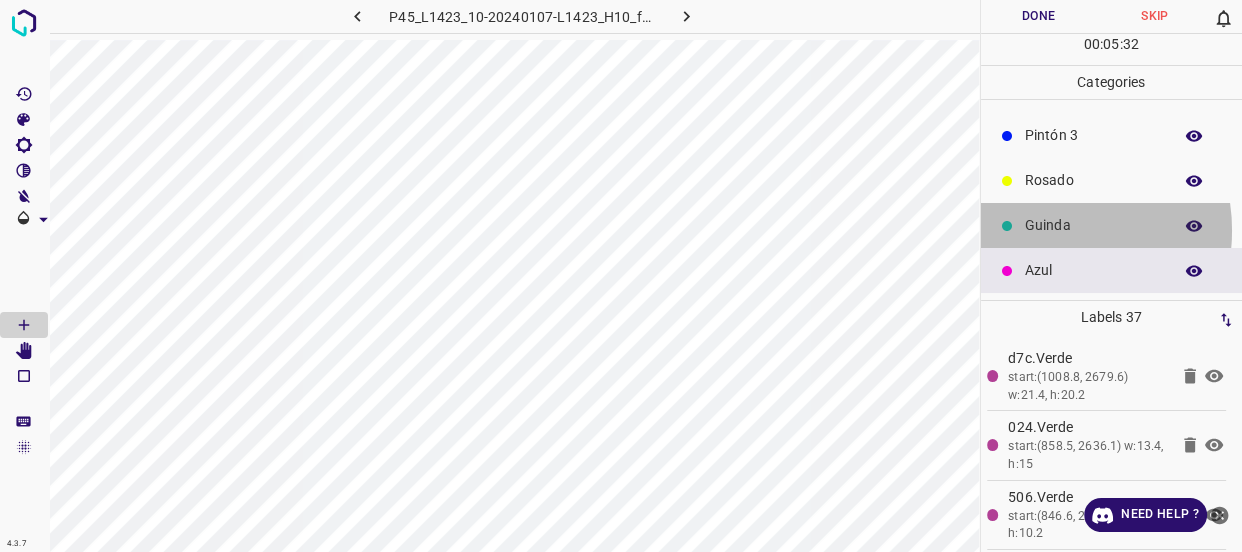 click on "Guinda" at bounding box center (1093, 225) 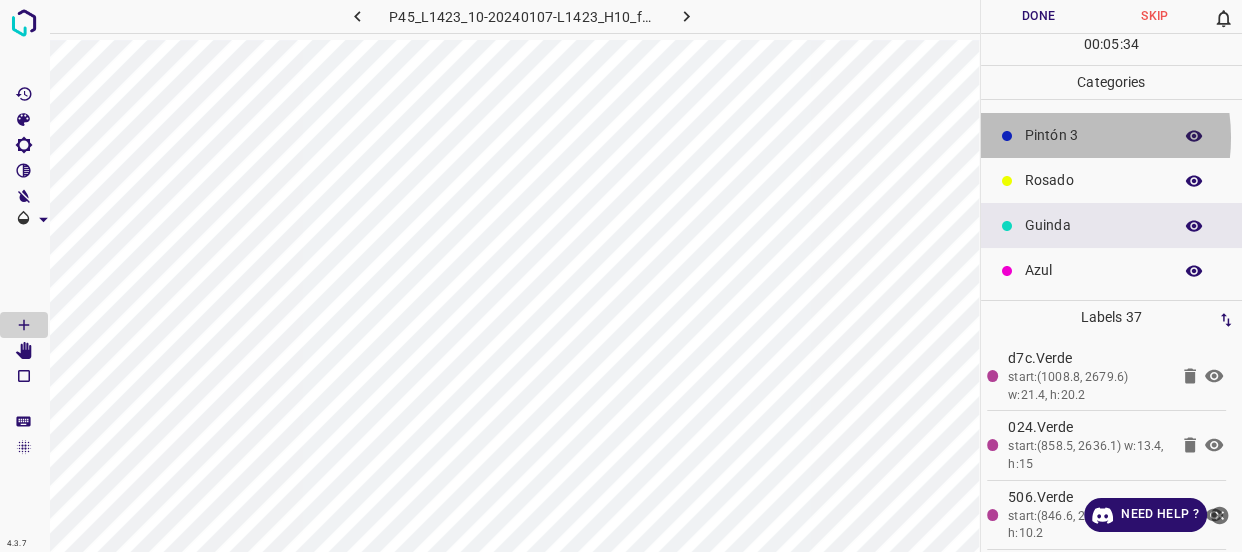 click on "Pintón 3" at bounding box center [1093, 135] 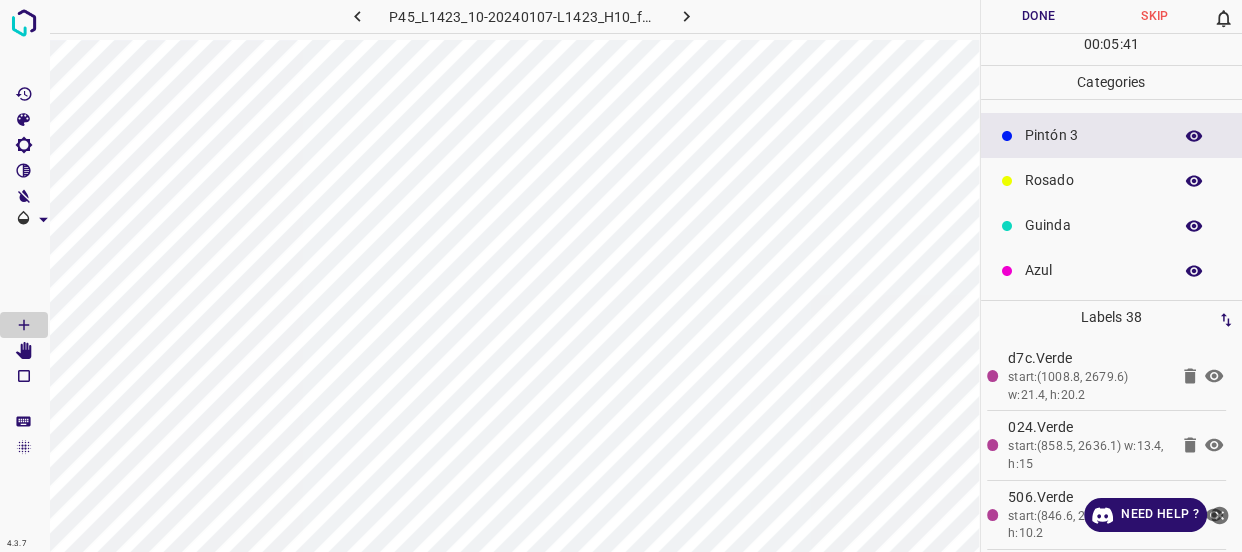 click on "Rosado" at bounding box center (1093, 180) 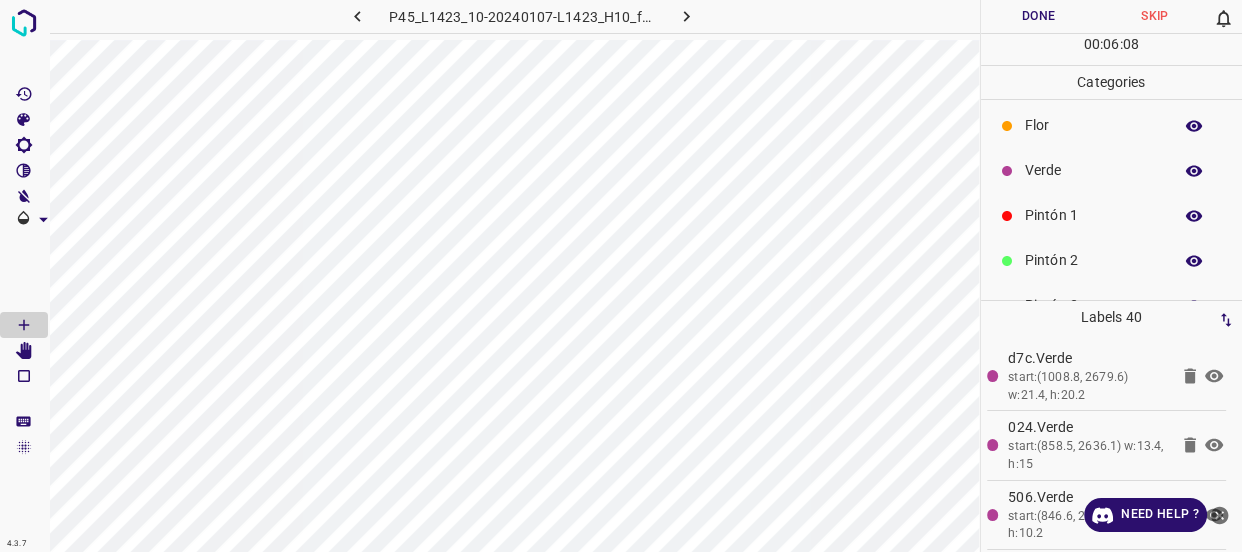 scroll, scrollTop: 0, scrollLeft: 0, axis: both 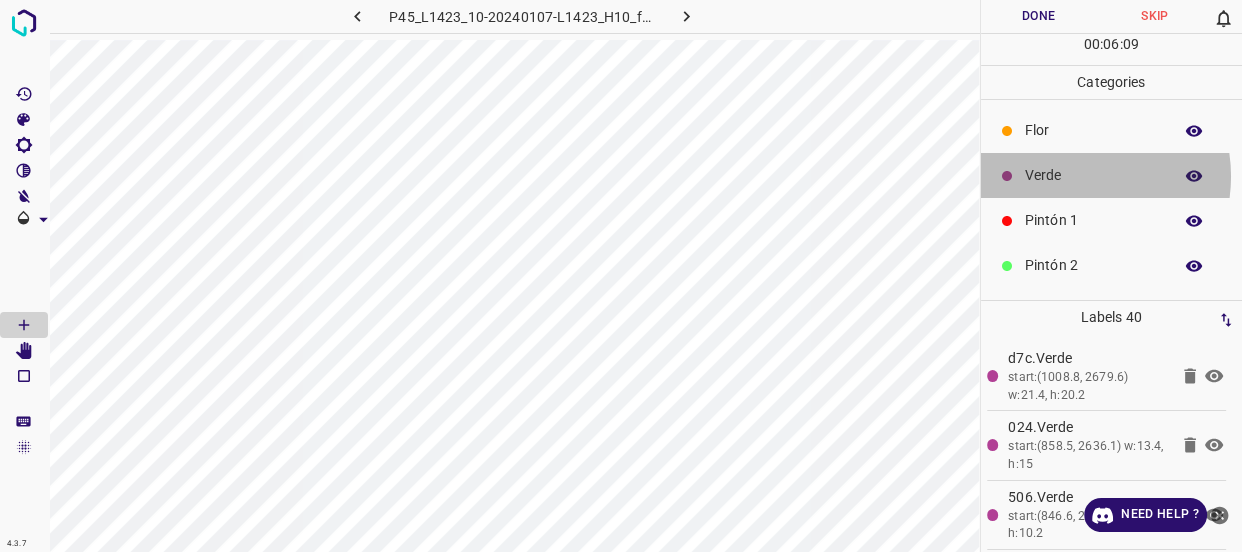 click on "Verde" at bounding box center (1093, 175) 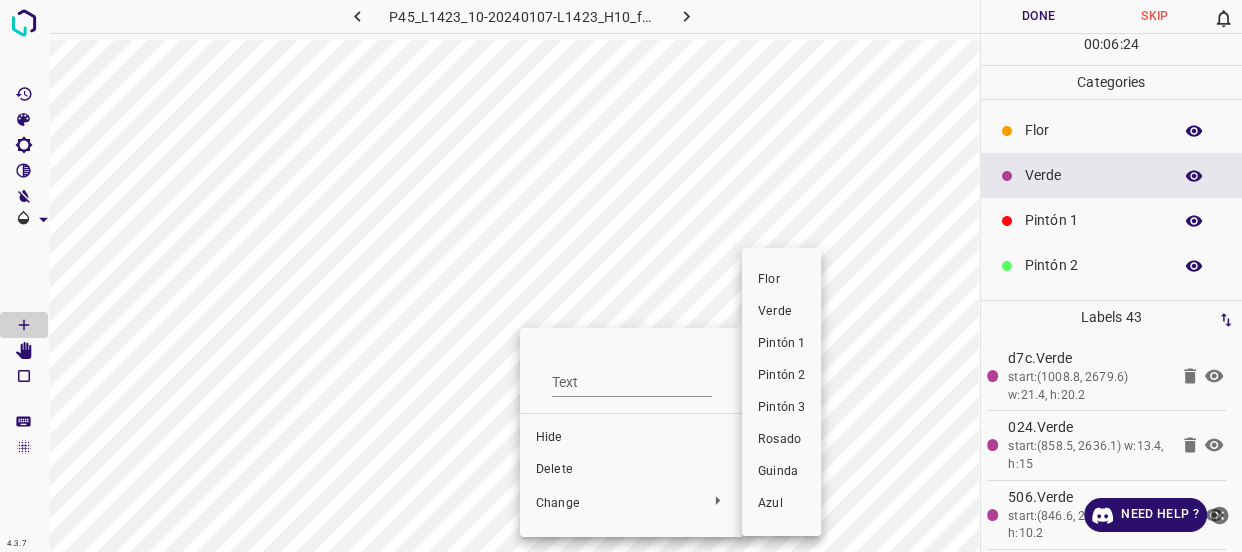 click on "Flor" at bounding box center [781, 280] 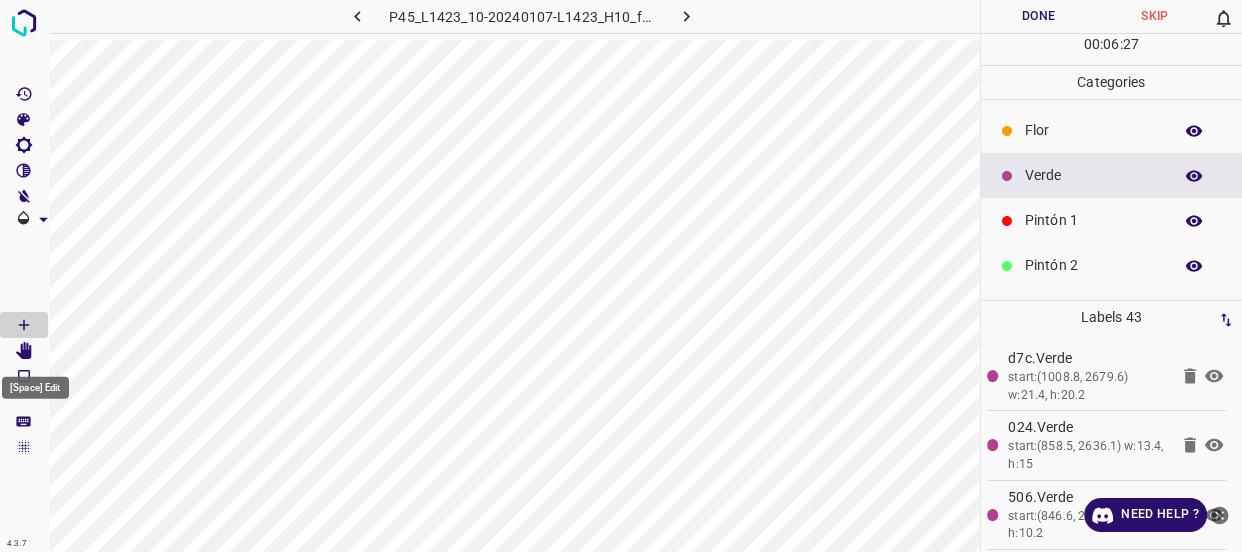 click 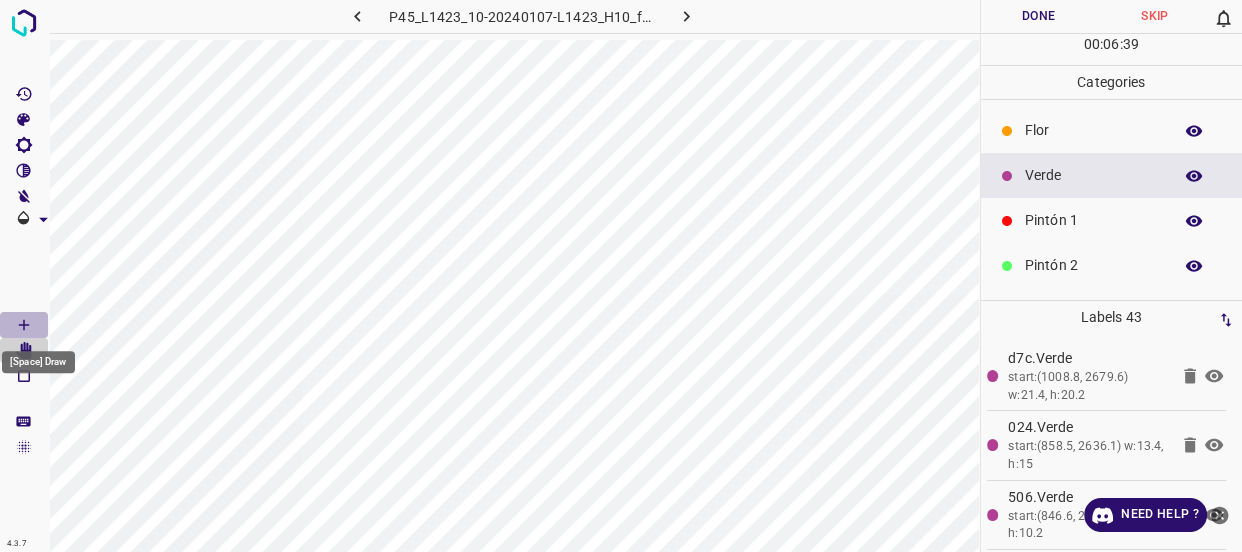 click 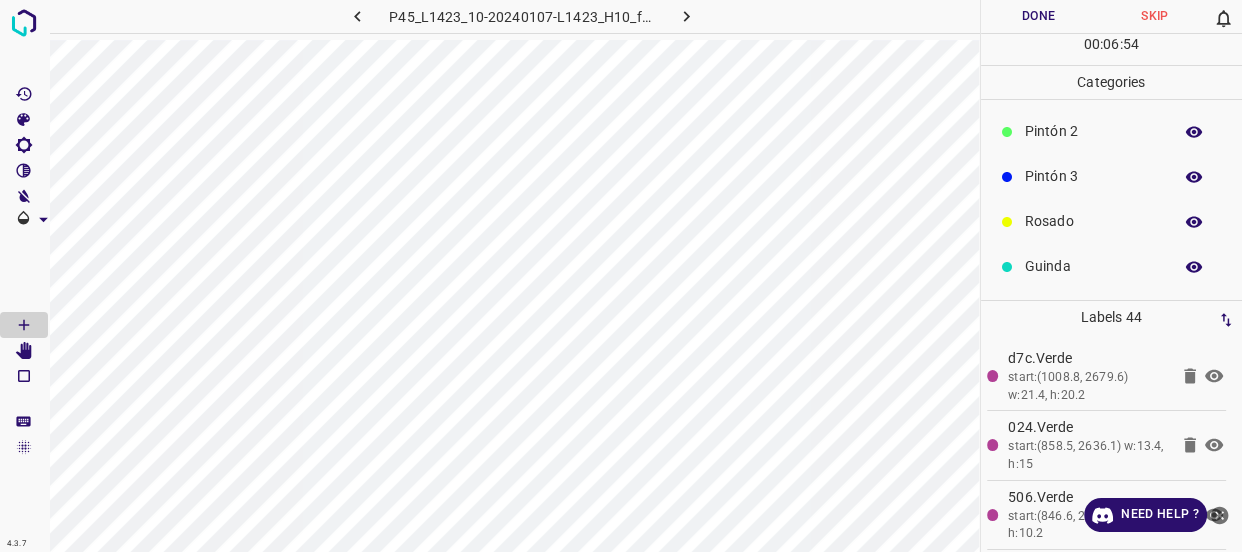scroll, scrollTop: 175, scrollLeft: 0, axis: vertical 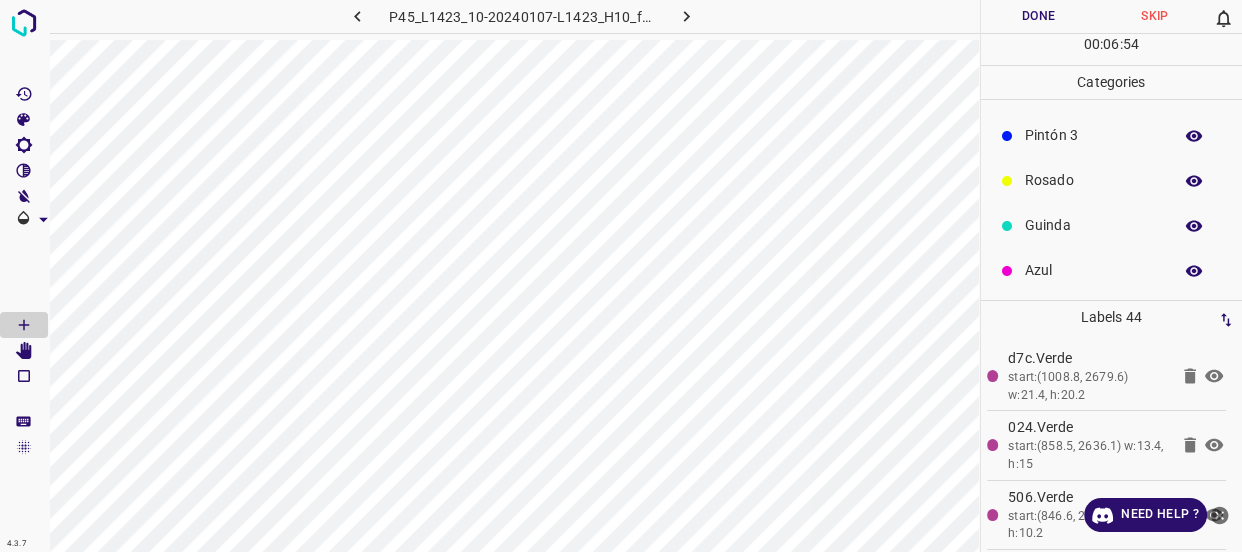 click on "Guinda" at bounding box center [1093, 225] 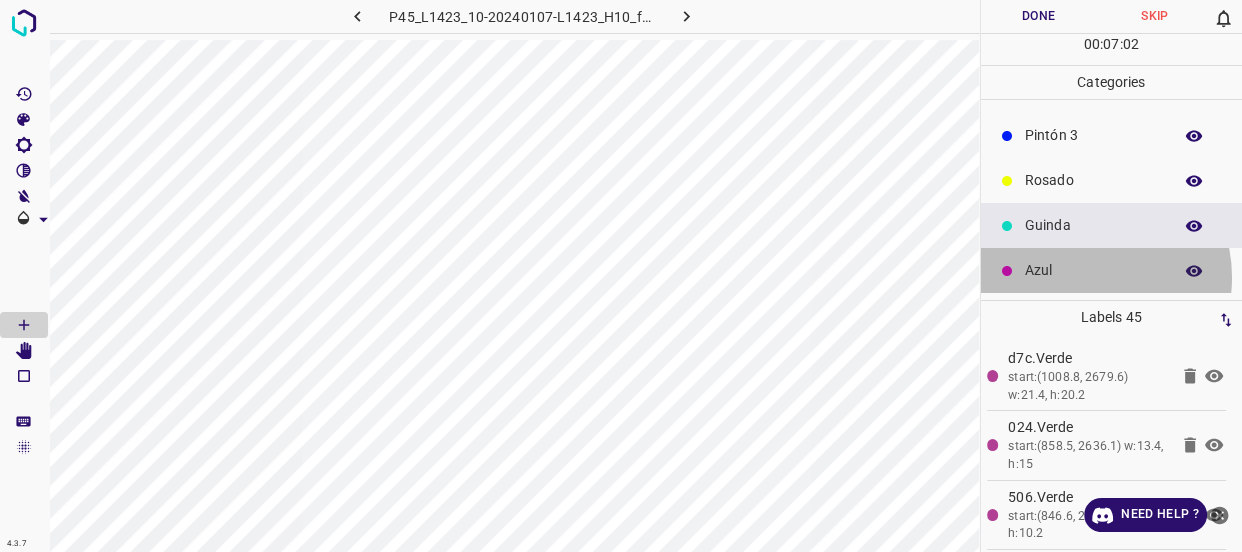 click on "Azul" at bounding box center (1093, 270) 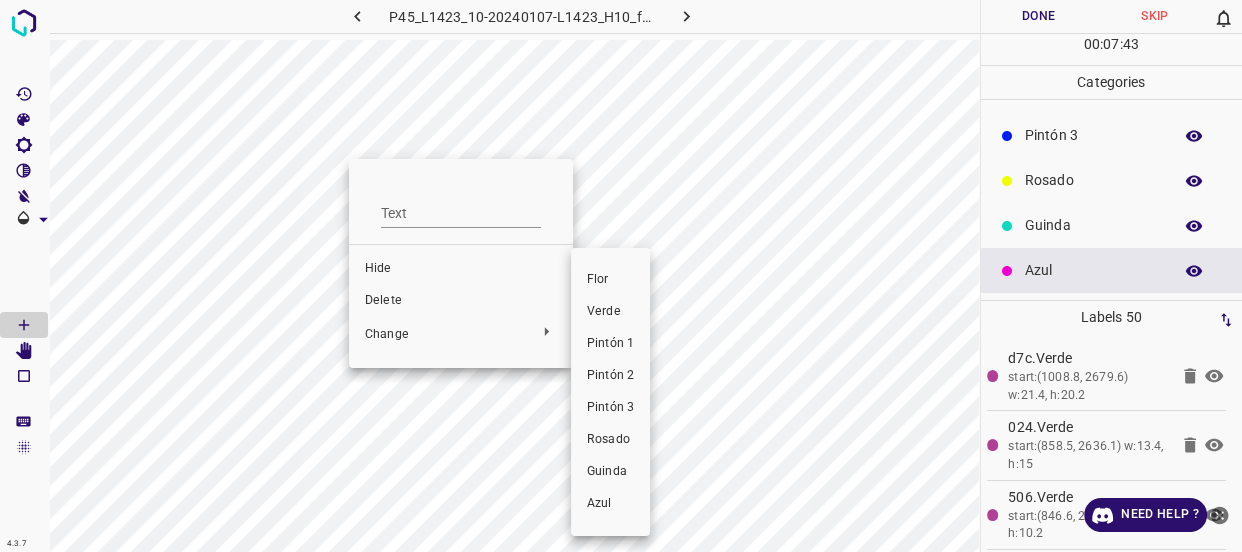click at bounding box center [621, 276] 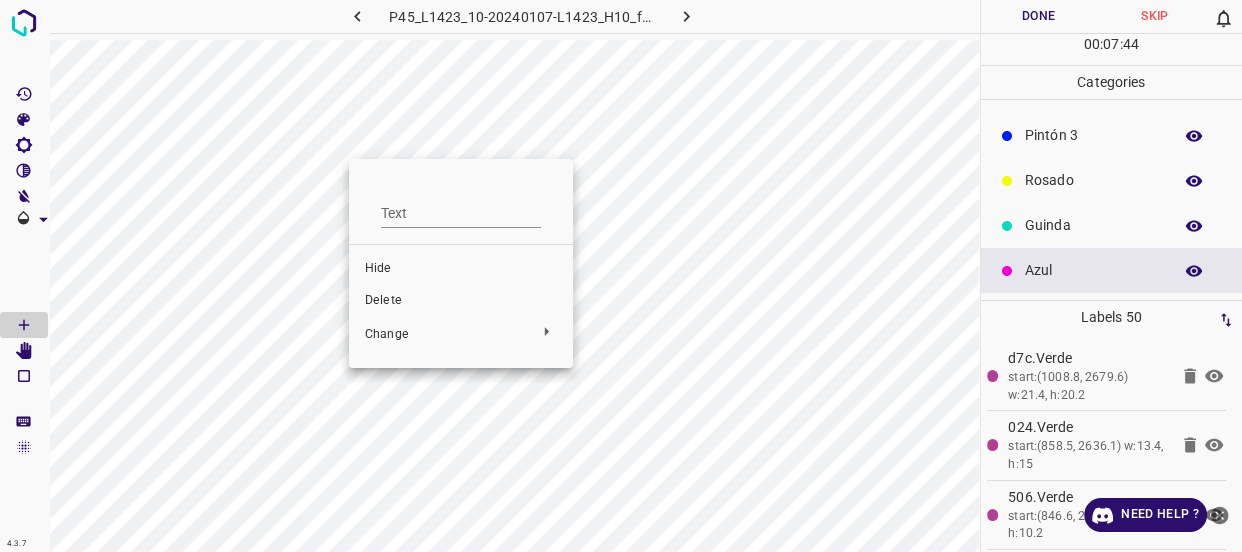 click at bounding box center [621, 276] 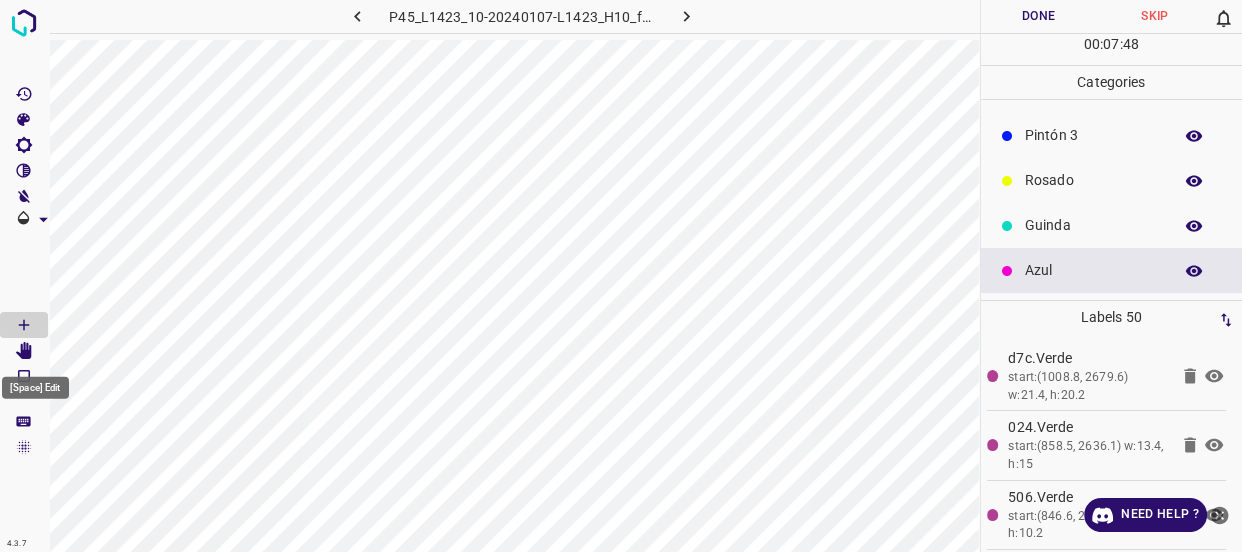 click 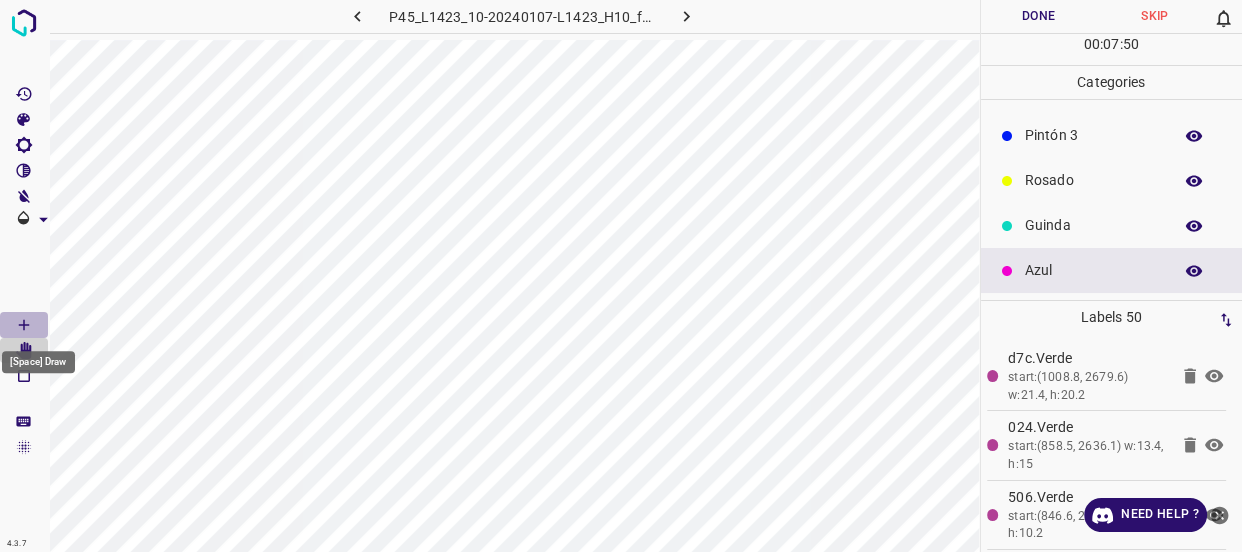 click 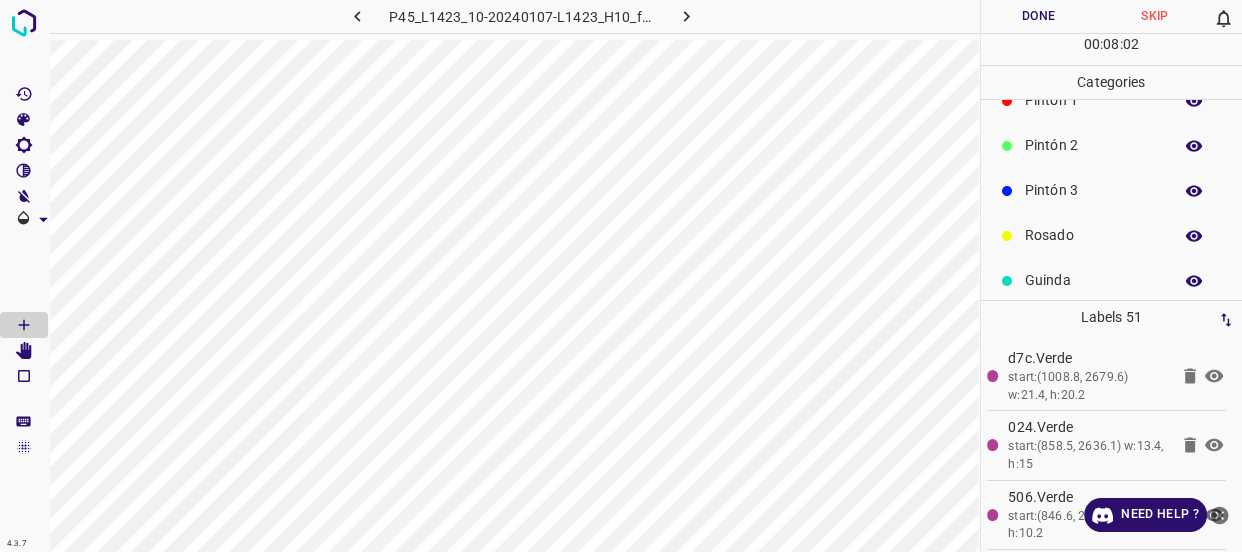 scroll, scrollTop: 0, scrollLeft: 0, axis: both 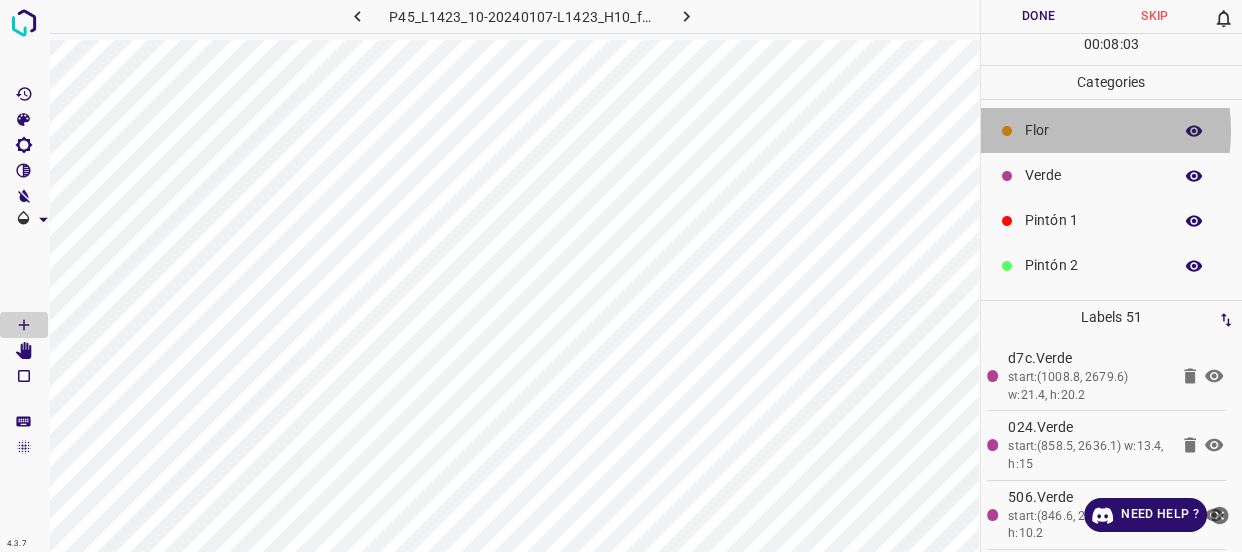 drag, startPoint x: 1039, startPoint y: 130, endPoint x: 998, endPoint y: 130, distance: 41 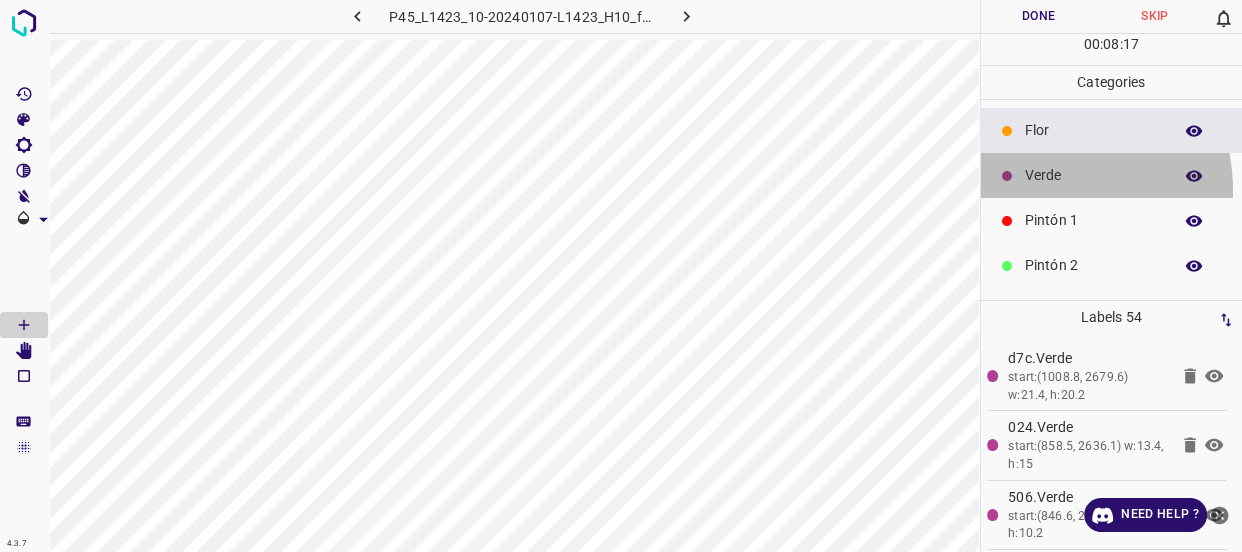 drag, startPoint x: 1039, startPoint y: 191, endPoint x: 980, endPoint y: 171, distance: 62.297672 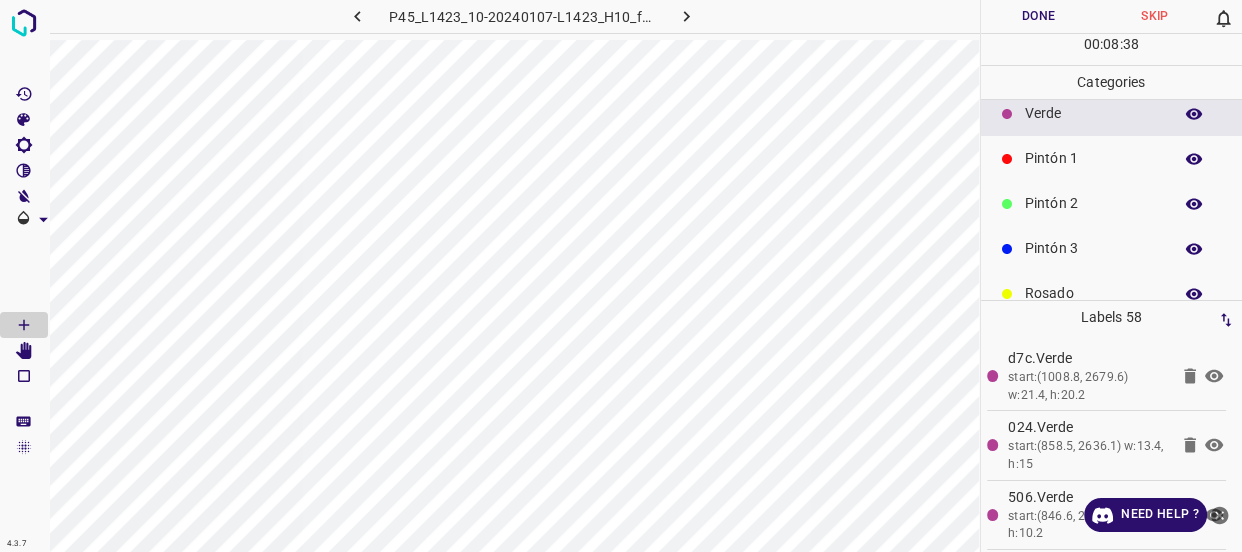 scroll, scrollTop: 175, scrollLeft: 0, axis: vertical 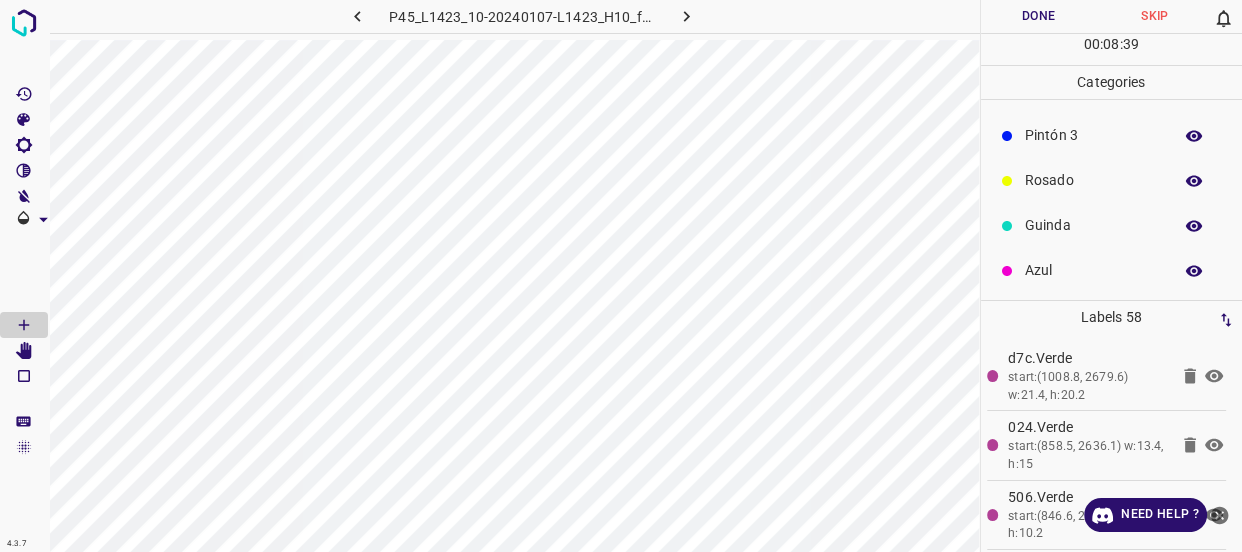 click on "Guinda" at bounding box center (1093, 225) 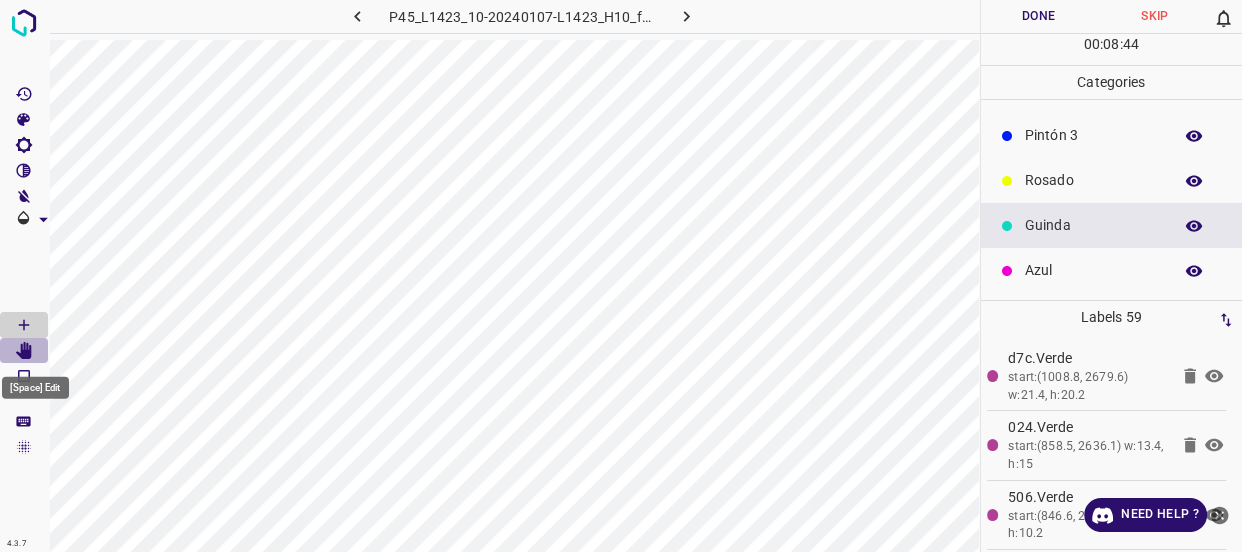 drag, startPoint x: 29, startPoint y: 354, endPoint x: 48, endPoint y: 318, distance: 40.706264 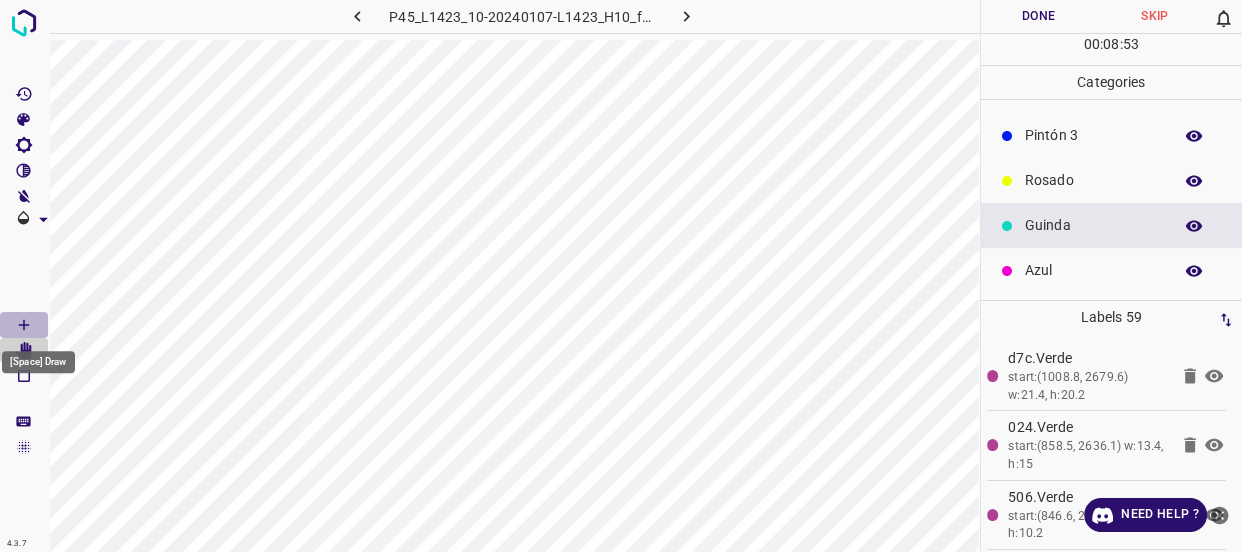 click at bounding box center (24, 325) 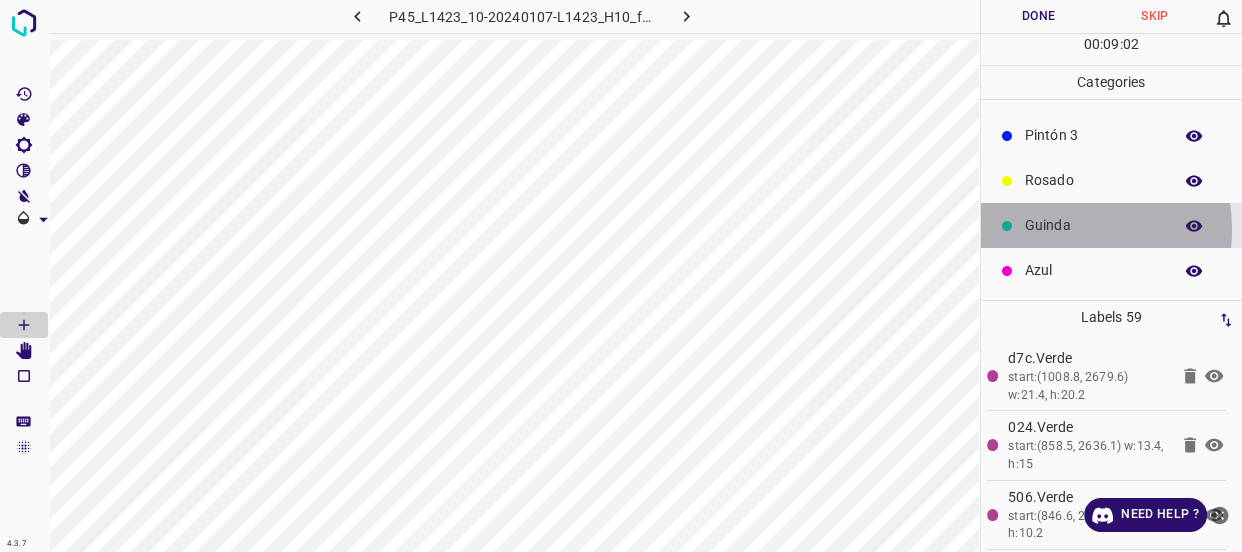 click on "Guinda" at bounding box center (1093, 225) 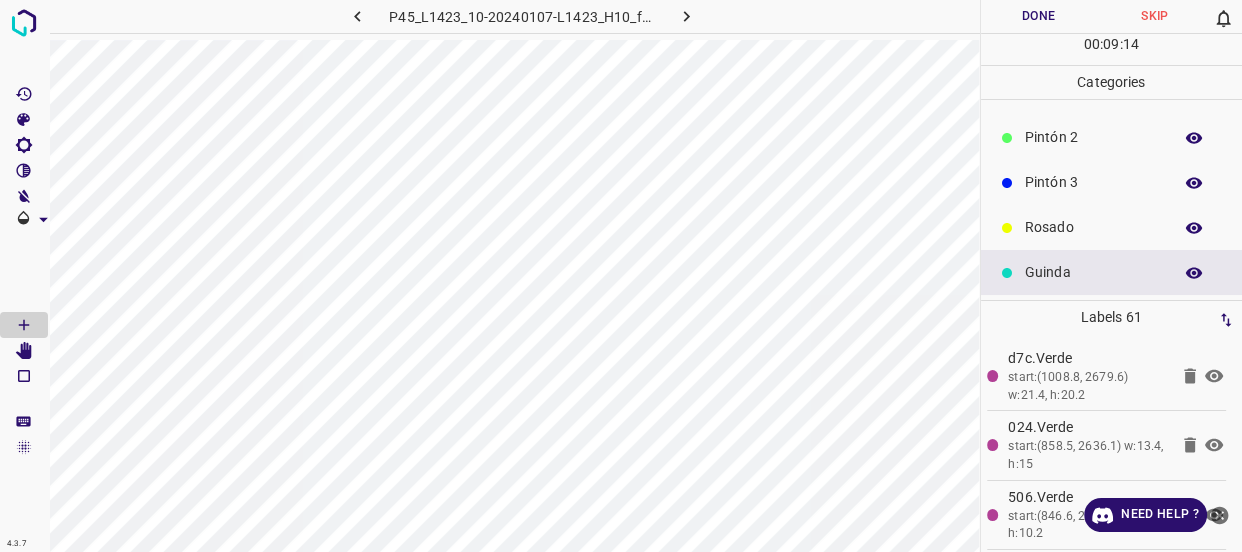 scroll, scrollTop: 0, scrollLeft: 0, axis: both 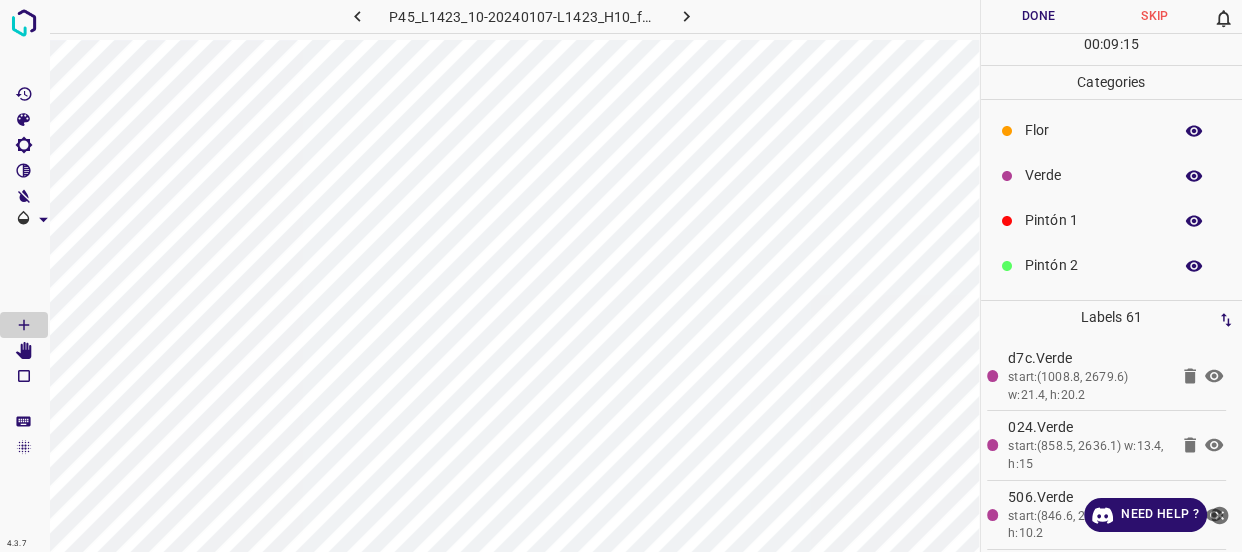 click on "Verde" at bounding box center [1093, 175] 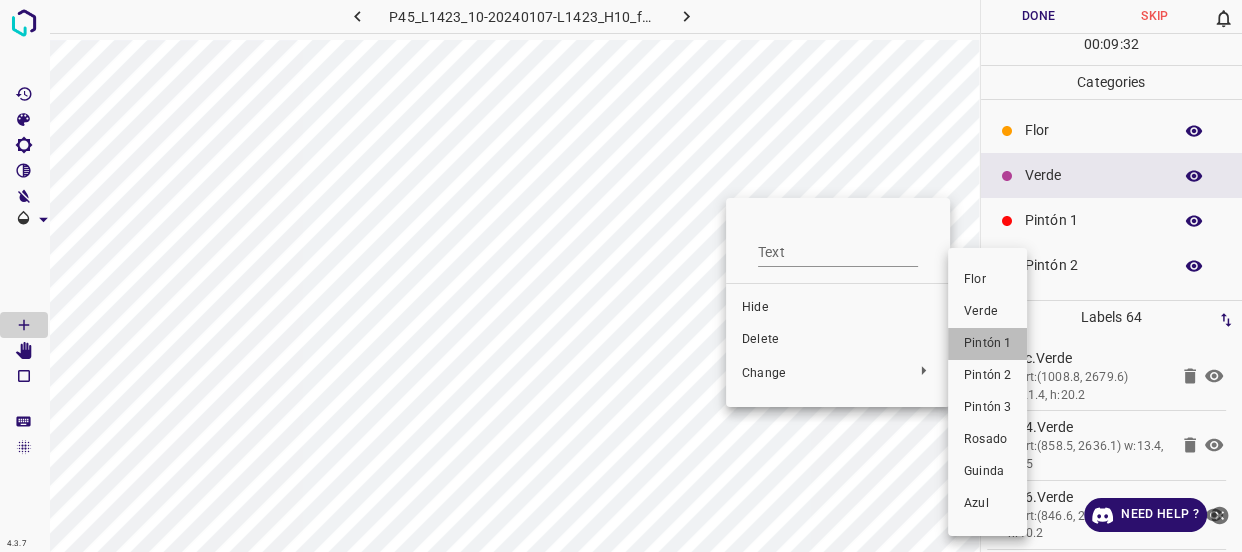 click on "Pintón 1" at bounding box center [987, 344] 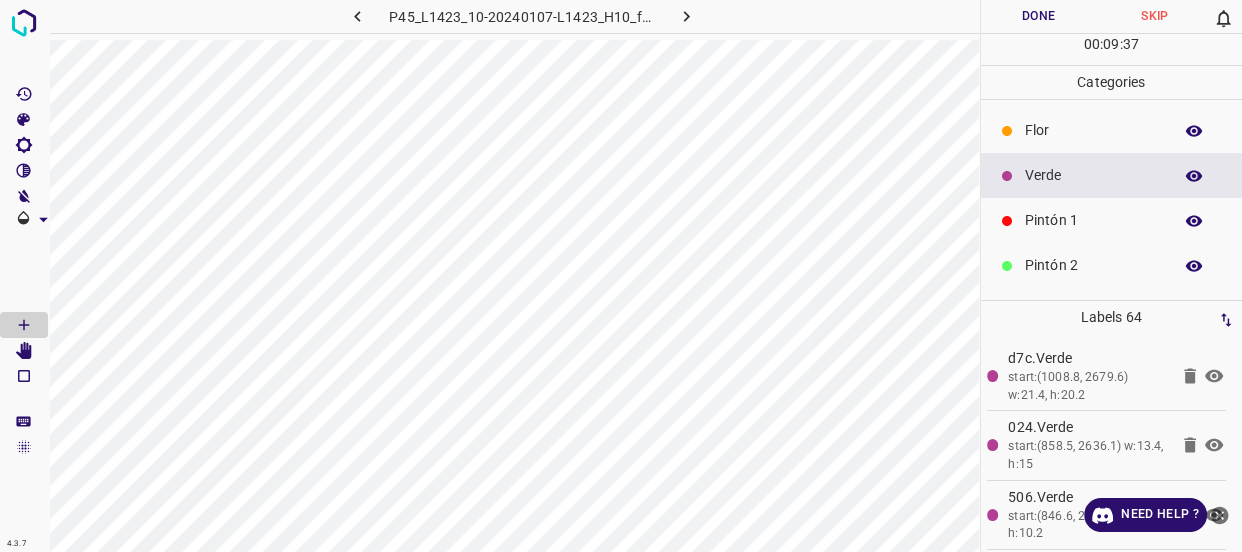 scroll, scrollTop: 175, scrollLeft: 0, axis: vertical 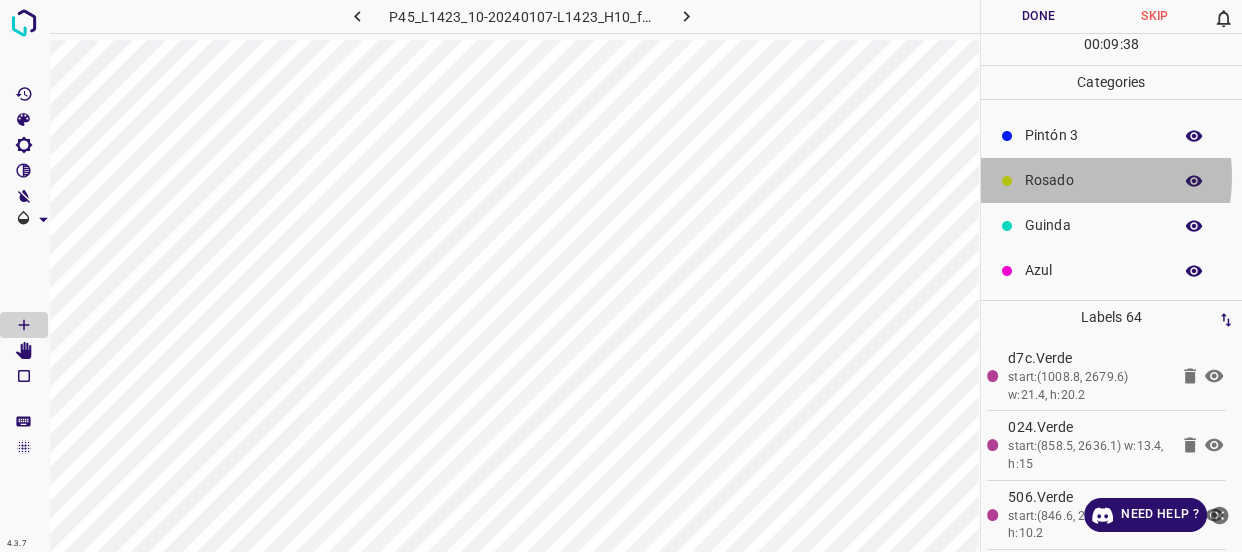 click on "Rosado" at bounding box center [1093, 180] 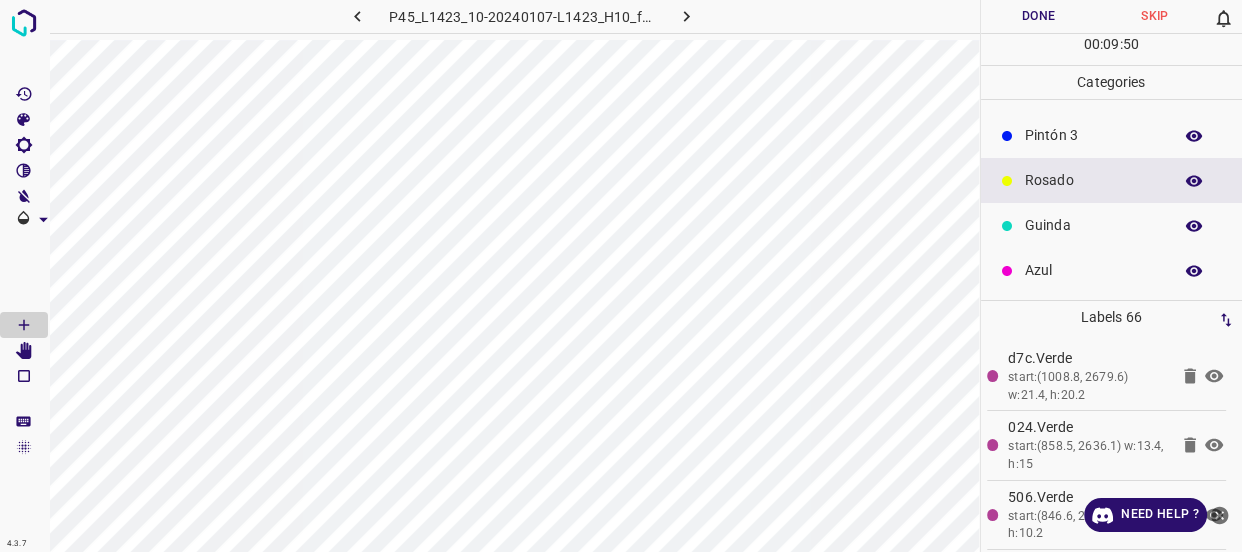 click on "Azul" at bounding box center [1093, 270] 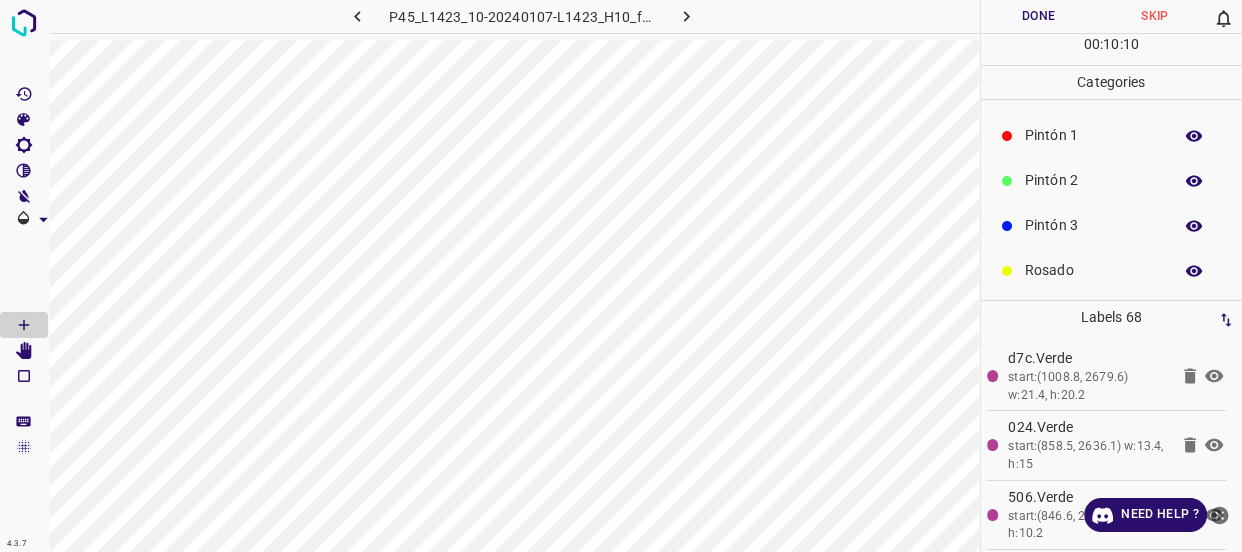 scroll, scrollTop: 0, scrollLeft: 0, axis: both 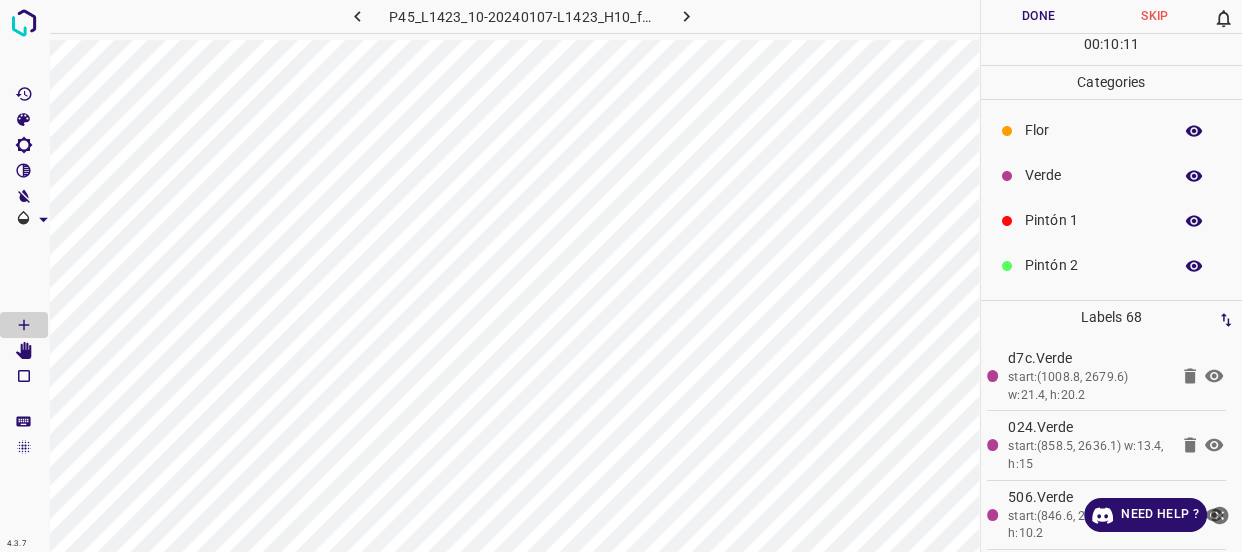 click on "Verde" at bounding box center (1093, 175) 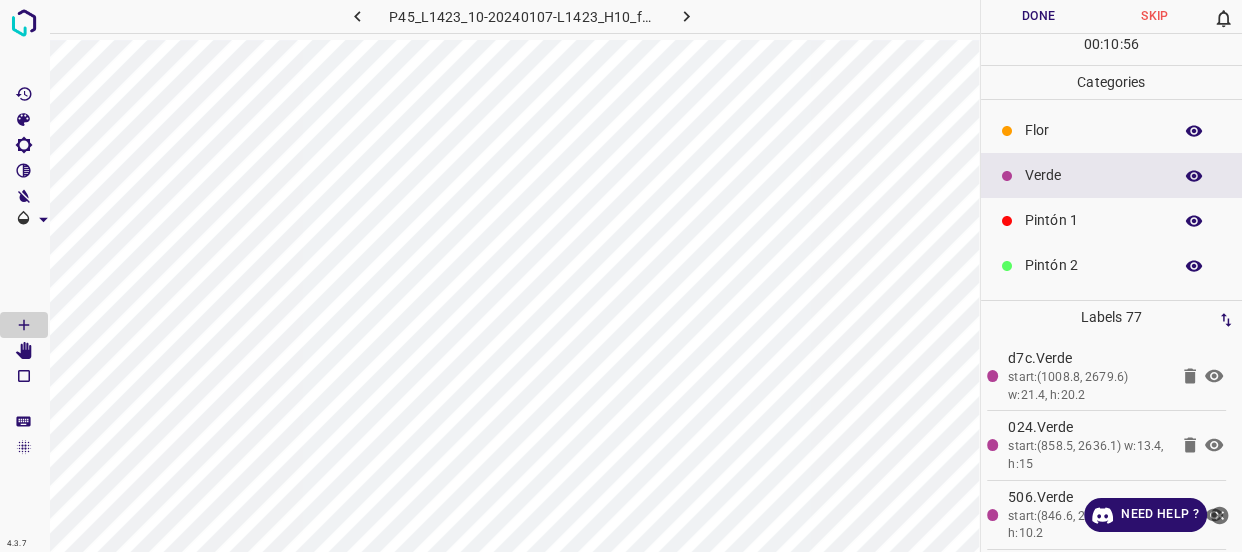 click on "Flor" at bounding box center (1093, 130) 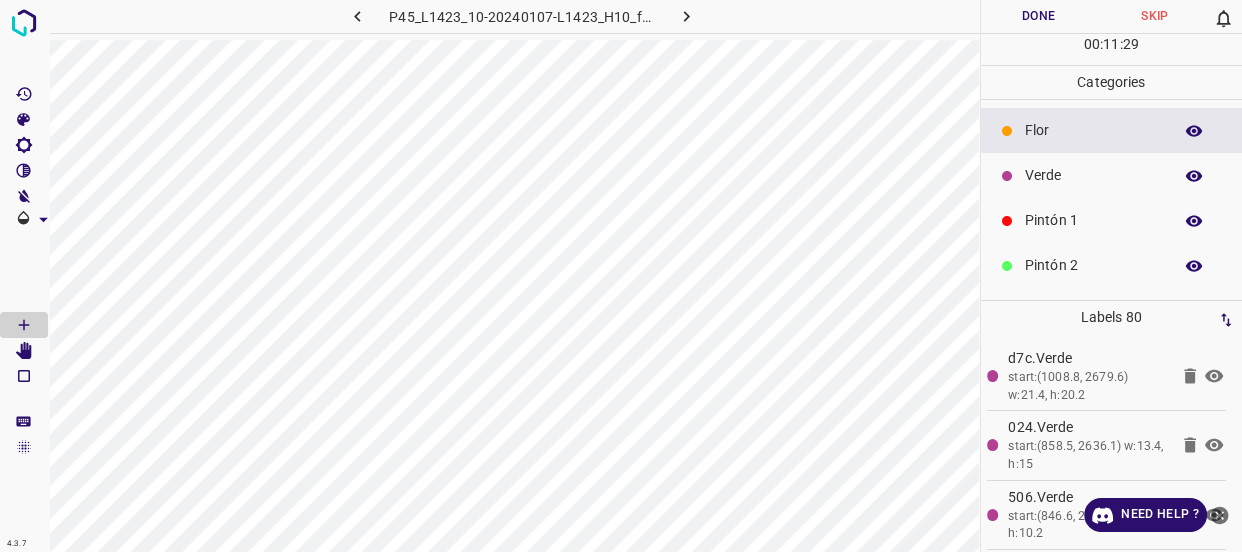 click on "Verde" at bounding box center (1093, 175) 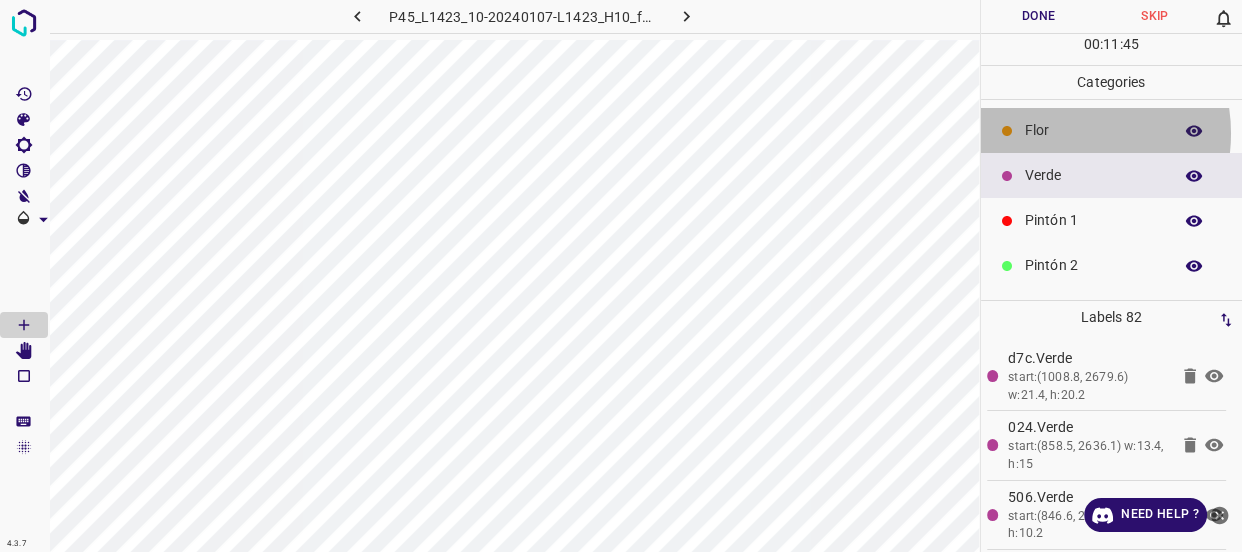 click on "Flor" at bounding box center (1093, 130) 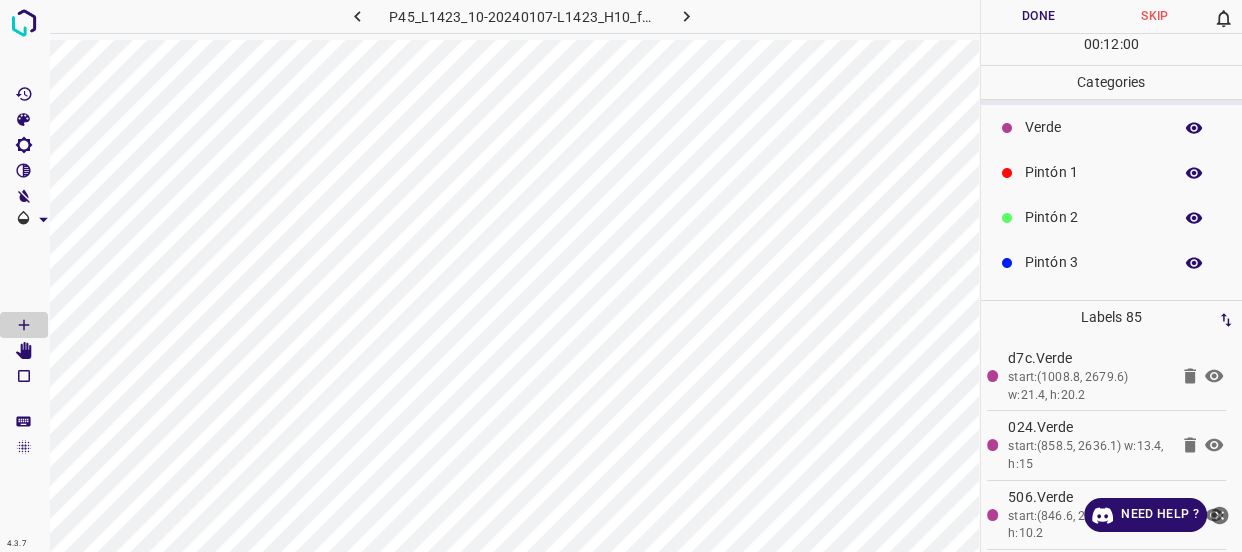 scroll, scrollTop: 90, scrollLeft: 0, axis: vertical 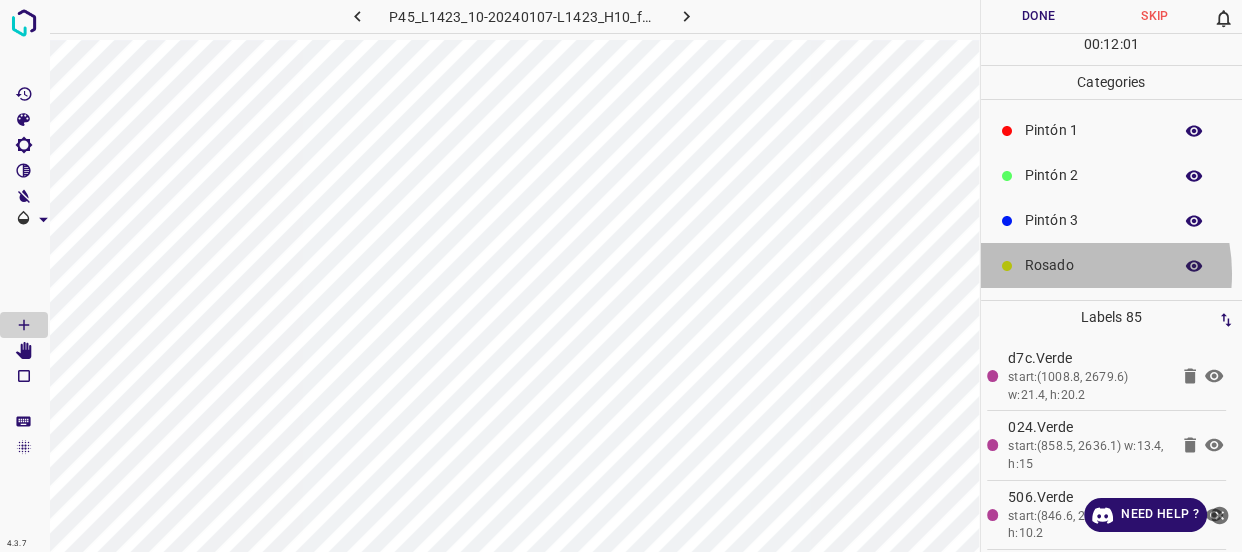 click on "Rosado" at bounding box center [1093, 265] 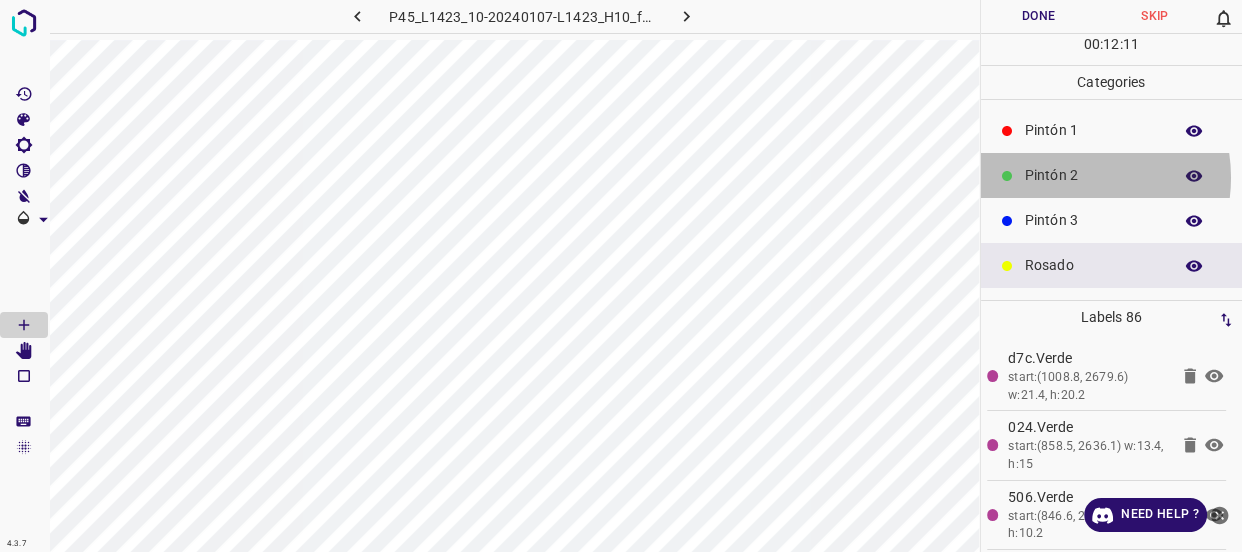 click on "Pintón 2" at bounding box center [1093, 175] 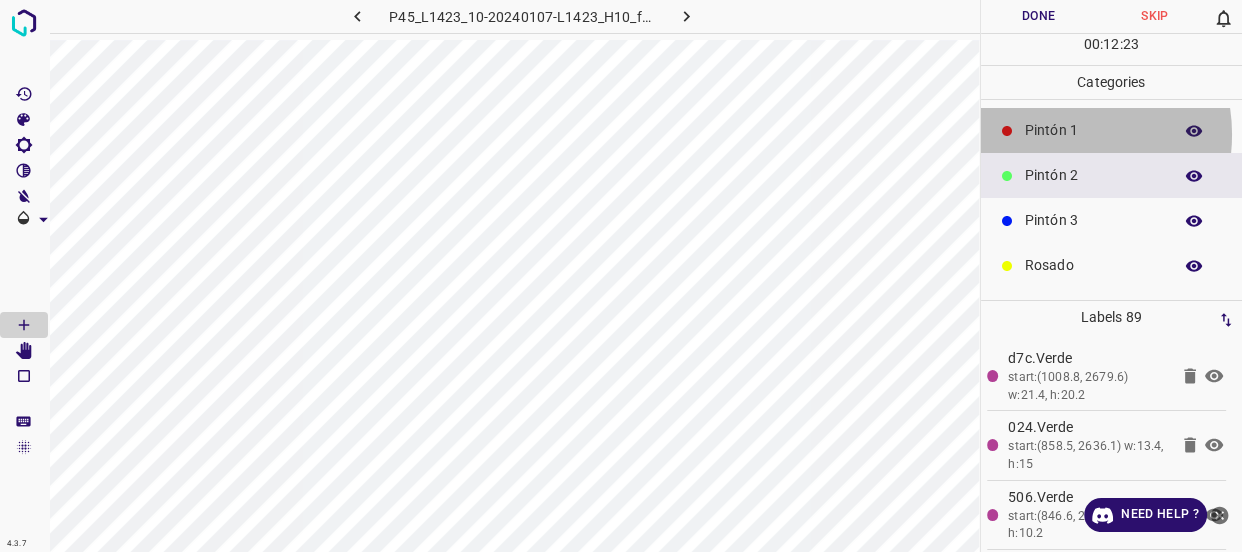 click on "Pintón 1" at bounding box center (1093, 130) 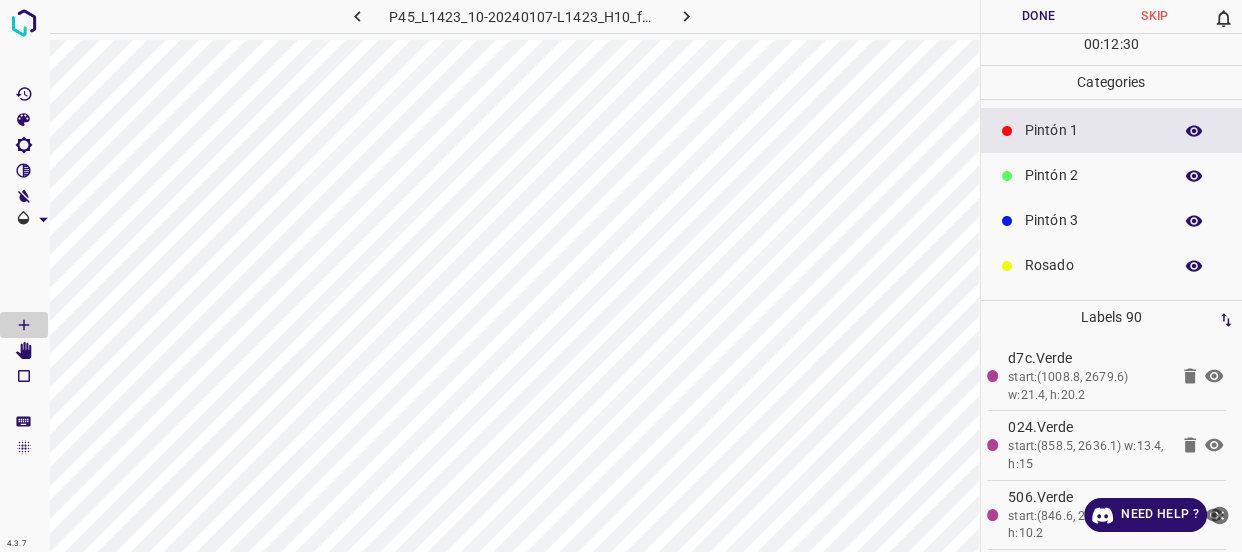 scroll, scrollTop: 0, scrollLeft: 0, axis: both 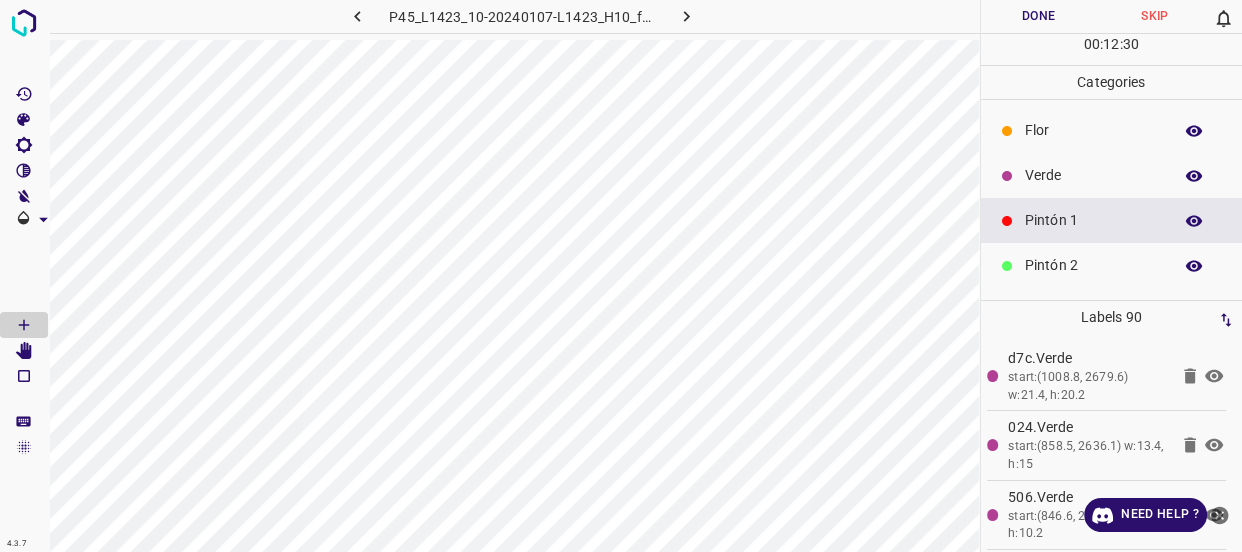 click on "Verde" at bounding box center [1093, 175] 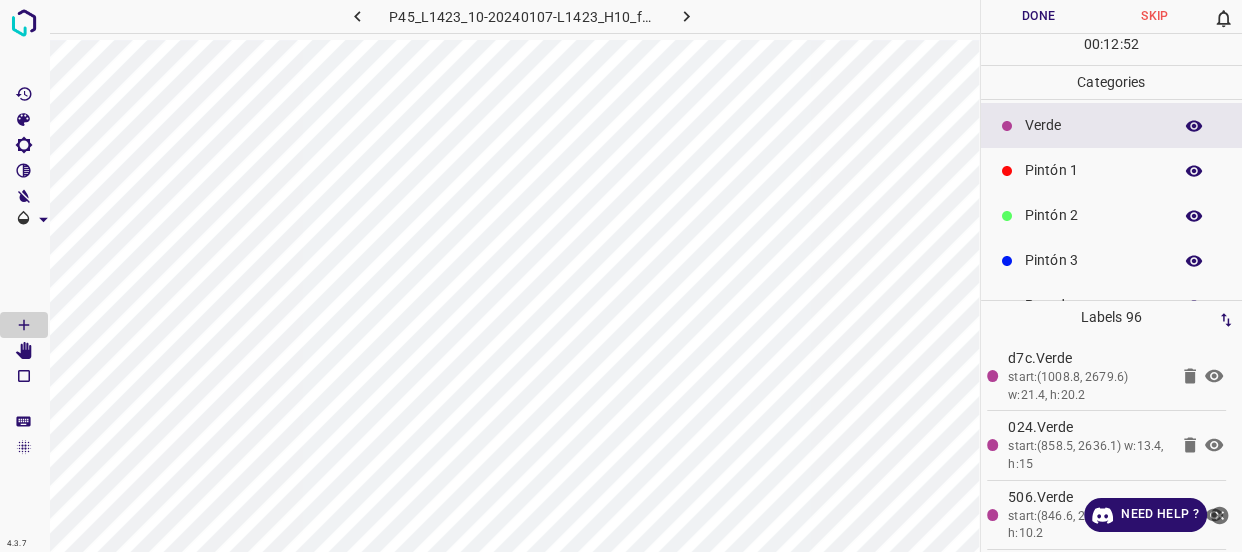 scroll, scrollTop: 90, scrollLeft: 0, axis: vertical 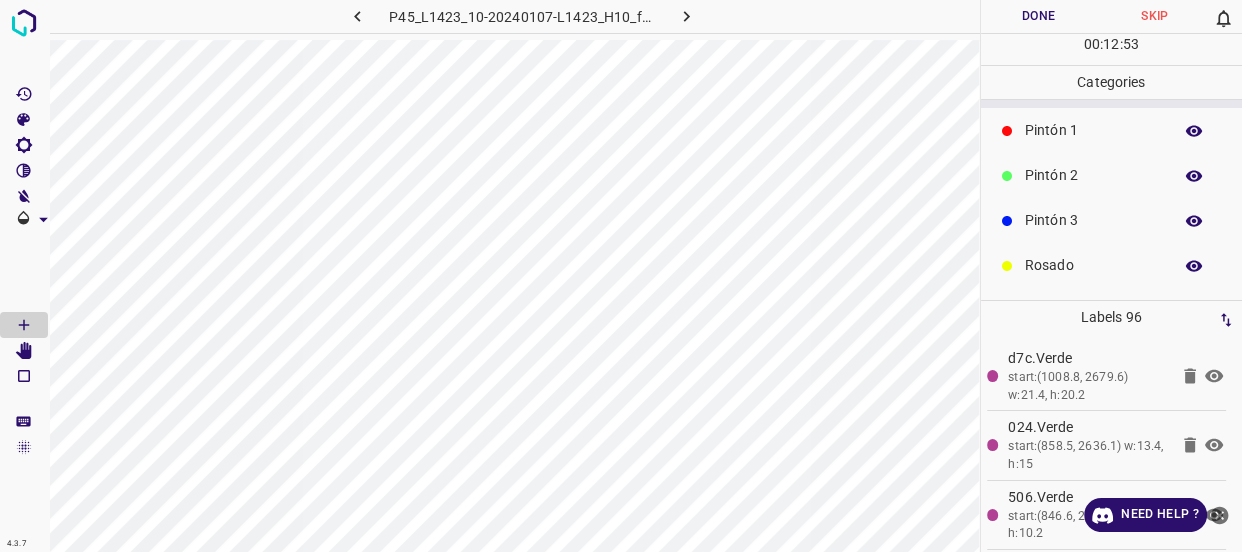 click on "Rosado" at bounding box center [1093, 265] 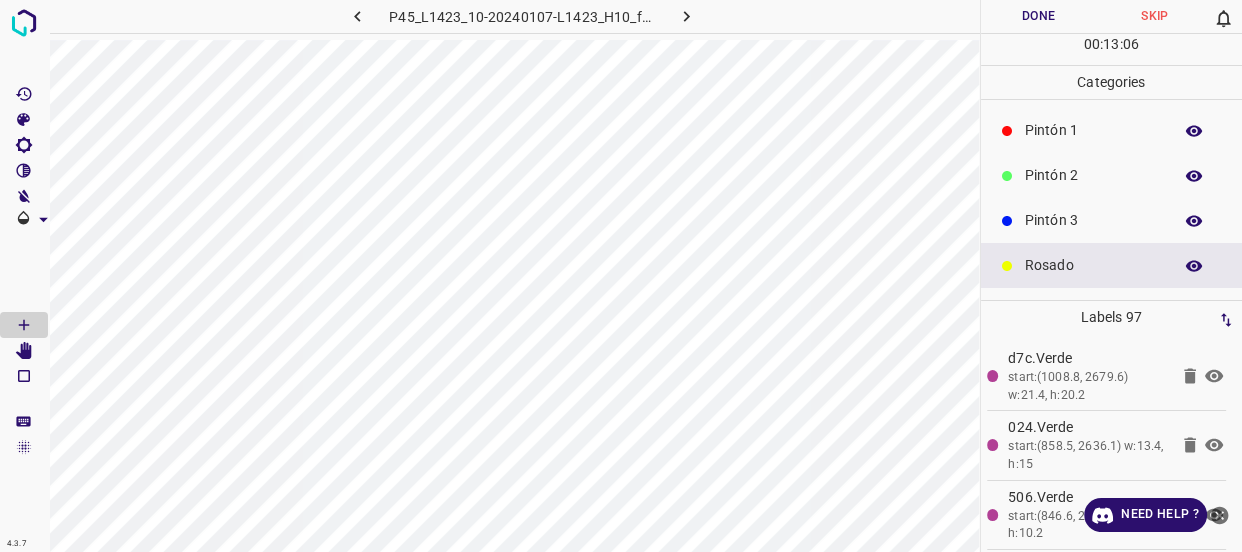 scroll, scrollTop: 175, scrollLeft: 0, axis: vertical 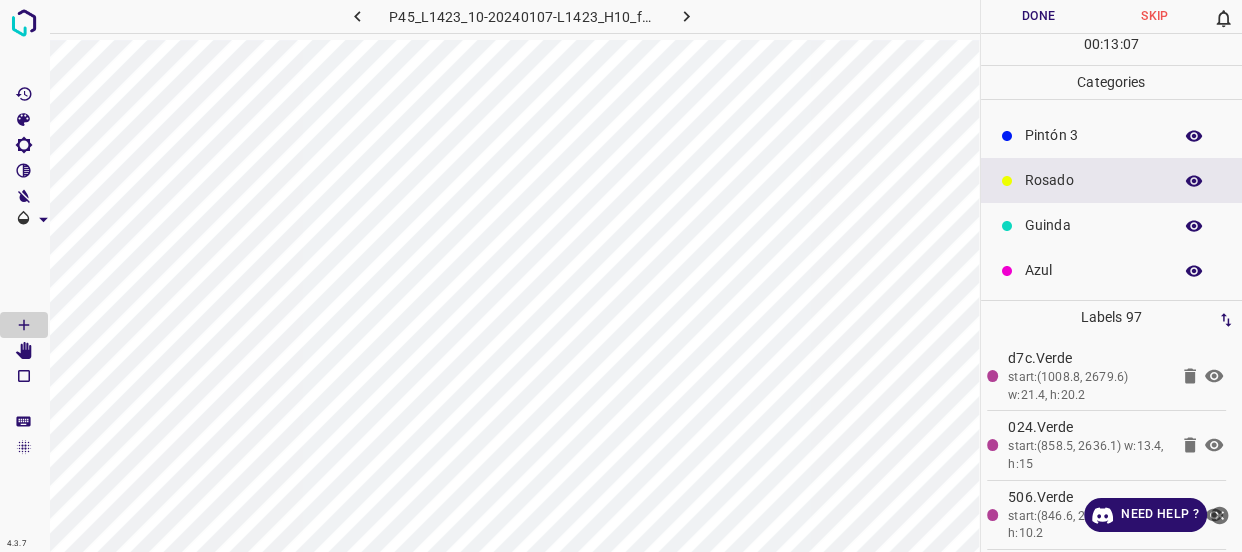 click on "Azul" at bounding box center [1093, 270] 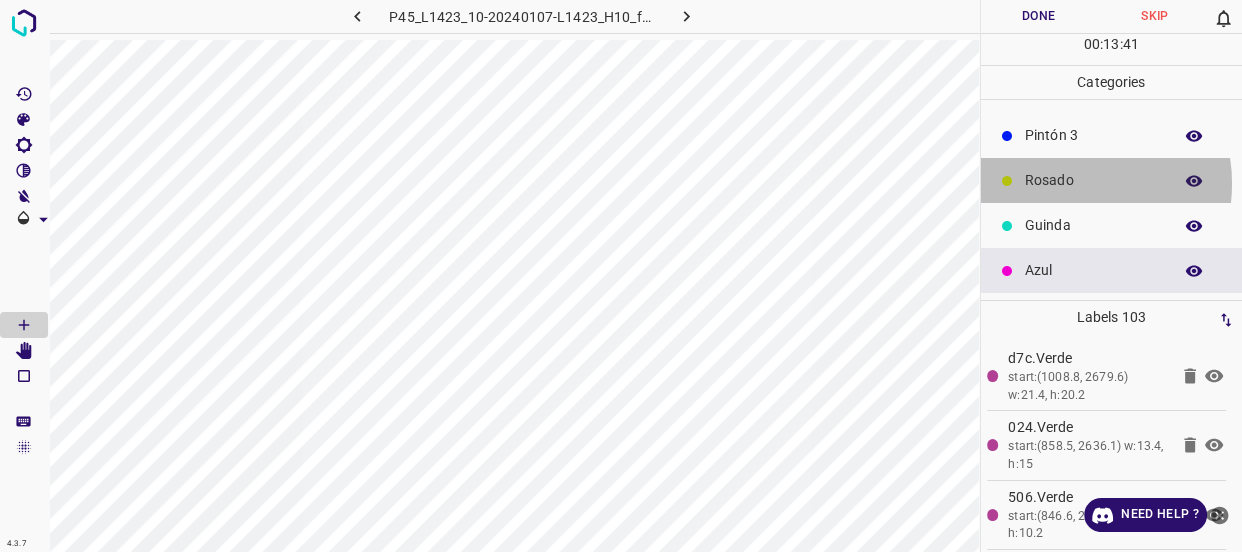 click on "Rosado" at bounding box center (1093, 180) 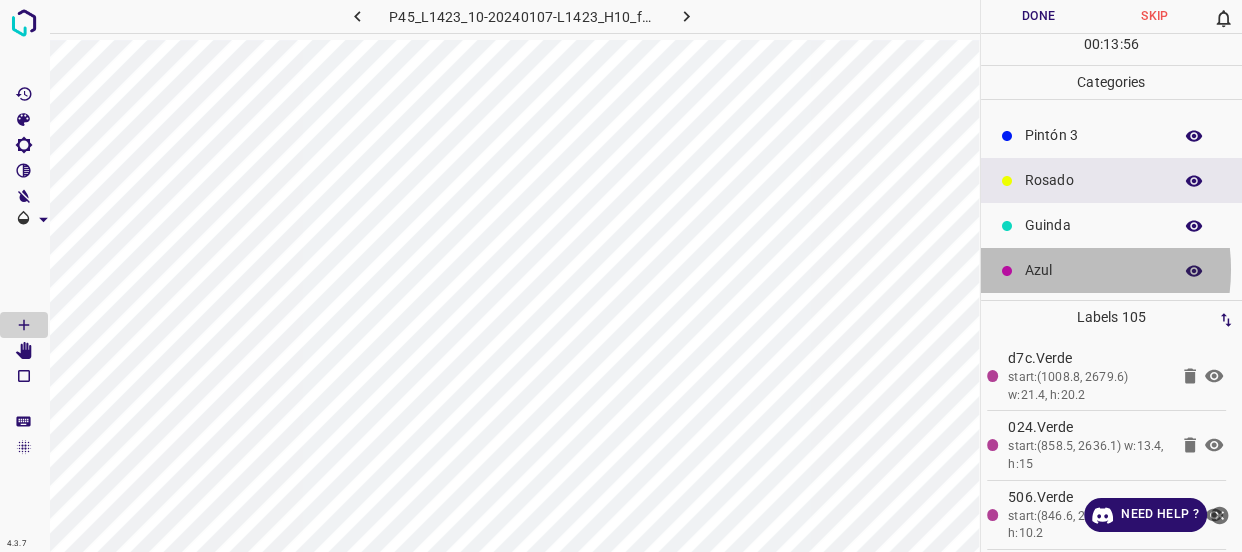 click on "Azul" at bounding box center [1093, 270] 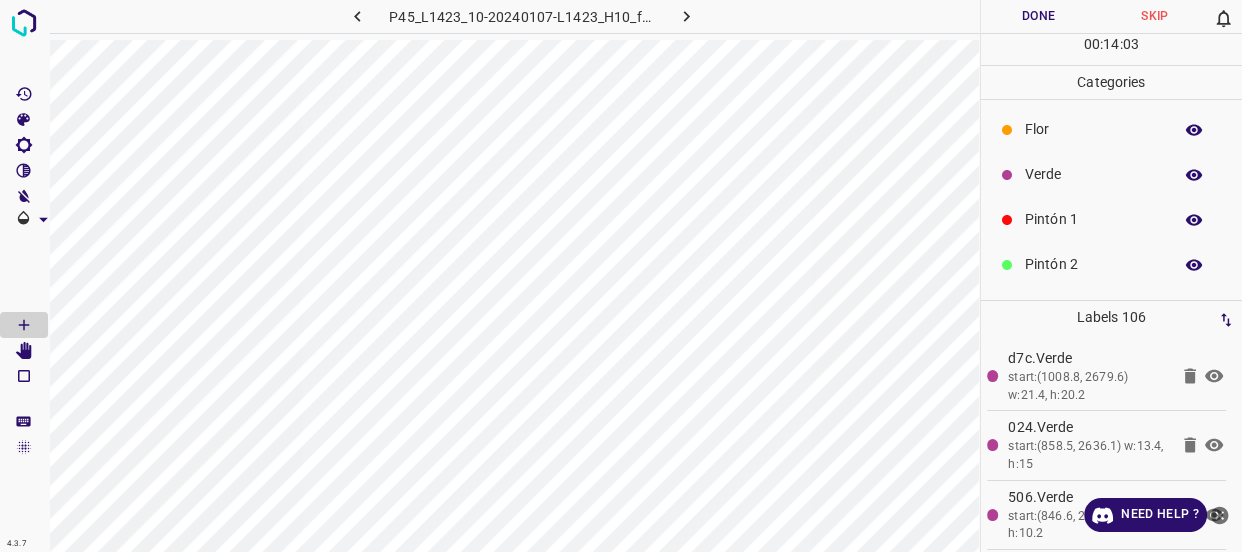 scroll, scrollTop: 0, scrollLeft: 0, axis: both 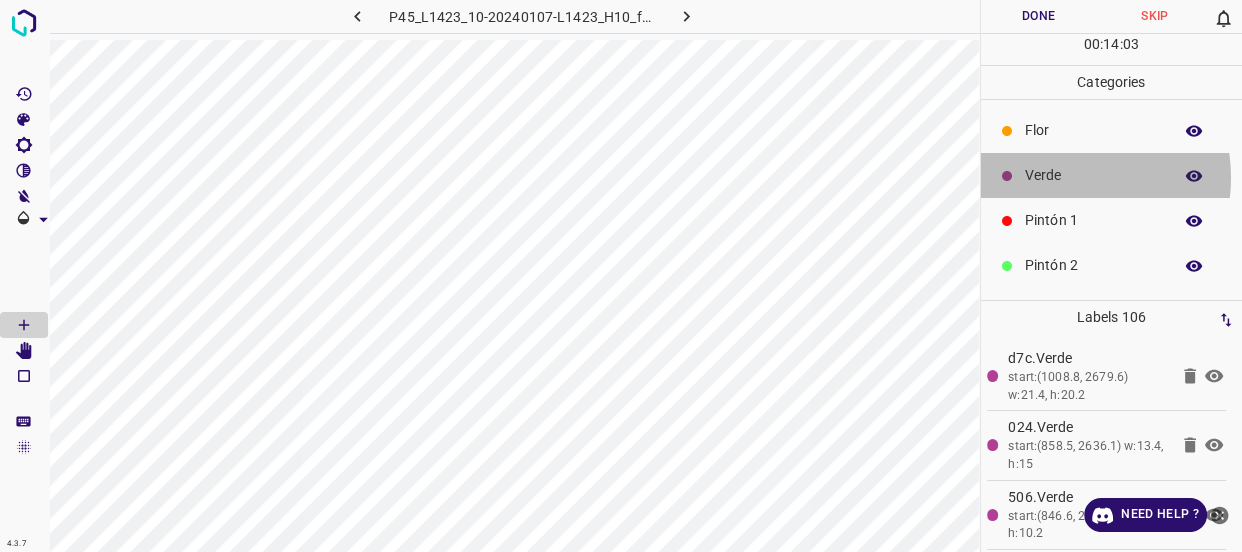 click on "Verde" at bounding box center (1093, 175) 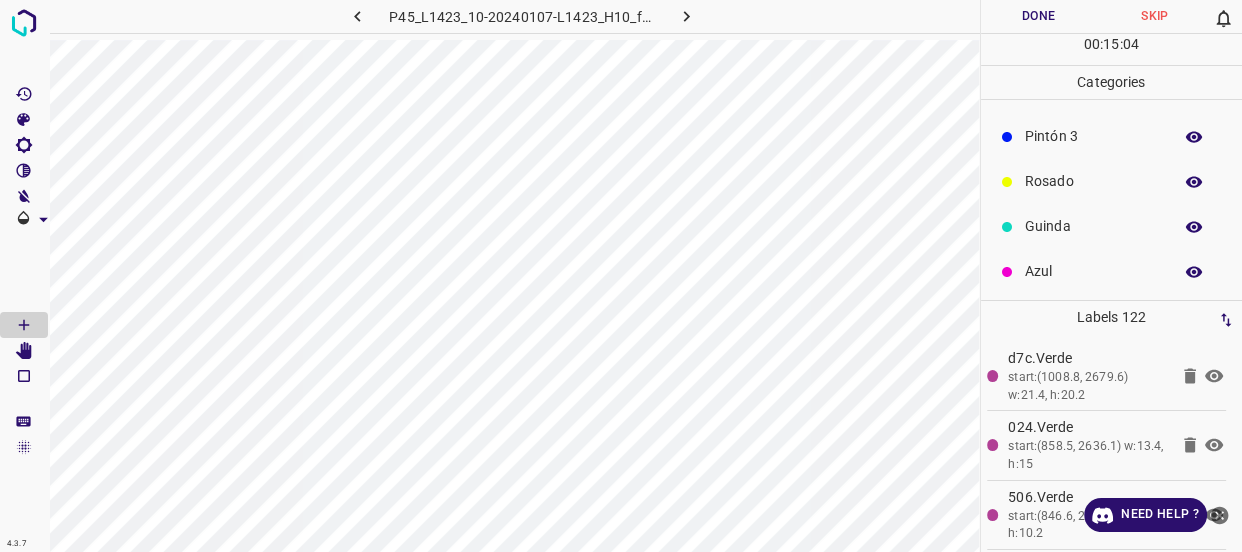 scroll, scrollTop: 175, scrollLeft: 0, axis: vertical 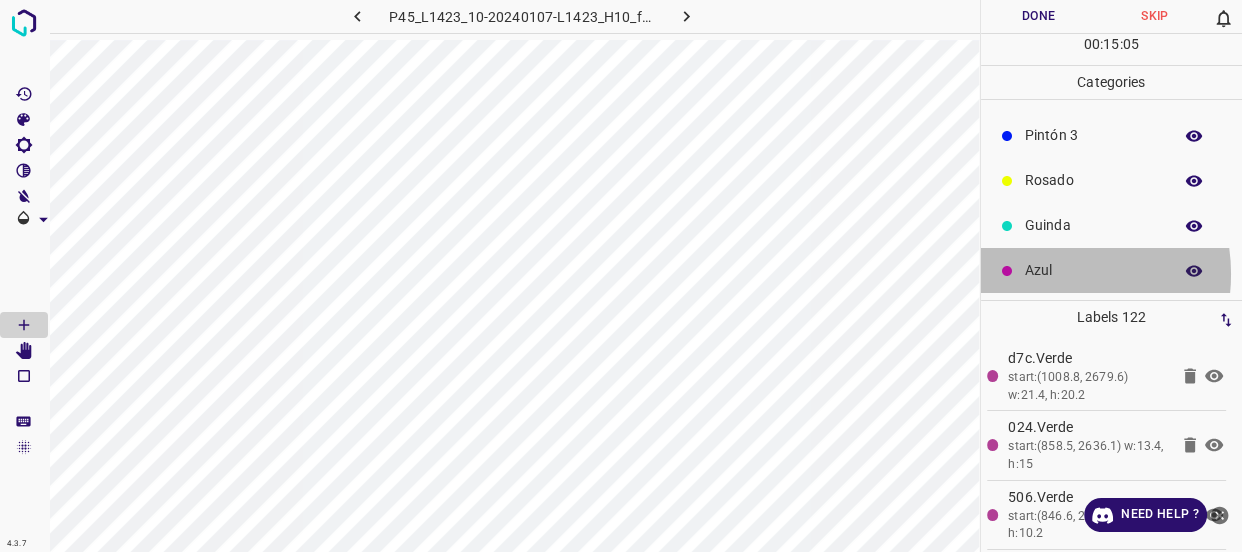 click on "Azul" at bounding box center (1093, 270) 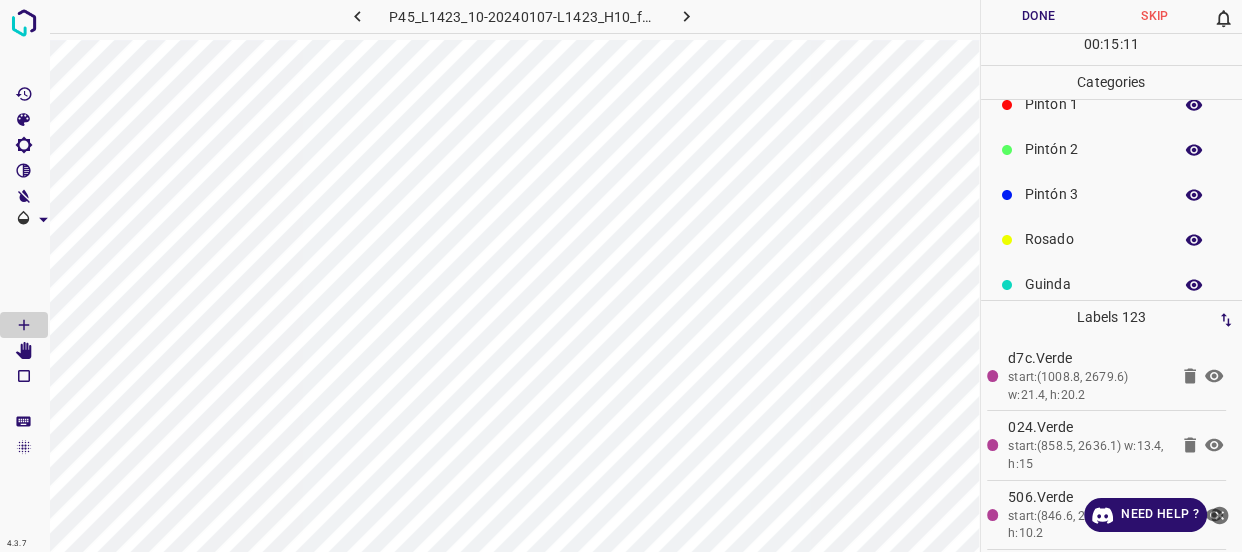 scroll, scrollTop: 84, scrollLeft: 0, axis: vertical 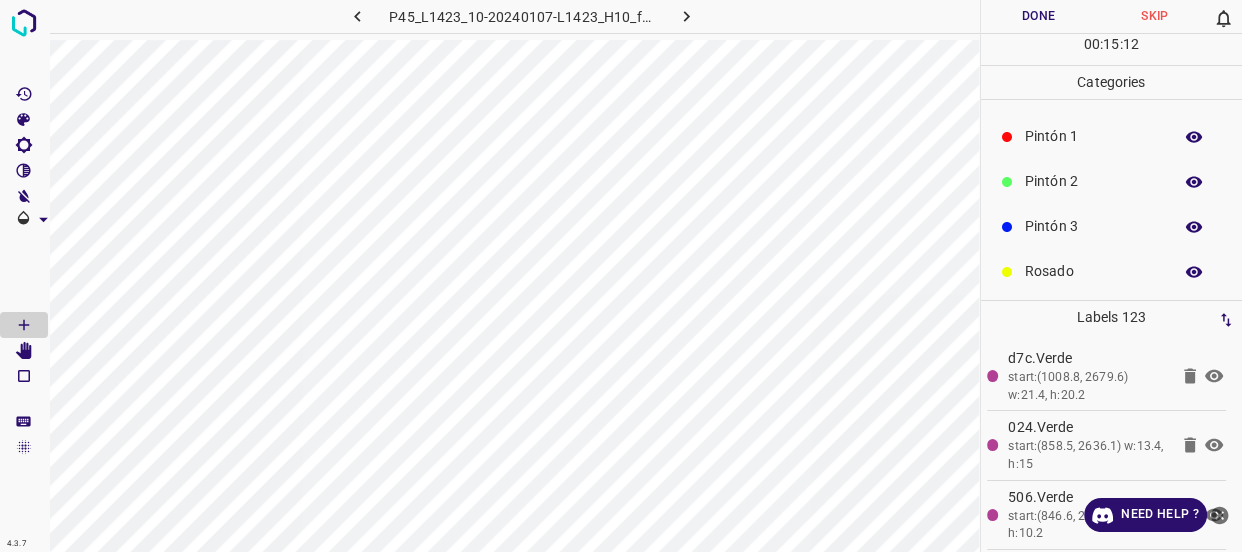 click on "Pintón 2" at bounding box center (1093, 181) 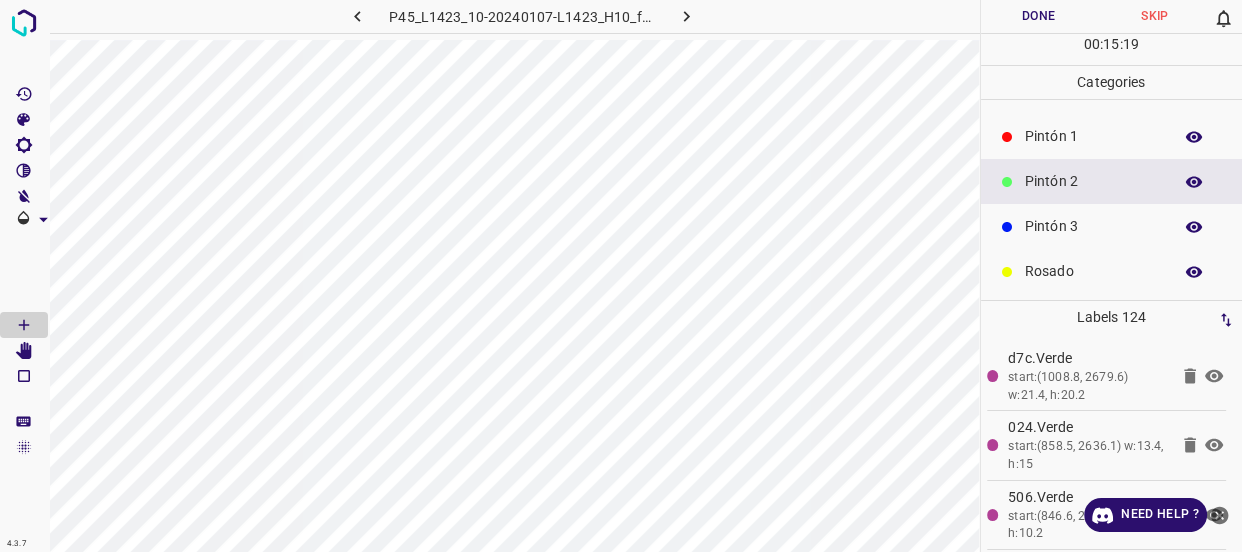click on "Pintón 3" at bounding box center [1093, 226] 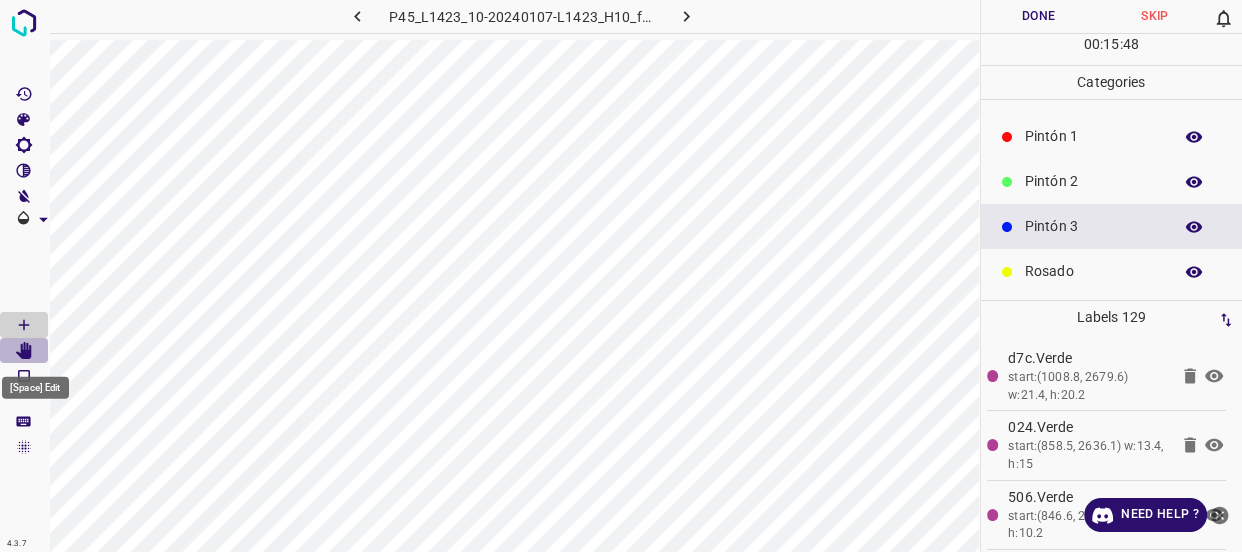 click 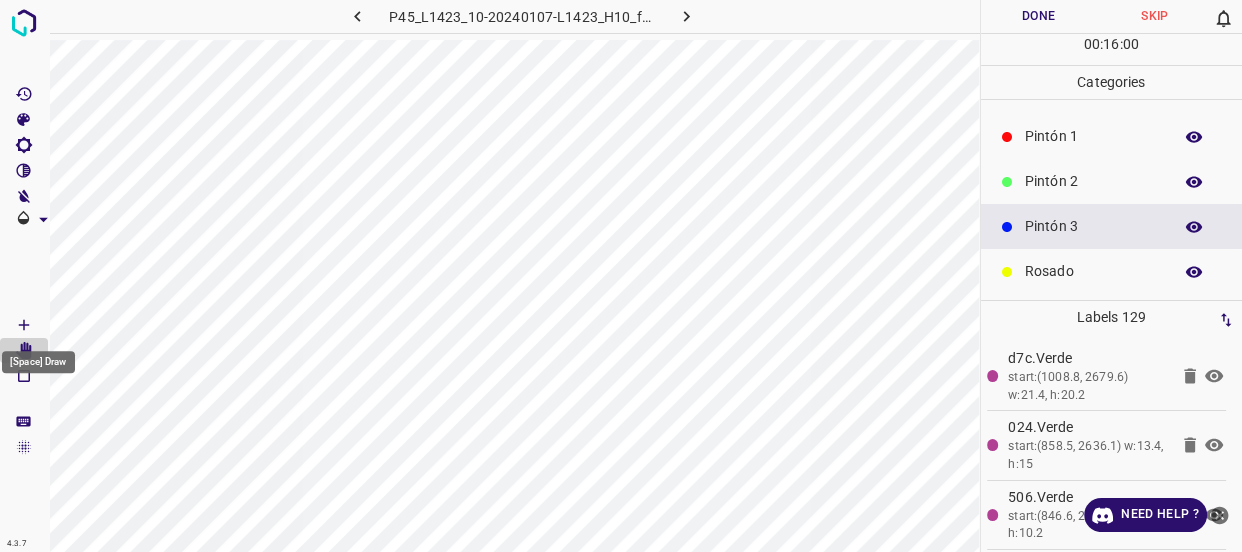 click 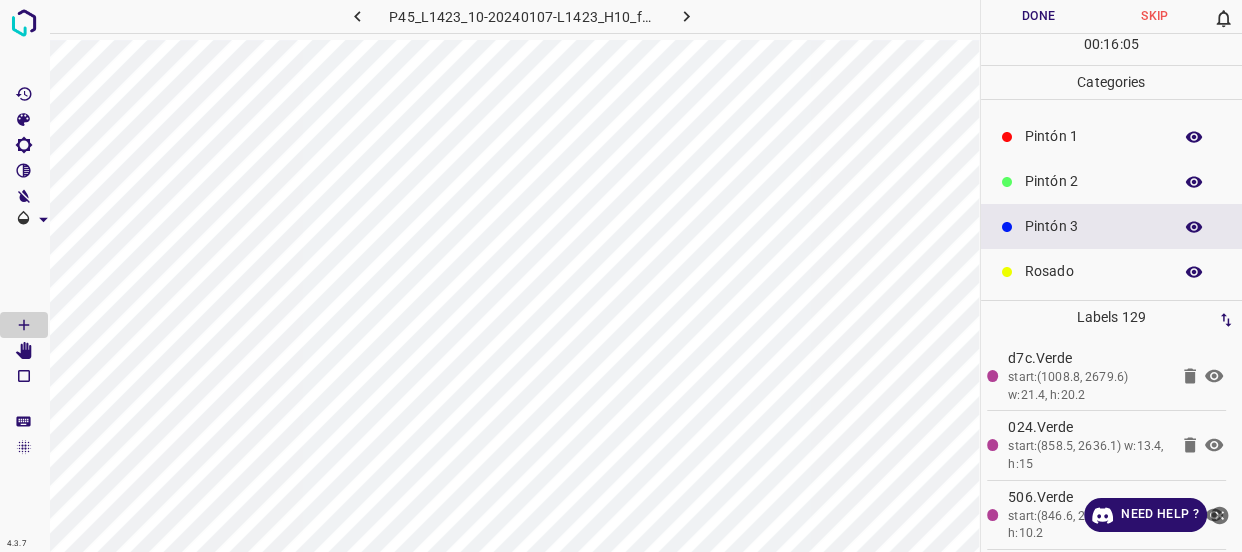 click on "Pintón 2" at bounding box center [1093, 181] 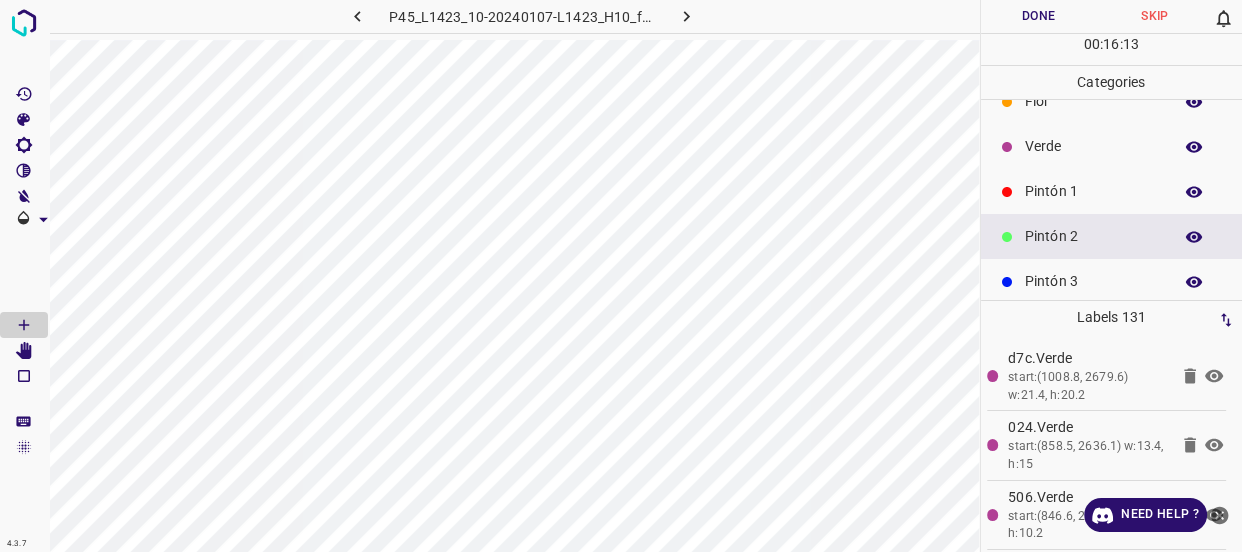 scroll, scrollTop: 0, scrollLeft: 0, axis: both 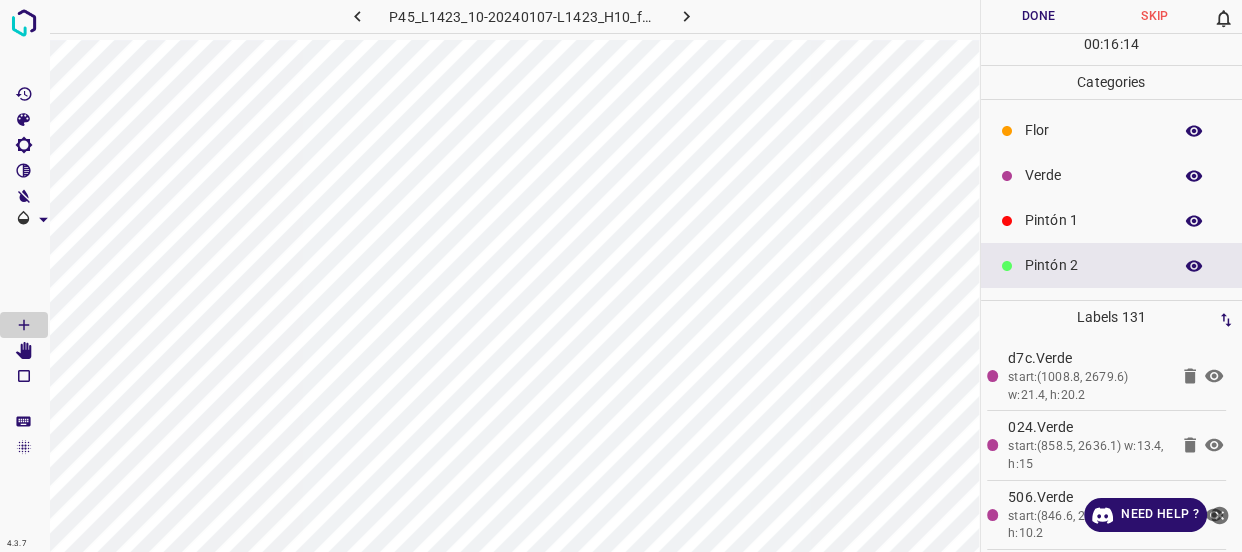 click on "Verde" at bounding box center [1093, 175] 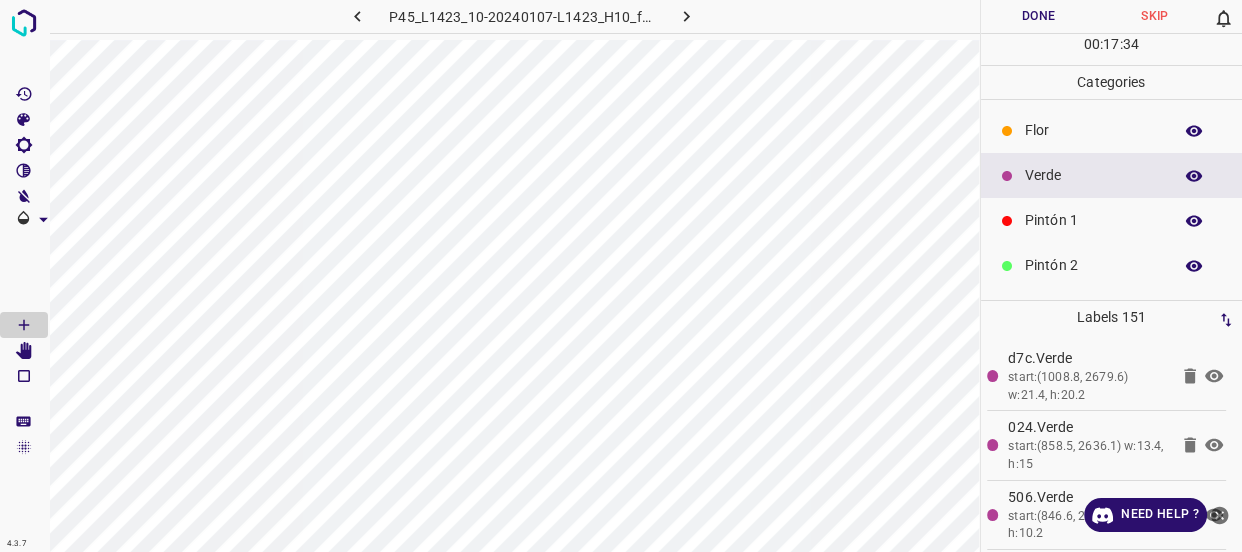 scroll, scrollTop: 175, scrollLeft: 0, axis: vertical 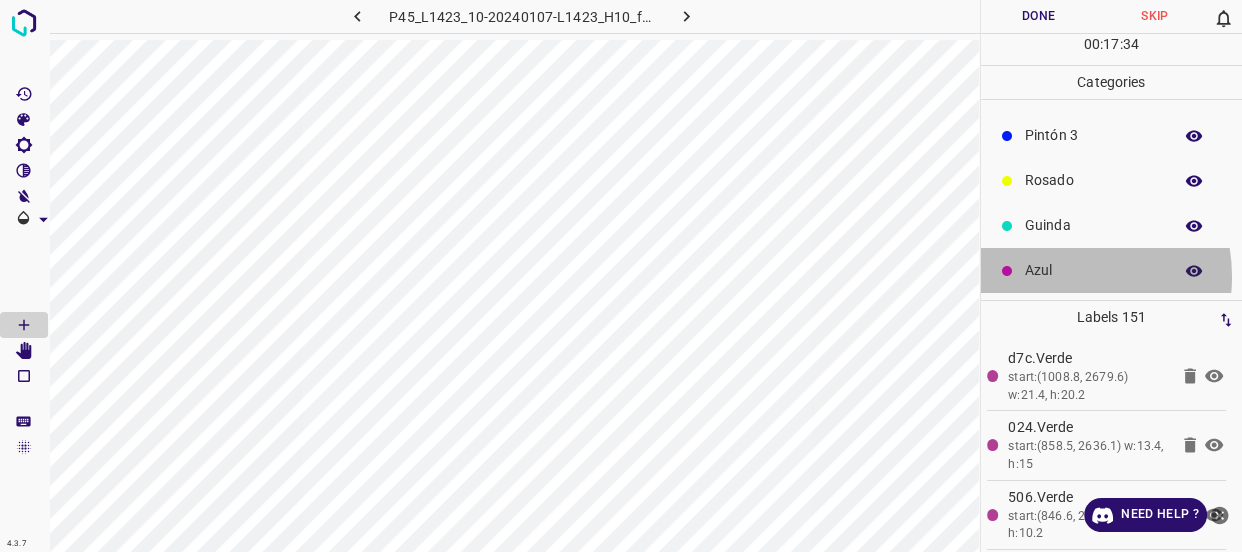 drag, startPoint x: 1057, startPoint y: 276, endPoint x: 1003, endPoint y: 264, distance: 55.31727 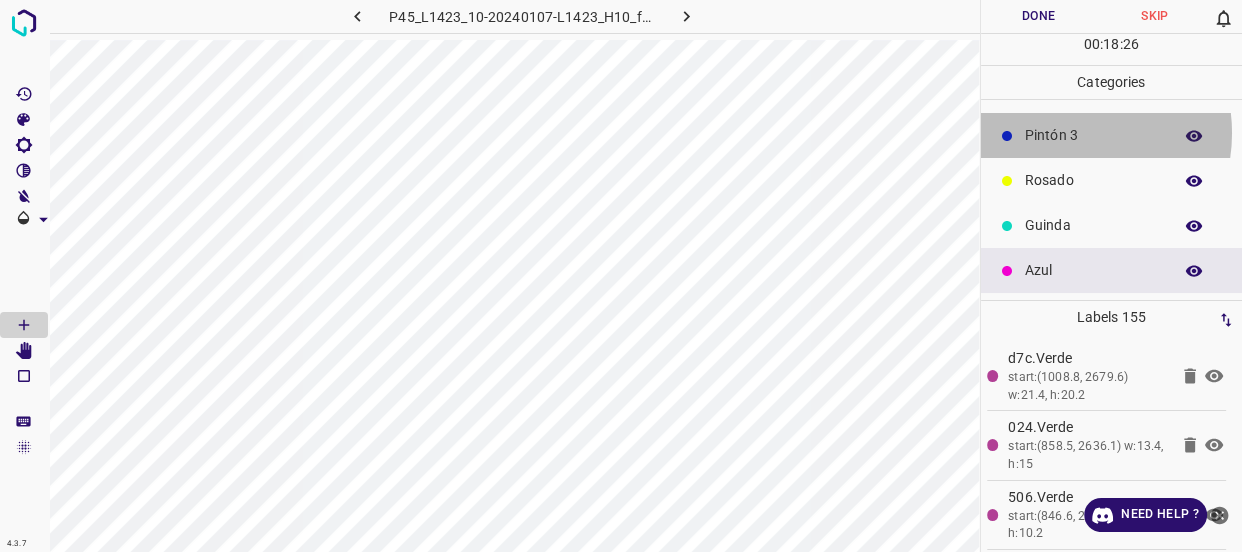 click on "Pintón 3" at bounding box center (1093, 135) 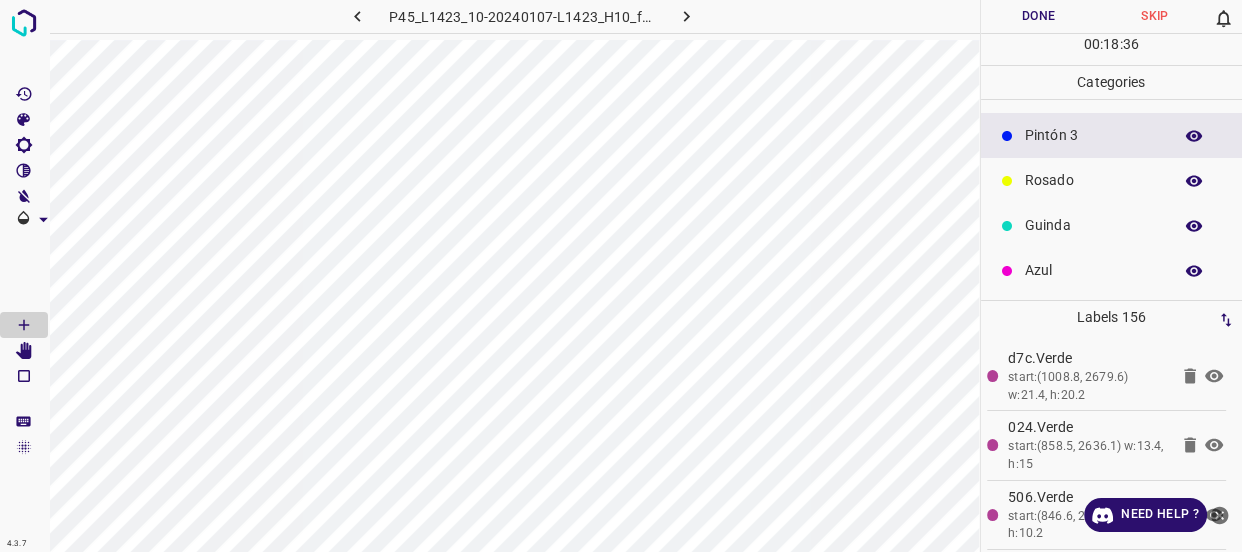 click on "Rosado" at bounding box center [1093, 180] 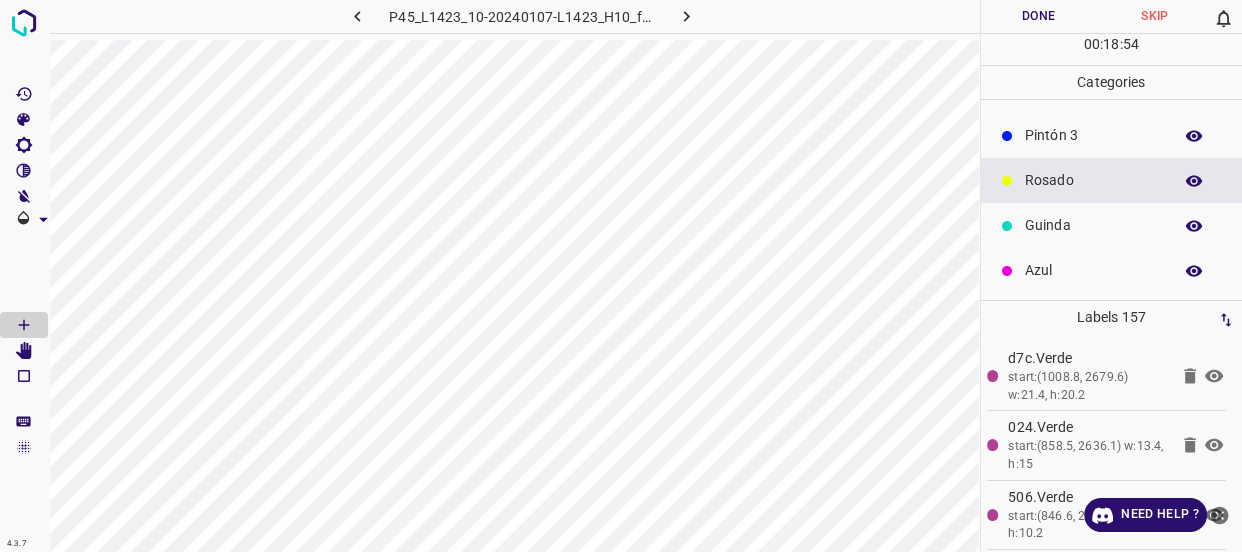 scroll, scrollTop: 0, scrollLeft: 0, axis: both 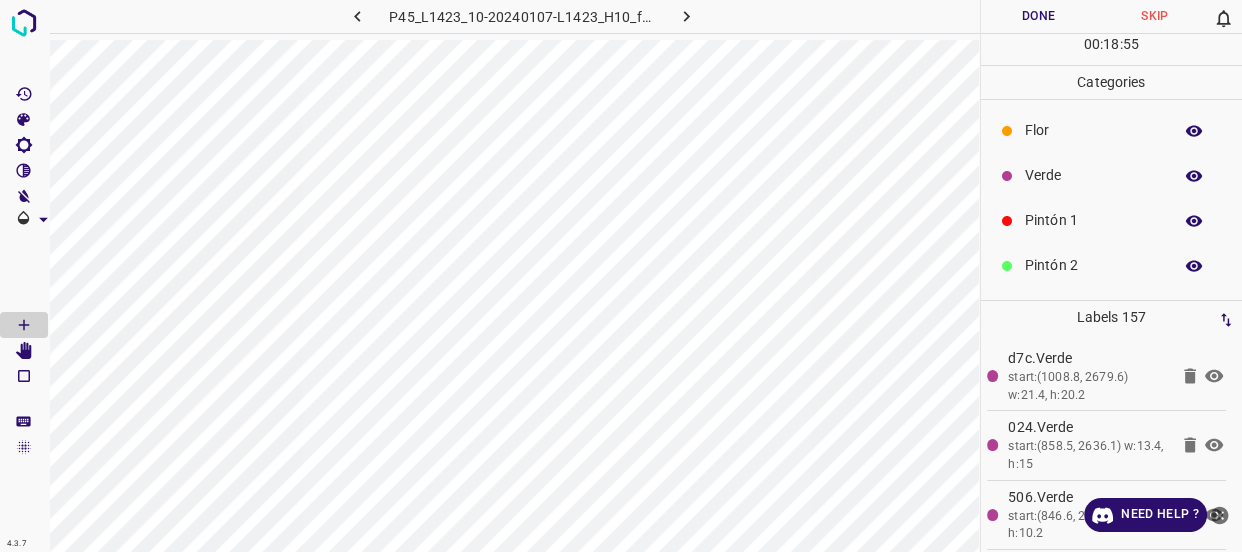 click on "Flor" at bounding box center [1093, 130] 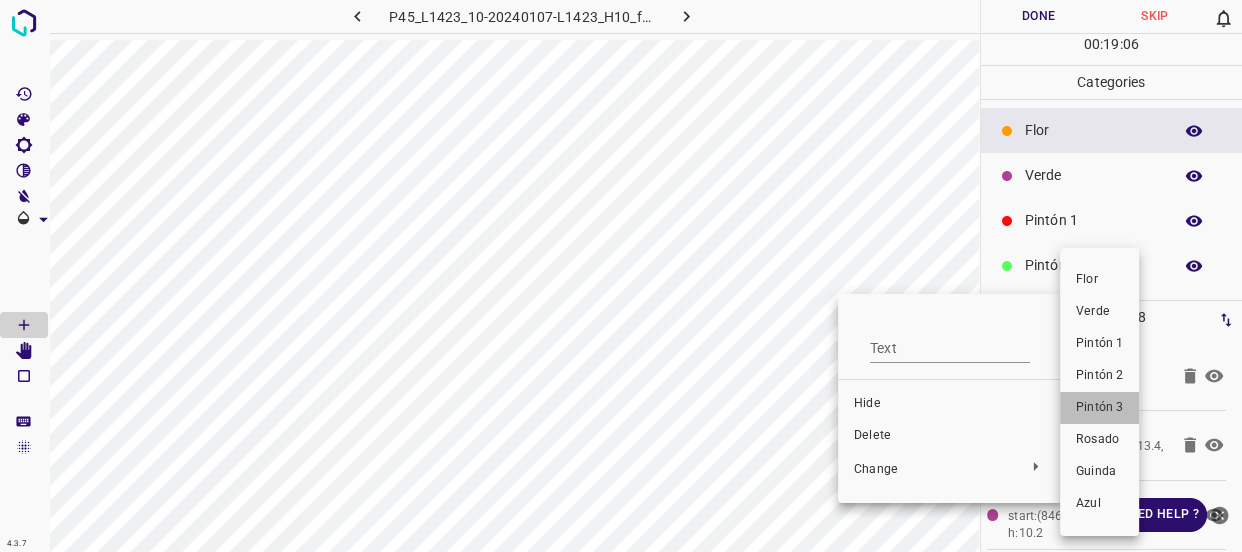 drag, startPoint x: 1092, startPoint y: 413, endPoint x: 1070, endPoint y: 398, distance: 26.627054 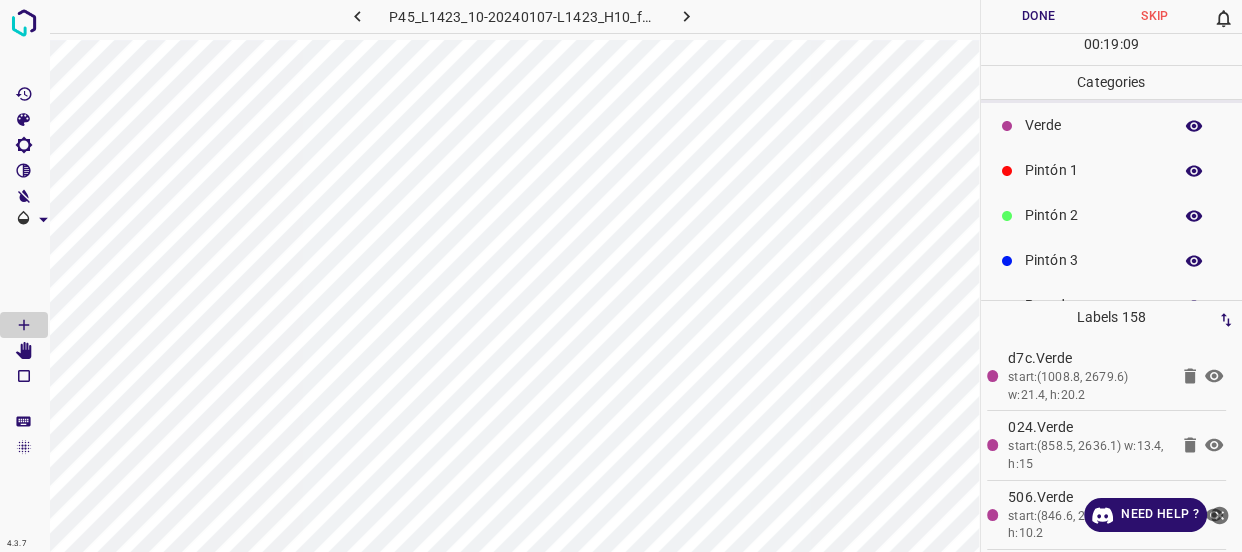 scroll, scrollTop: 90, scrollLeft: 0, axis: vertical 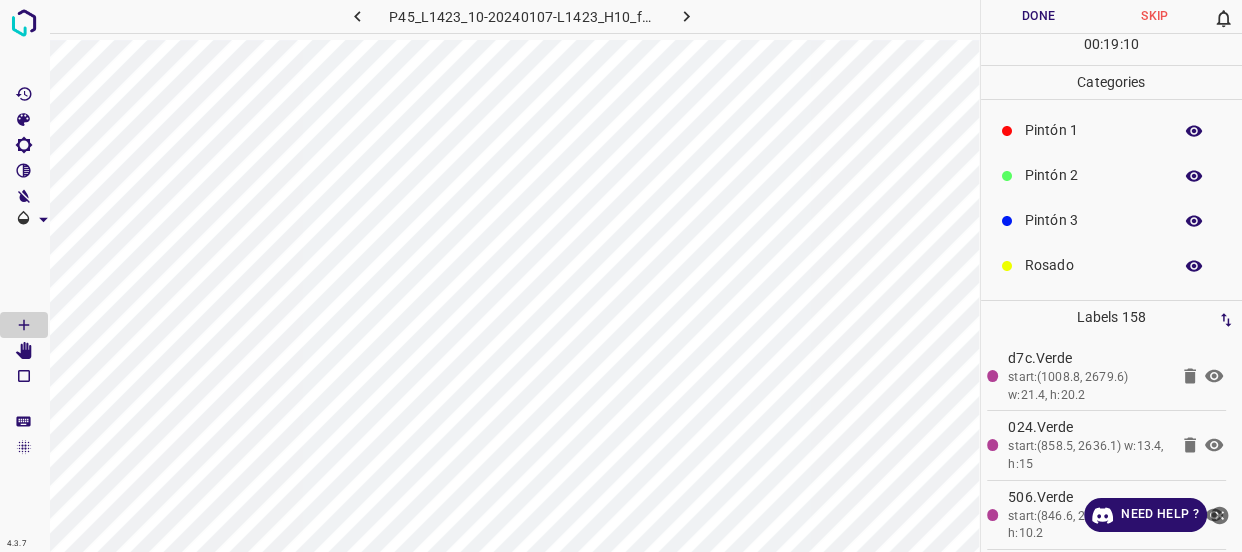 click on "Pintón 3" at bounding box center (1093, 220) 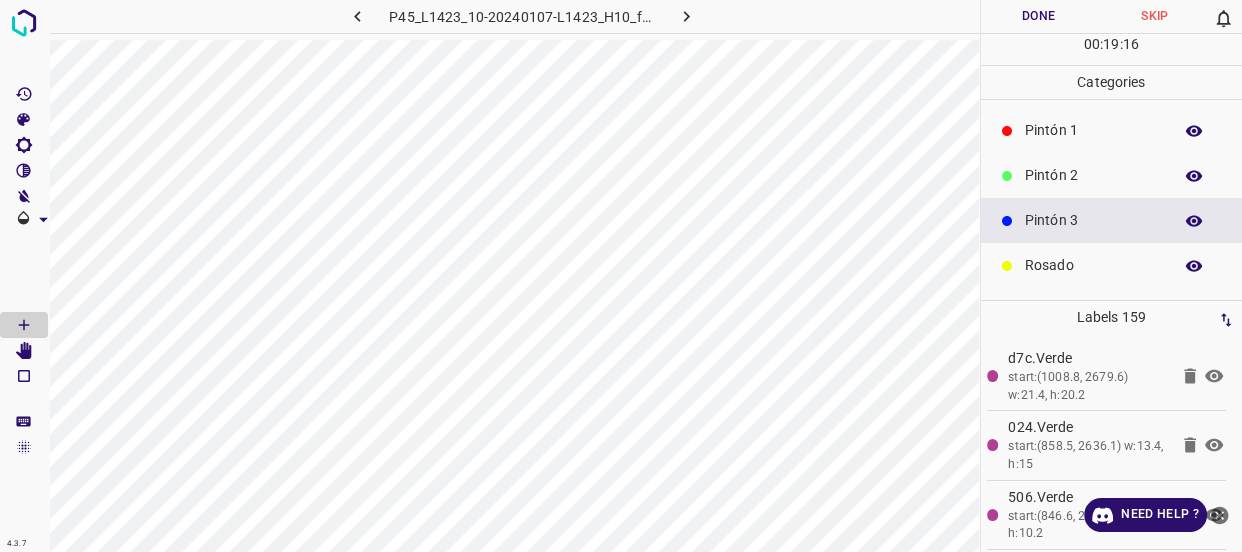 scroll, scrollTop: 0, scrollLeft: 0, axis: both 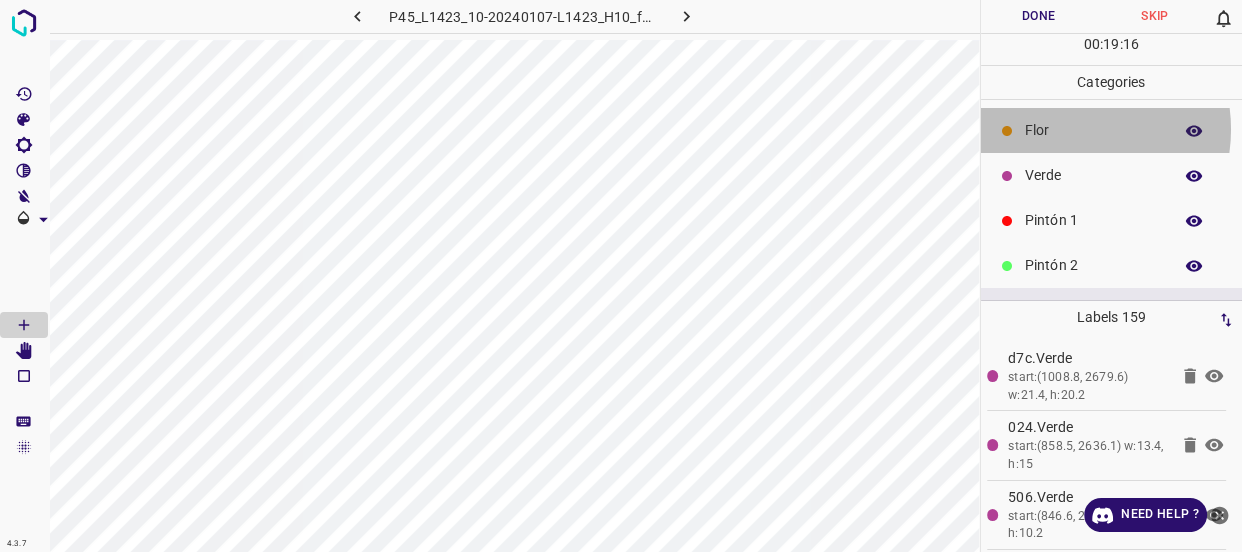 click on "Flor" at bounding box center (1093, 130) 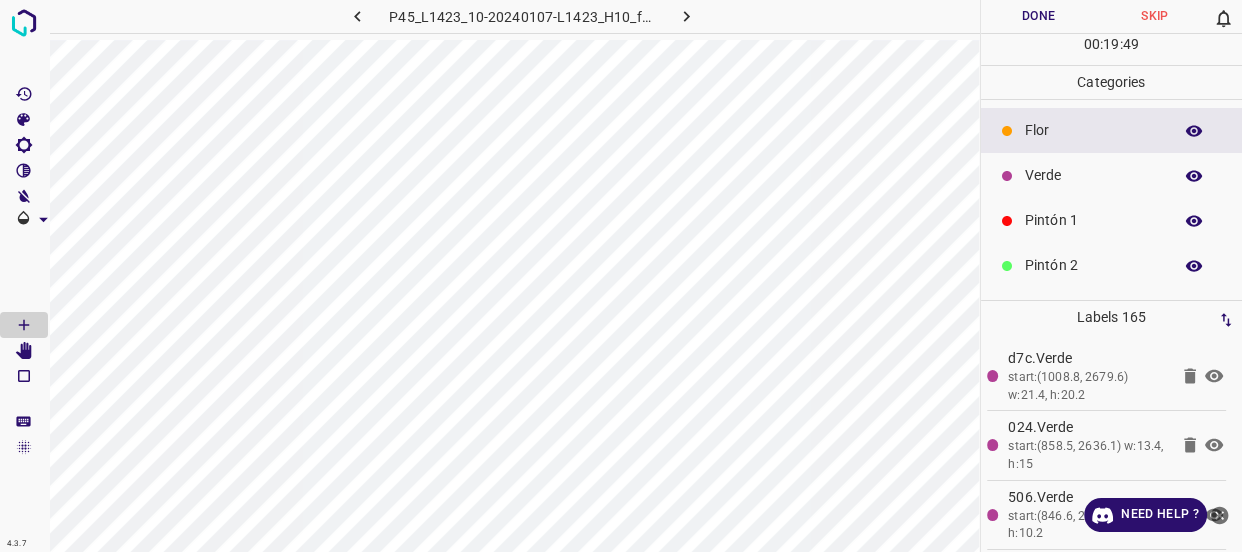 click on "Verde" at bounding box center [1093, 175] 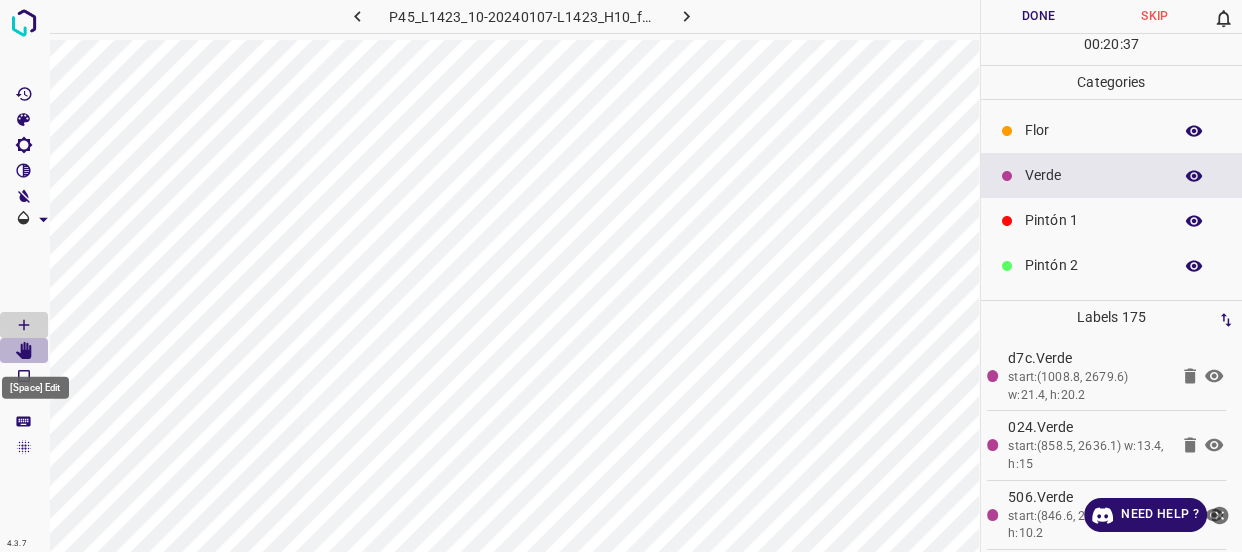 click 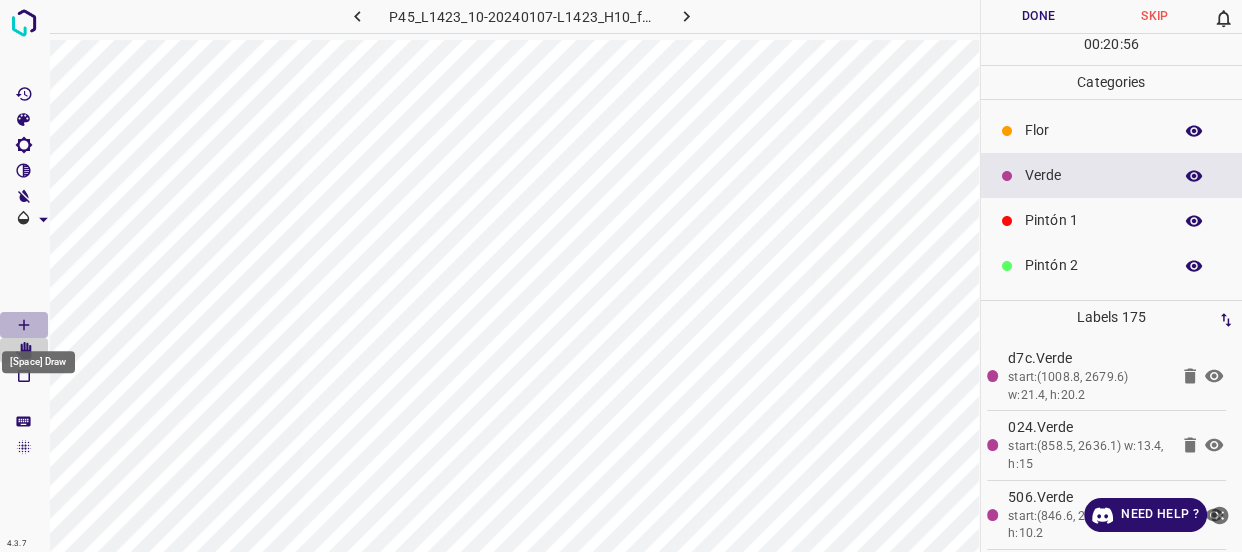 click 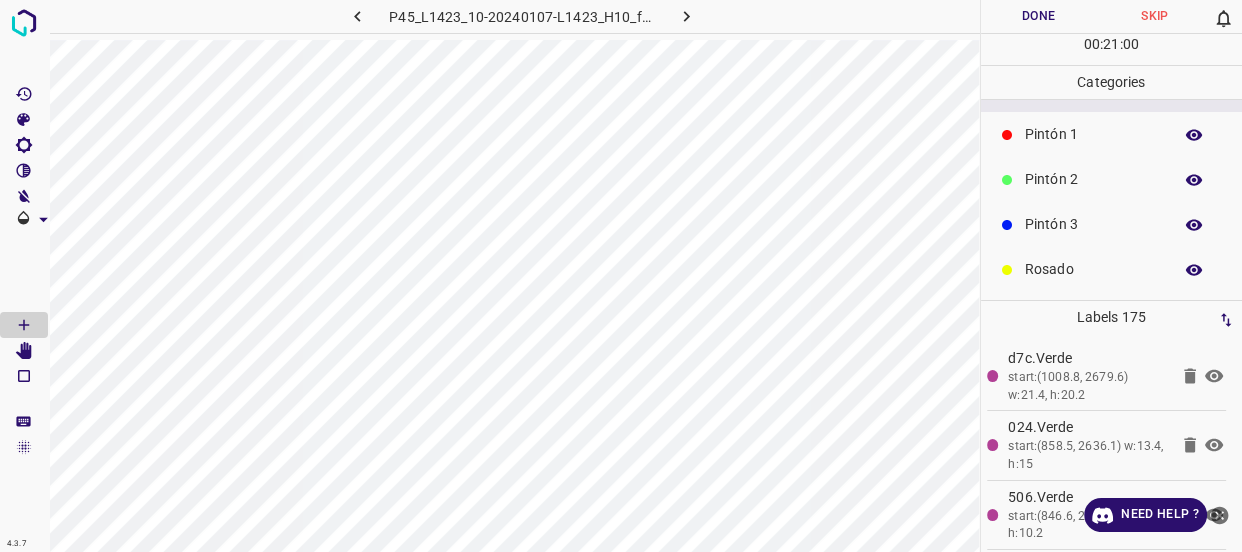 scroll, scrollTop: 90, scrollLeft: 0, axis: vertical 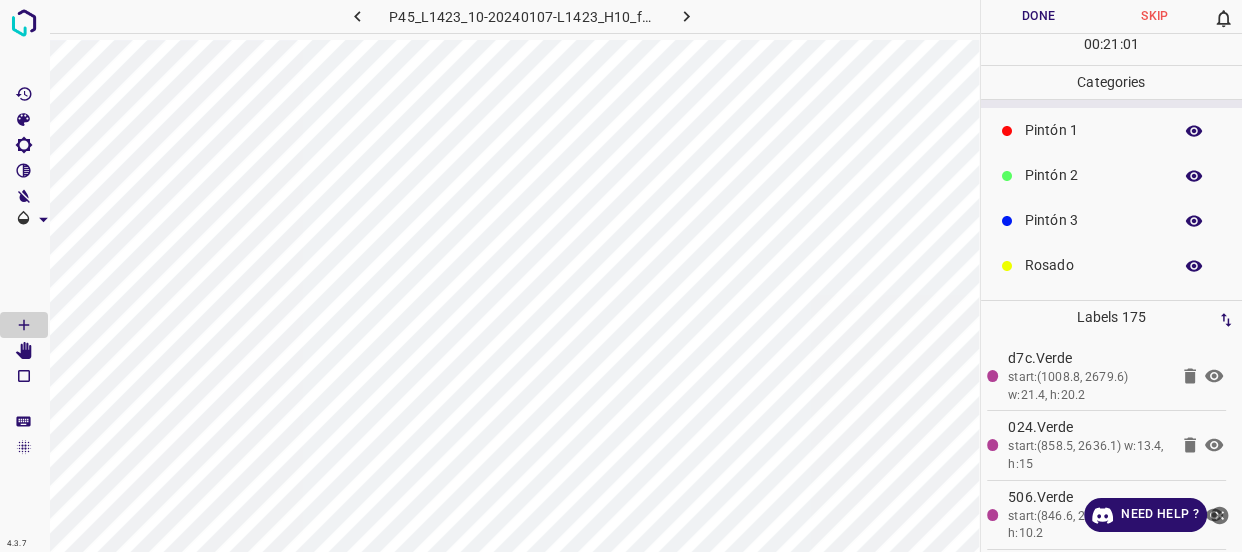 click on "Rosado" at bounding box center (1093, 265) 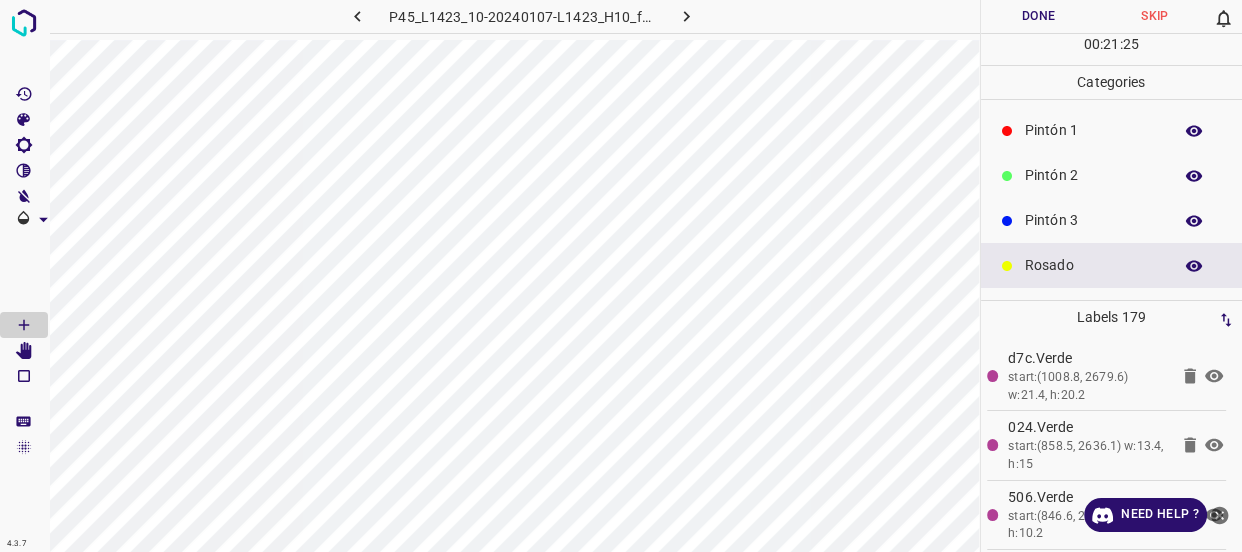 scroll, scrollTop: 175, scrollLeft: 0, axis: vertical 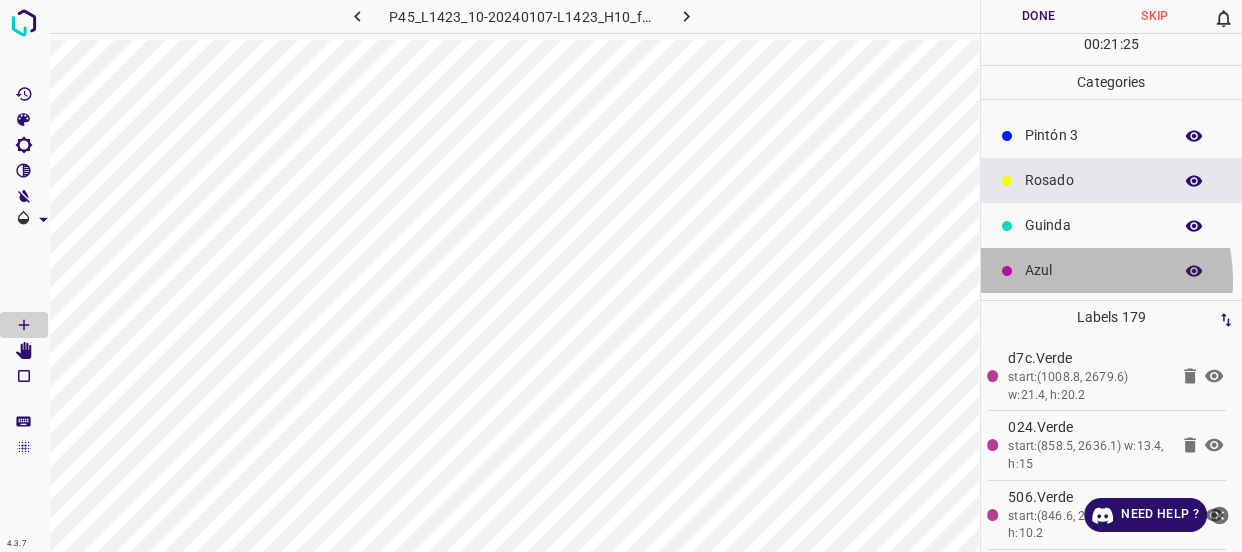 click on "Azul" at bounding box center (1112, 270) 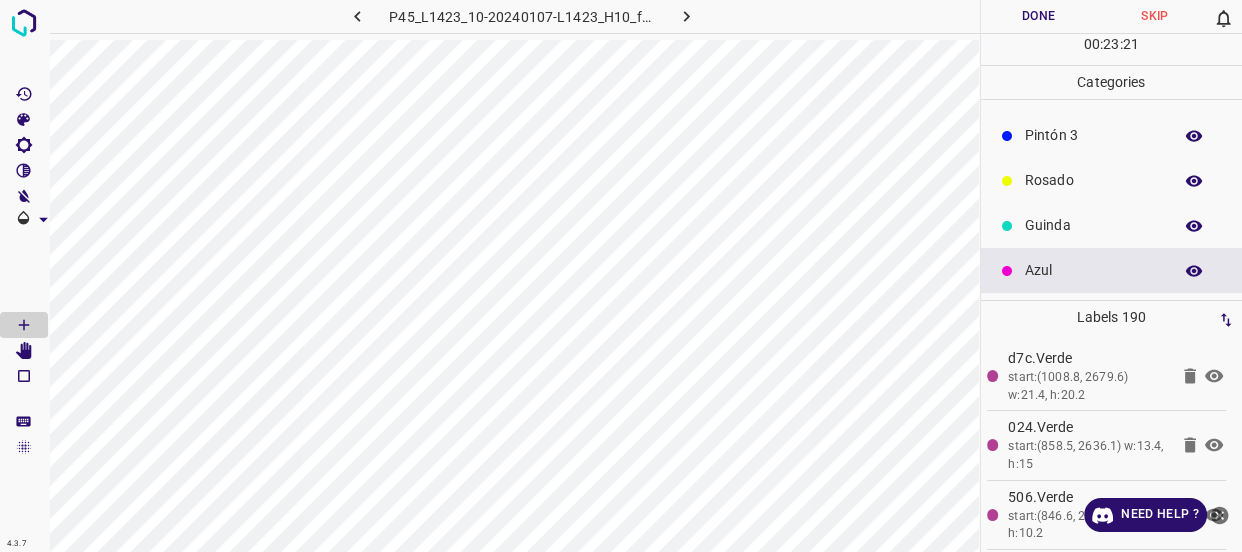 click on "Pintón 3" at bounding box center (1093, 135) 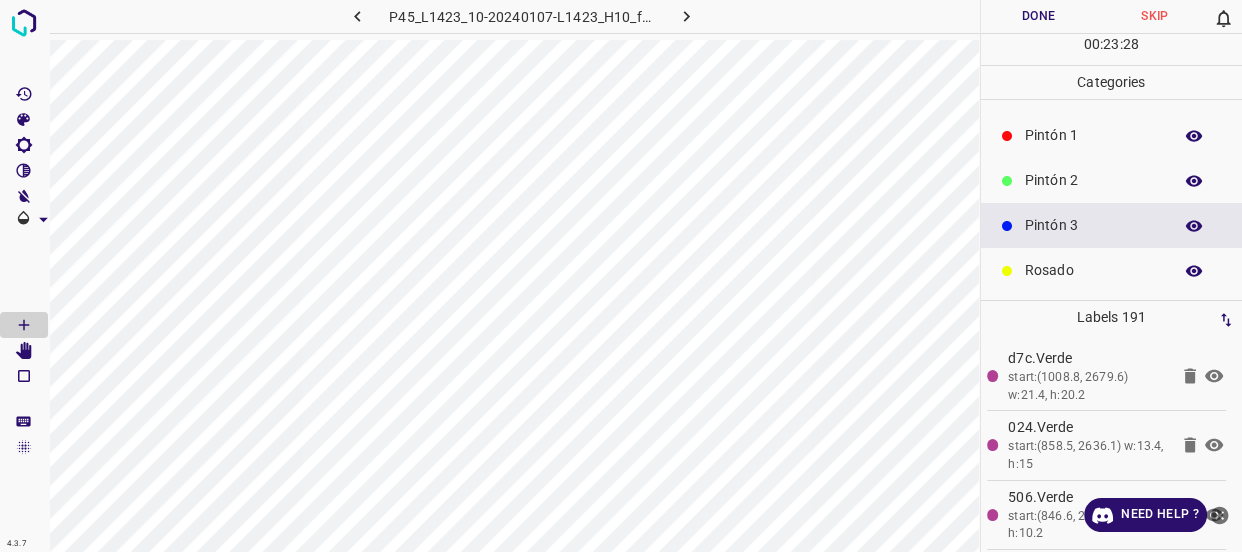scroll, scrollTop: 0, scrollLeft: 0, axis: both 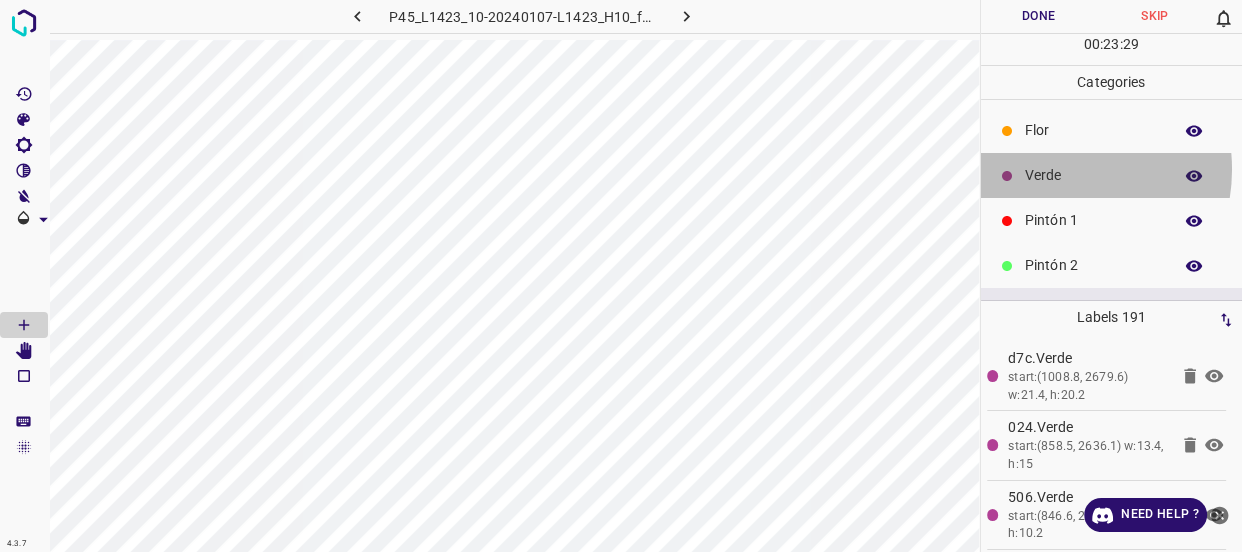 click on "Verde" at bounding box center [1093, 175] 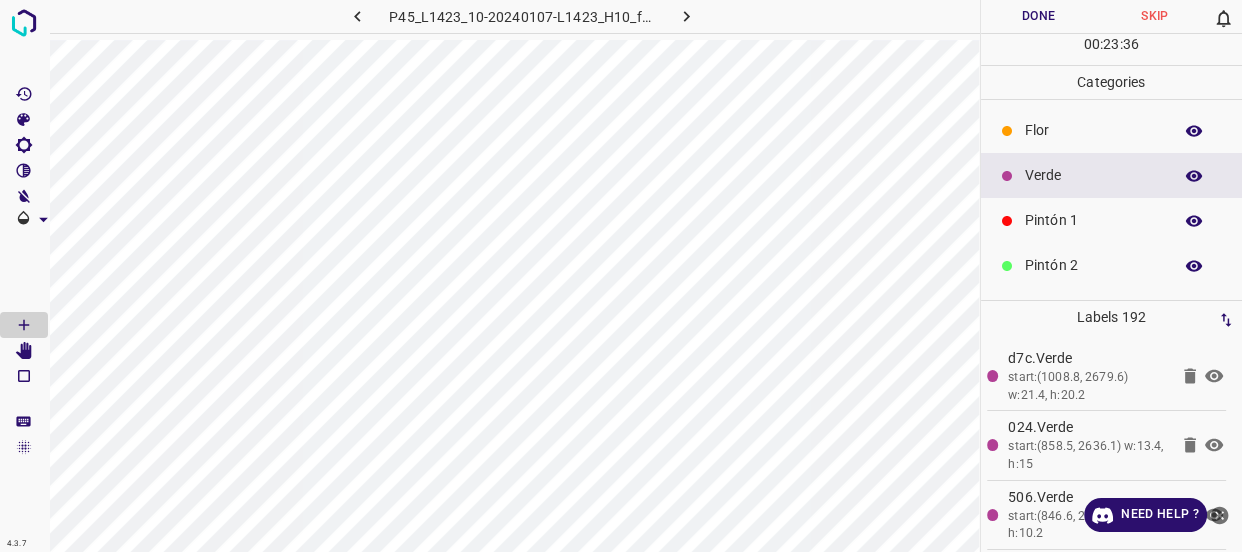 scroll, scrollTop: 90, scrollLeft: 0, axis: vertical 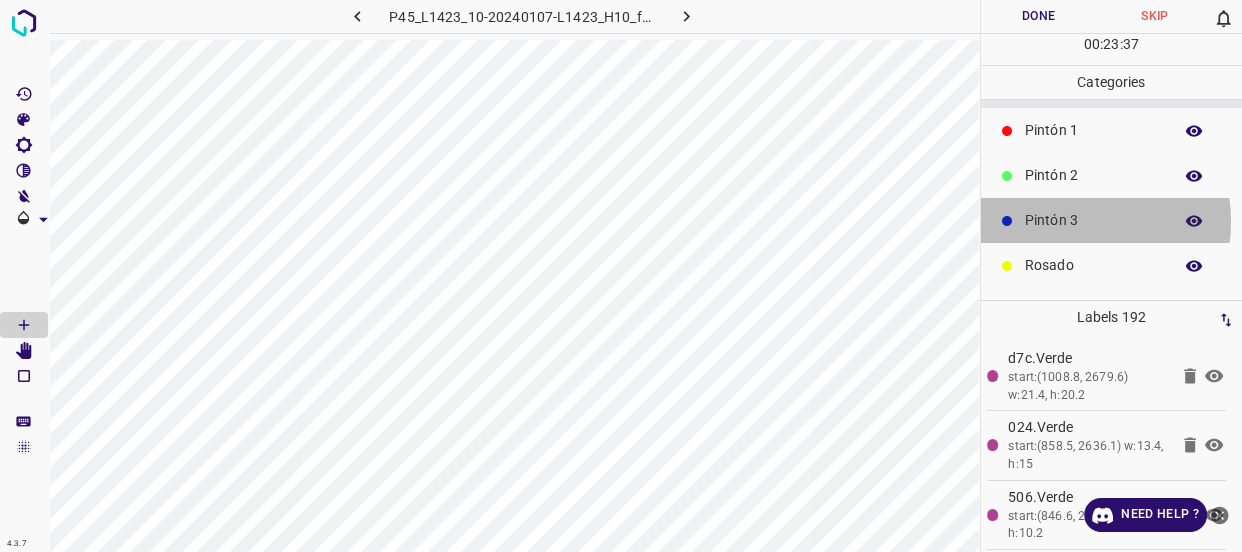 click on "Pintón 3" at bounding box center (1093, 220) 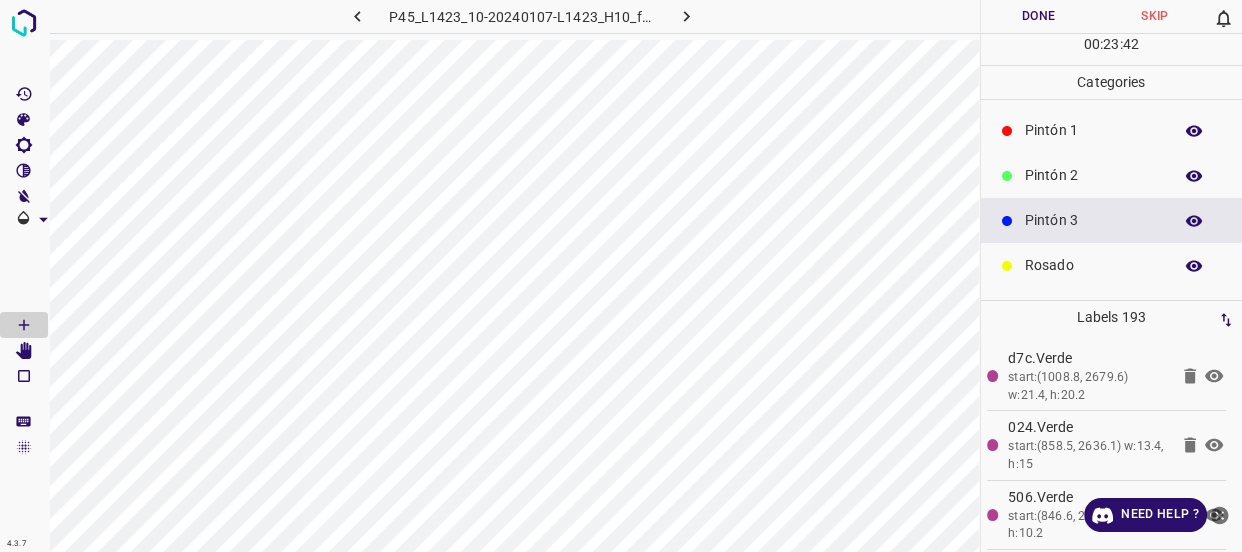 scroll, scrollTop: 0, scrollLeft: 0, axis: both 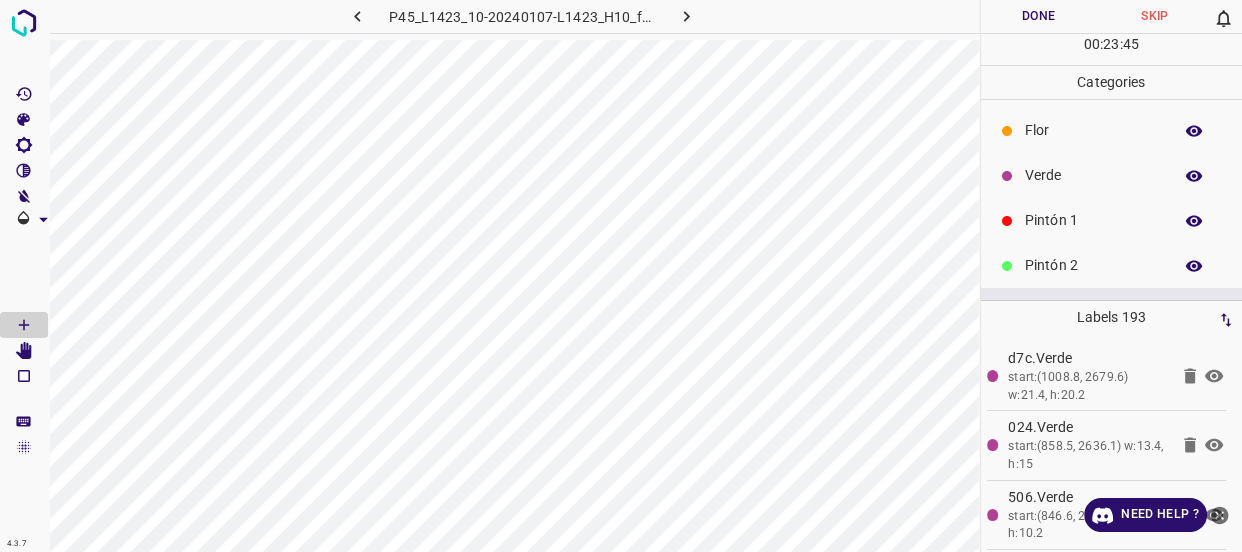 click on "Verde" at bounding box center (1093, 175) 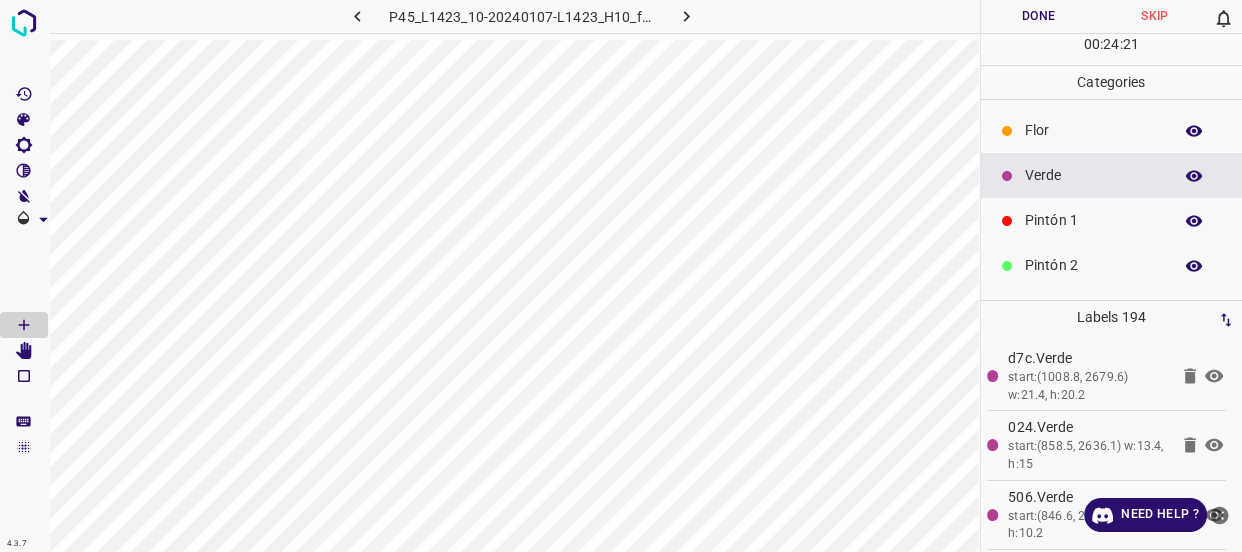 click 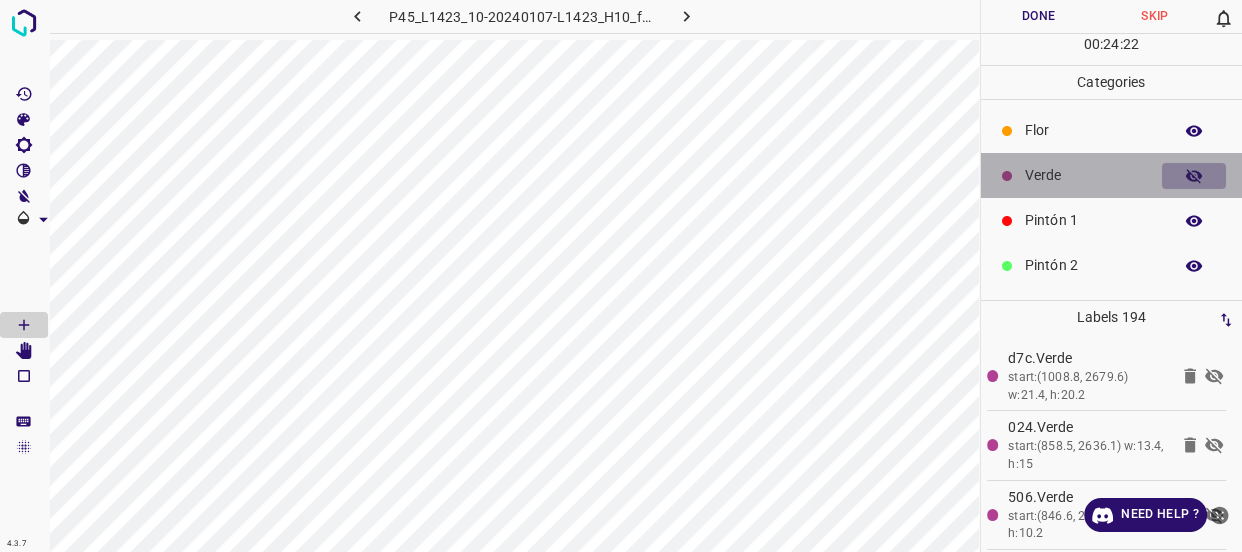 click 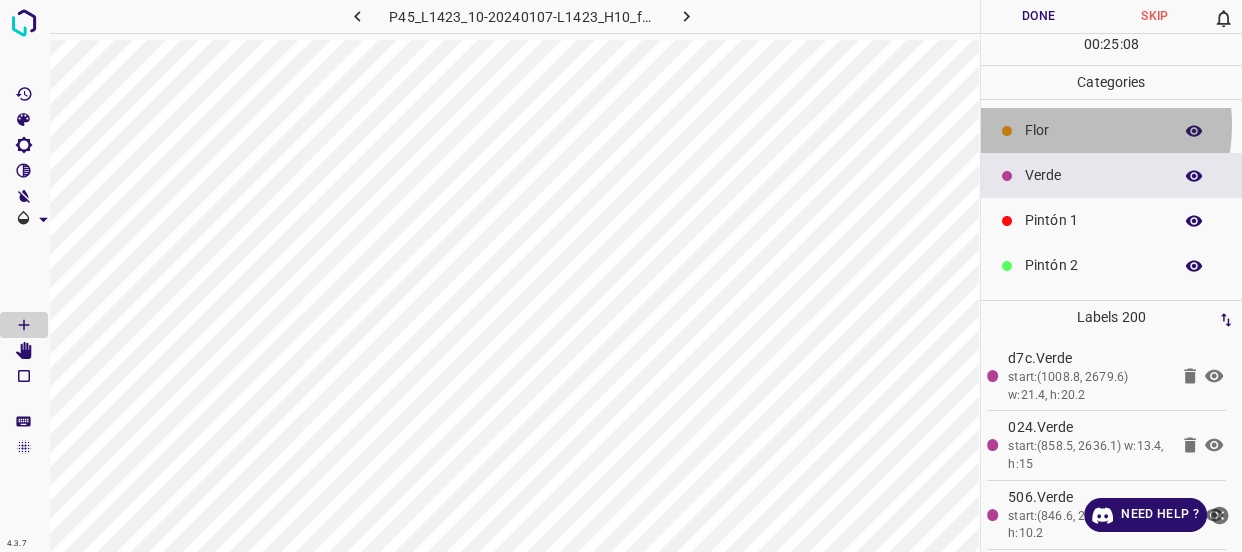 click on "Flor" at bounding box center (1093, 130) 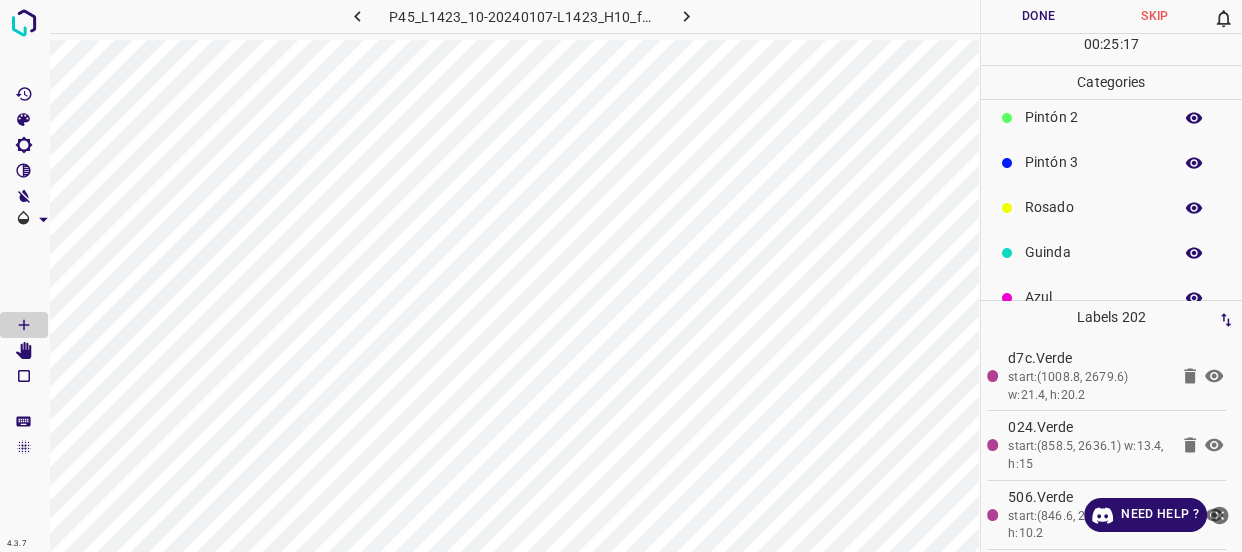 scroll, scrollTop: 175, scrollLeft: 0, axis: vertical 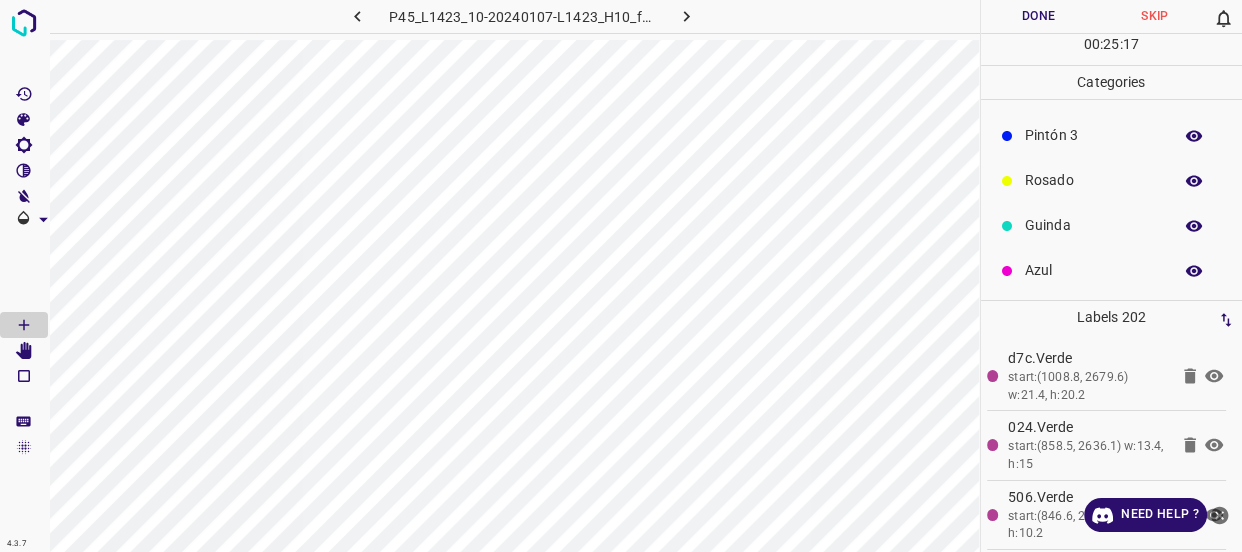 click on "Pintón 3" at bounding box center (1093, 135) 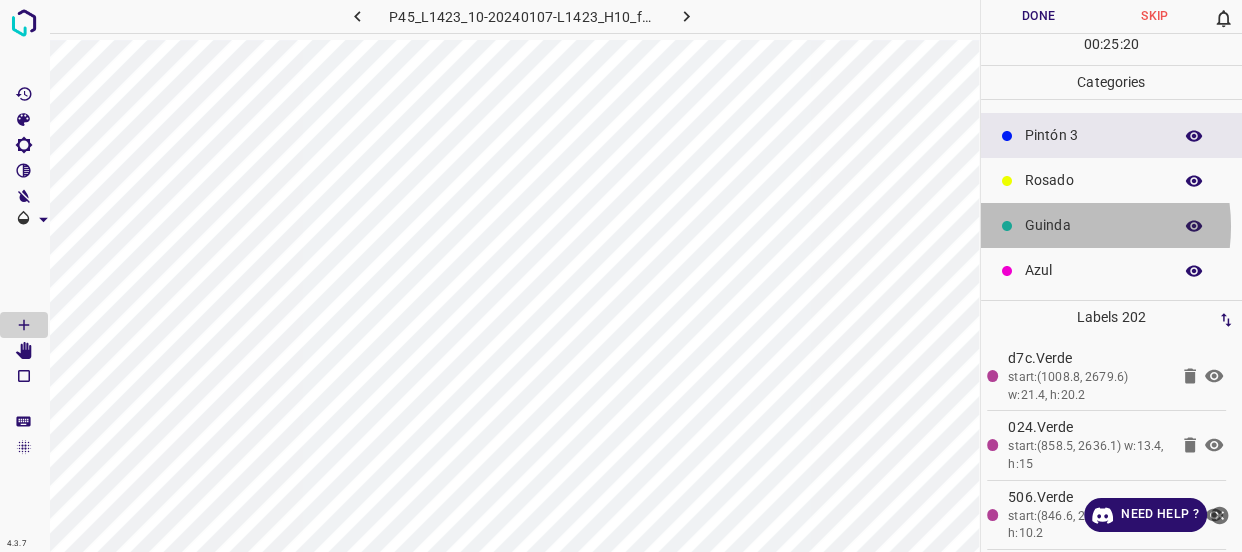 click on "Guinda" at bounding box center (1093, 225) 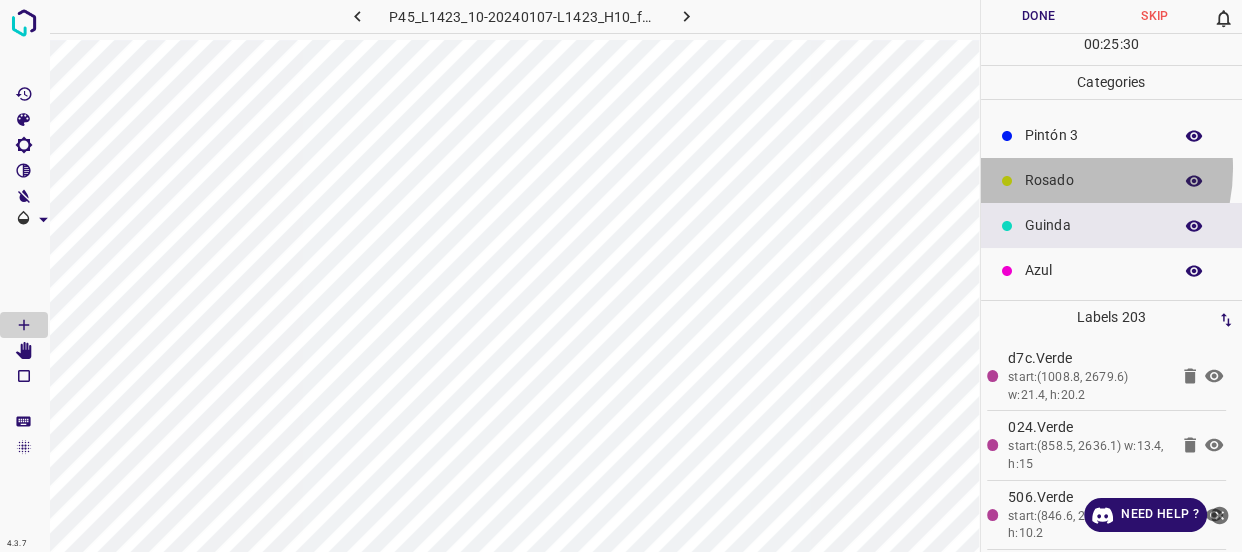 click on "Rosado" at bounding box center (1112, 180) 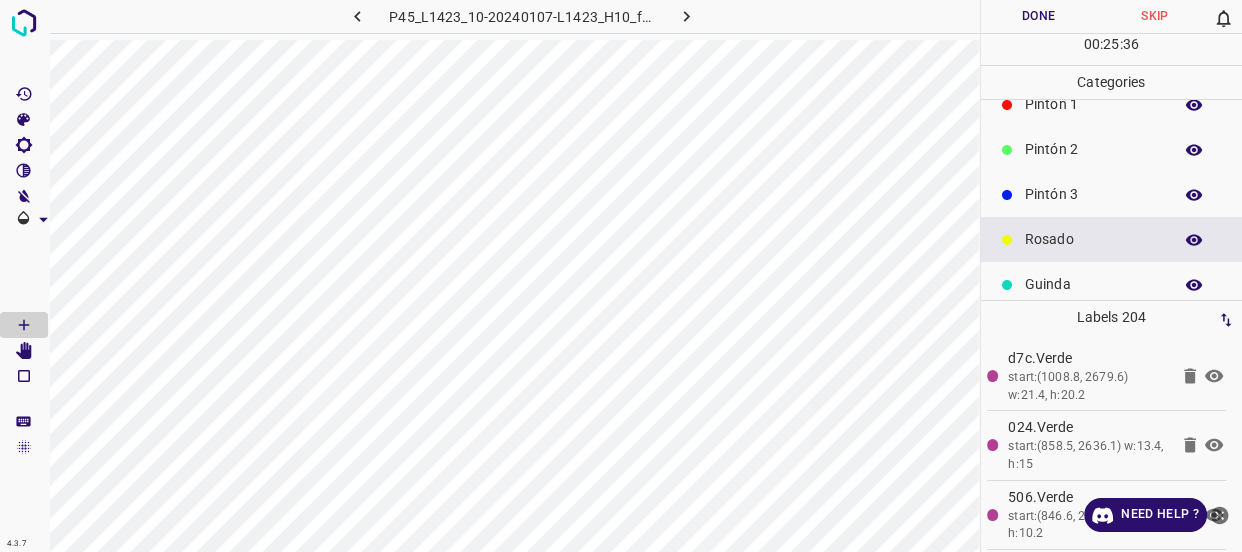 scroll, scrollTop: 84, scrollLeft: 0, axis: vertical 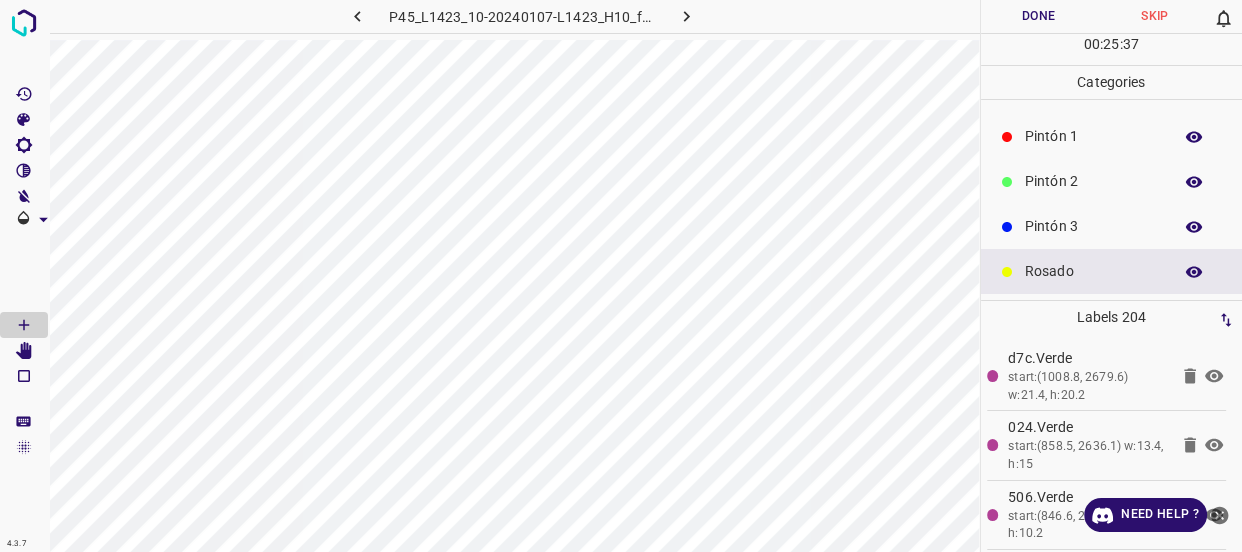 click on "Pintón 3" at bounding box center [1093, 226] 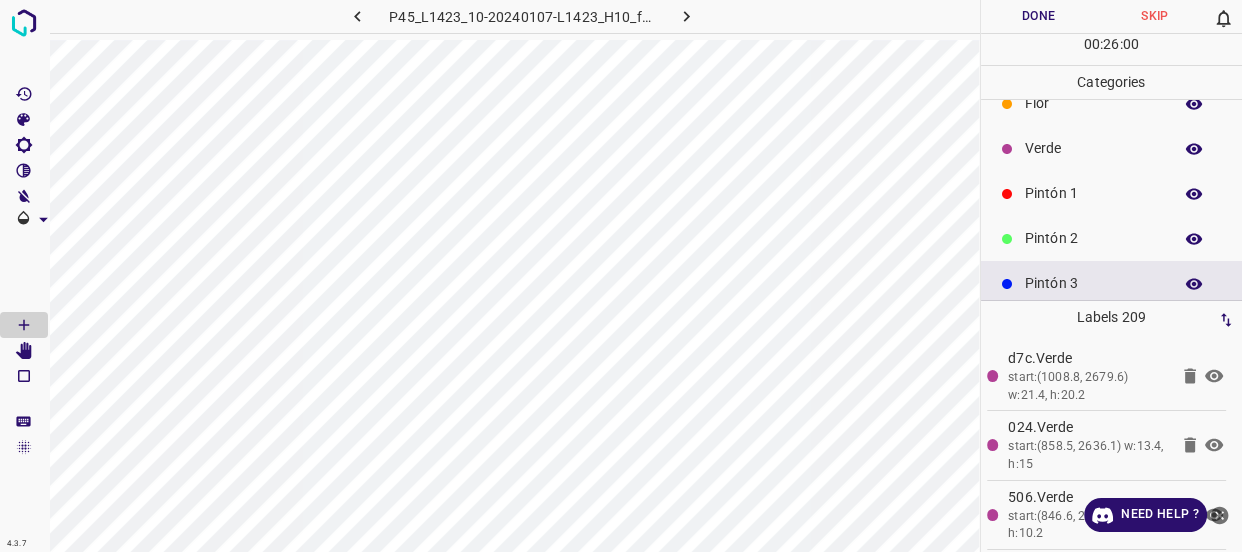 scroll, scrollTop: 0, scrollLeft: 0, axis: both 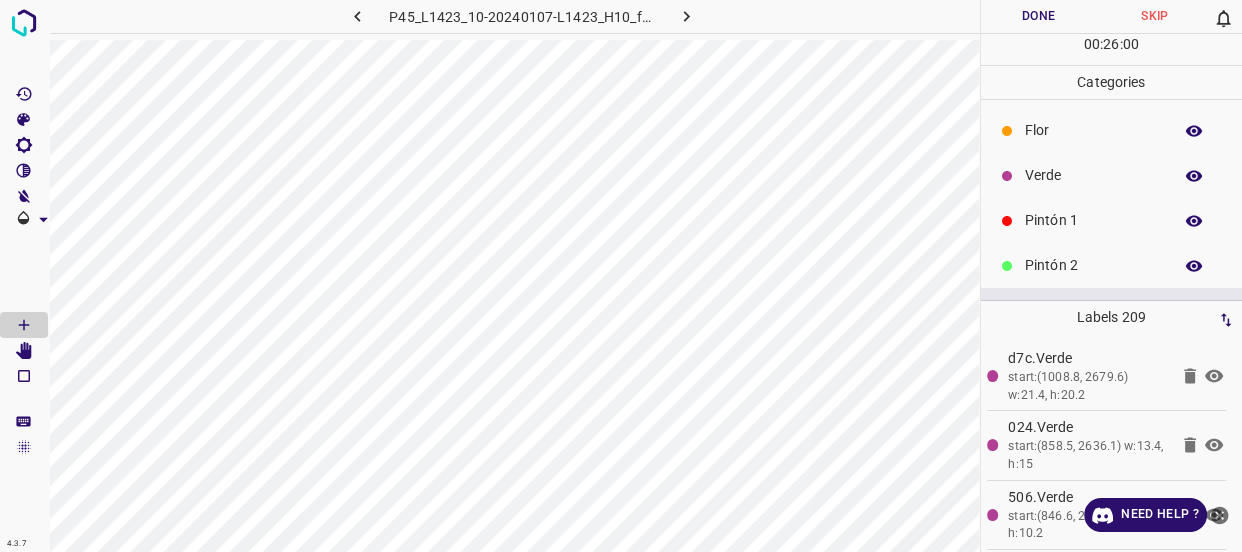 click on "Verde" at bounding box center (1093, 175) 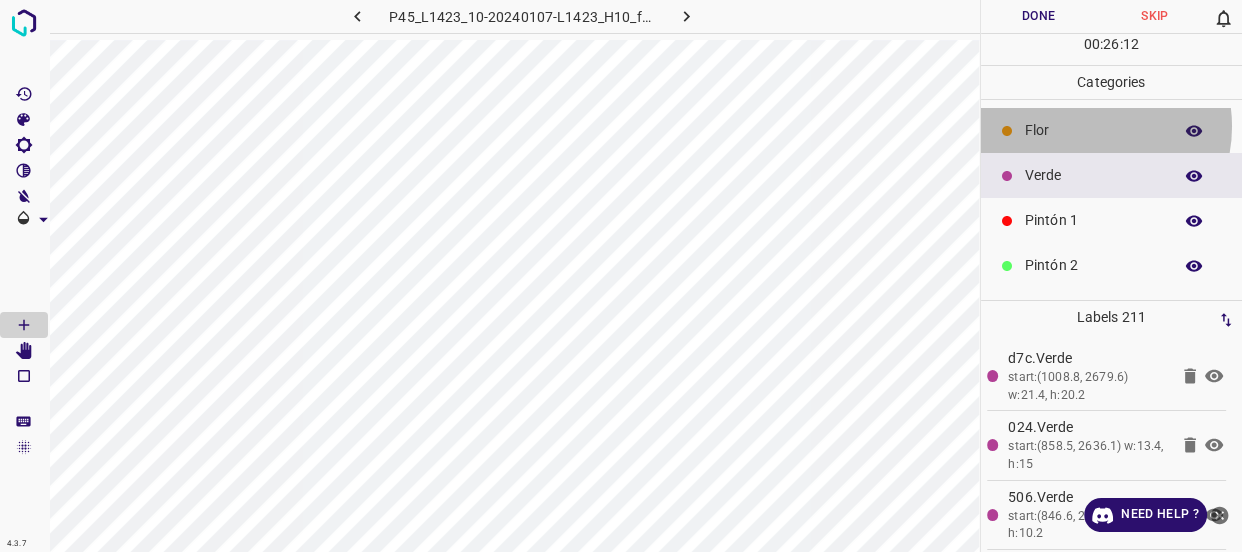 click on "Flor" at bounding box center (1093, 130) 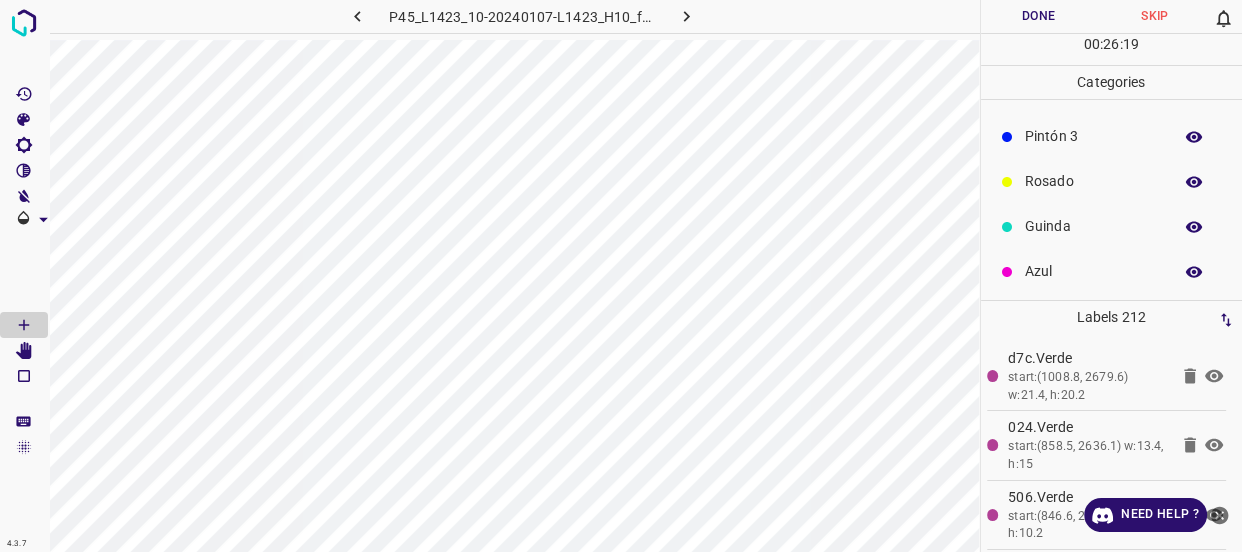 scroll, scrollTop: 175, scrollLeft: 0, axis: vertical 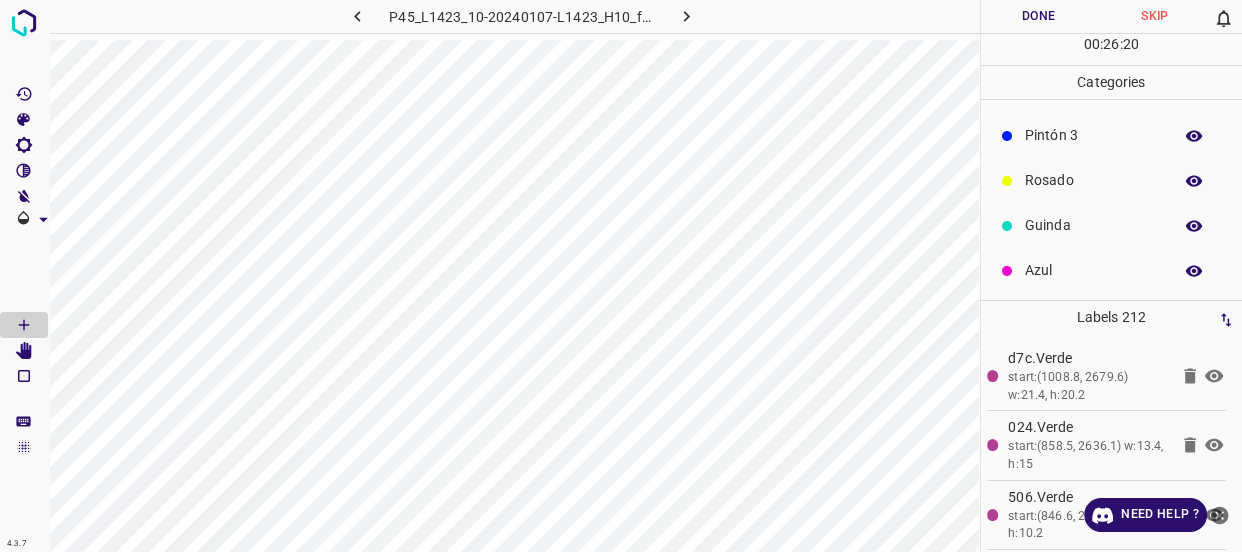 click on "Pintón 3" at bounding box center [1112, 135] 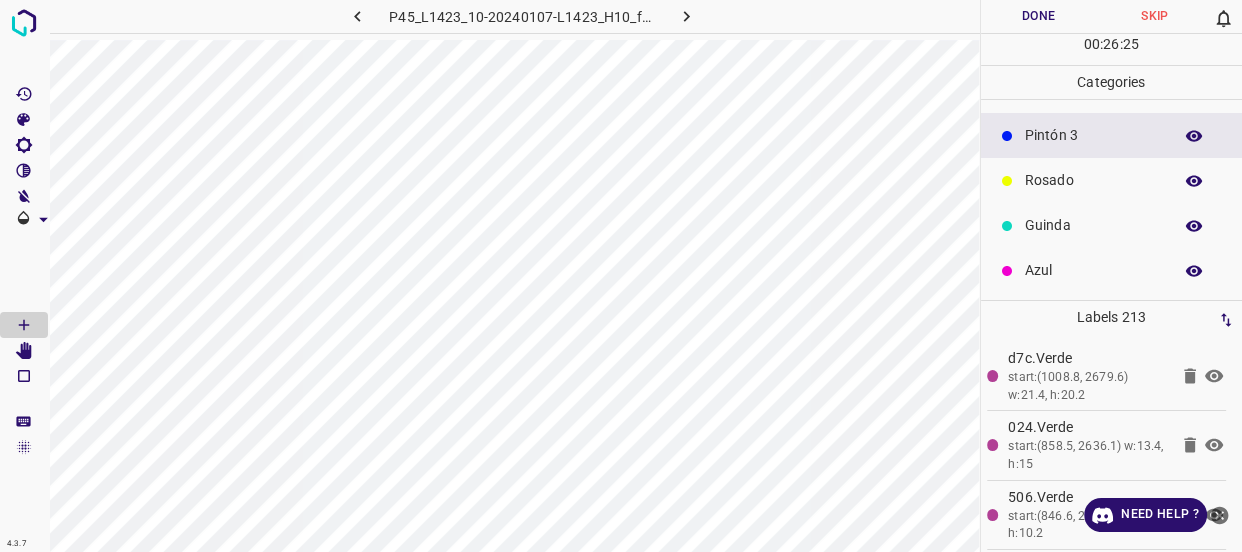 scroll, scrollTop: 0, scrollLeft: 0, axis: both 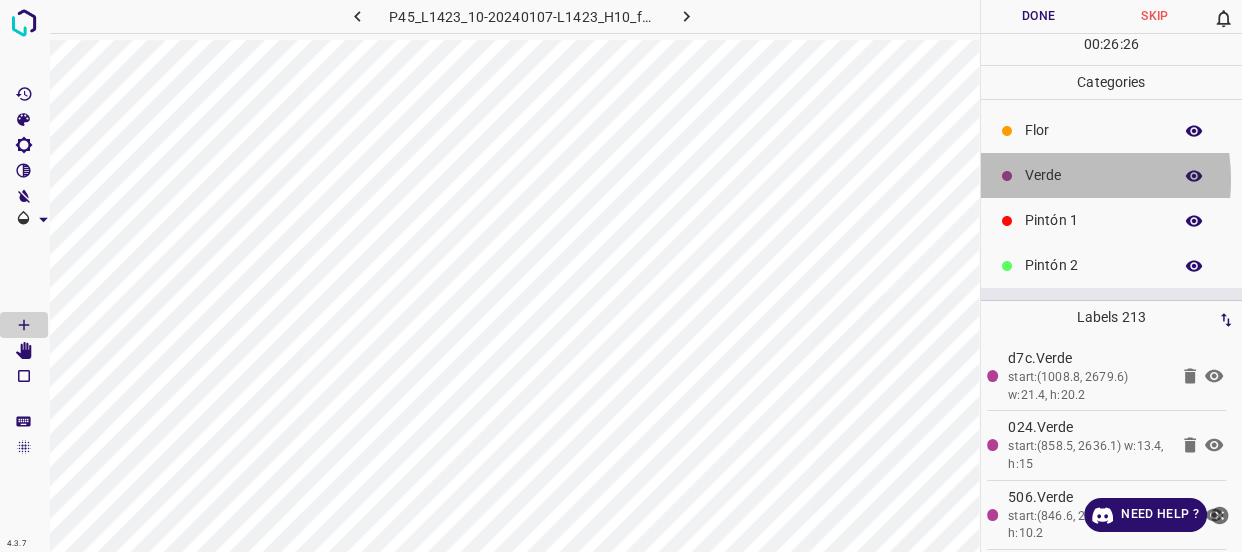 click on "Verde" at bounding box center [1093, 175] 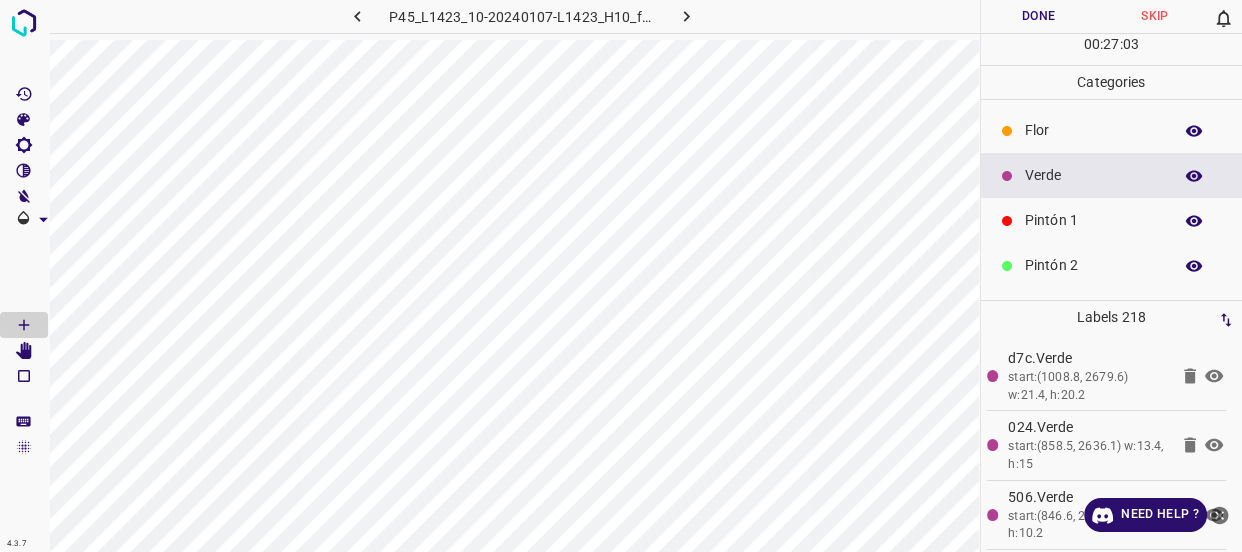 scroll, scrollTop: 175, scrollLeft: 0, axis: vertical 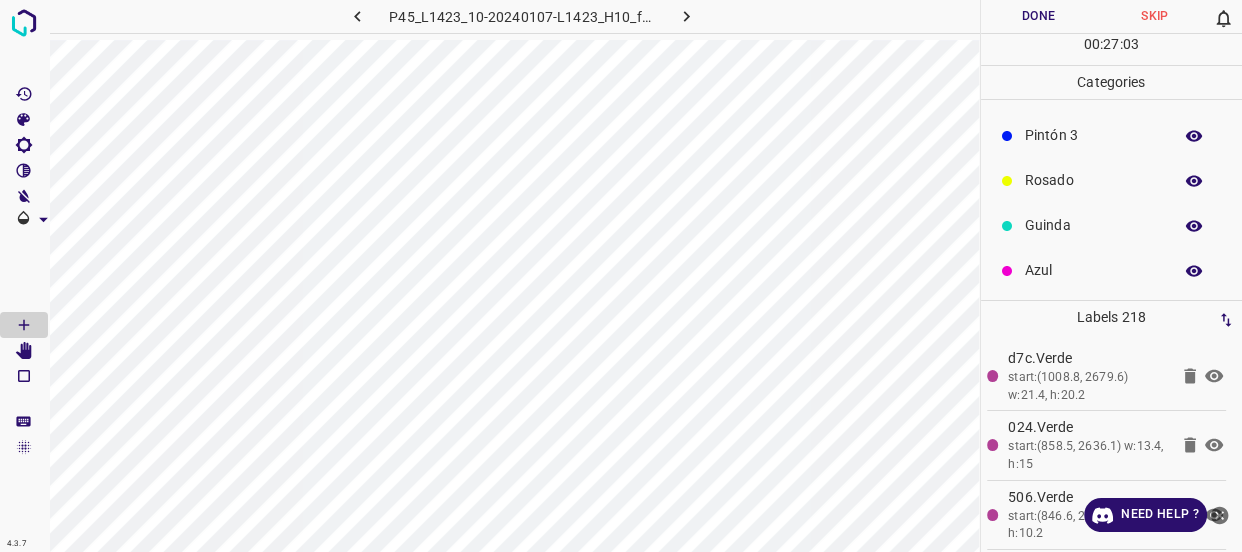 click on "Azul" at bounding box center [1093, 270] 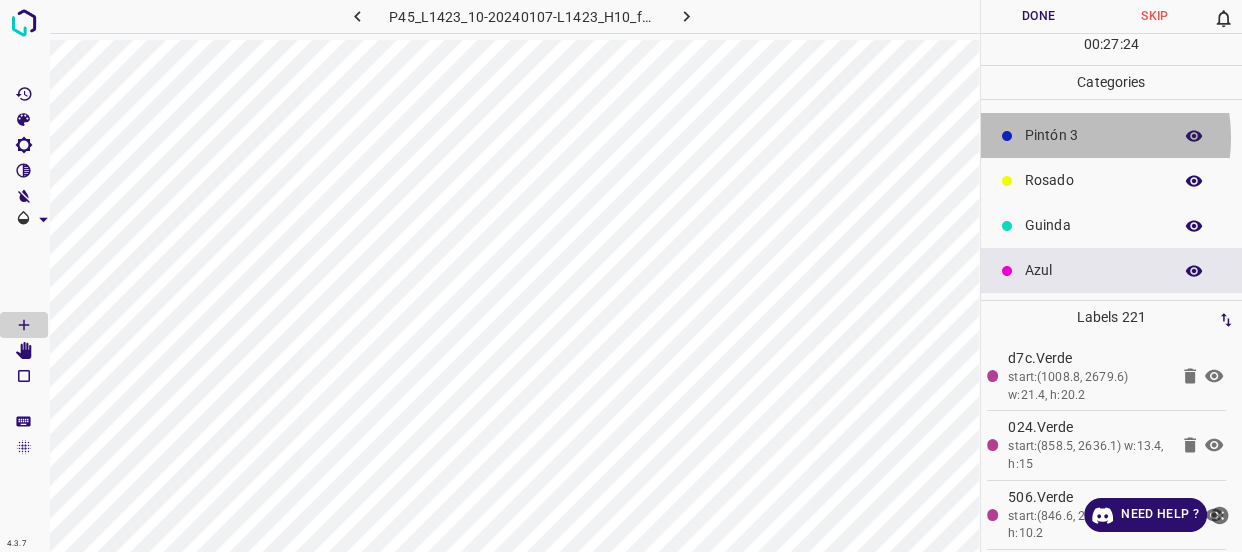 click on "Pintón 3" at bounding box center [1093, 135] 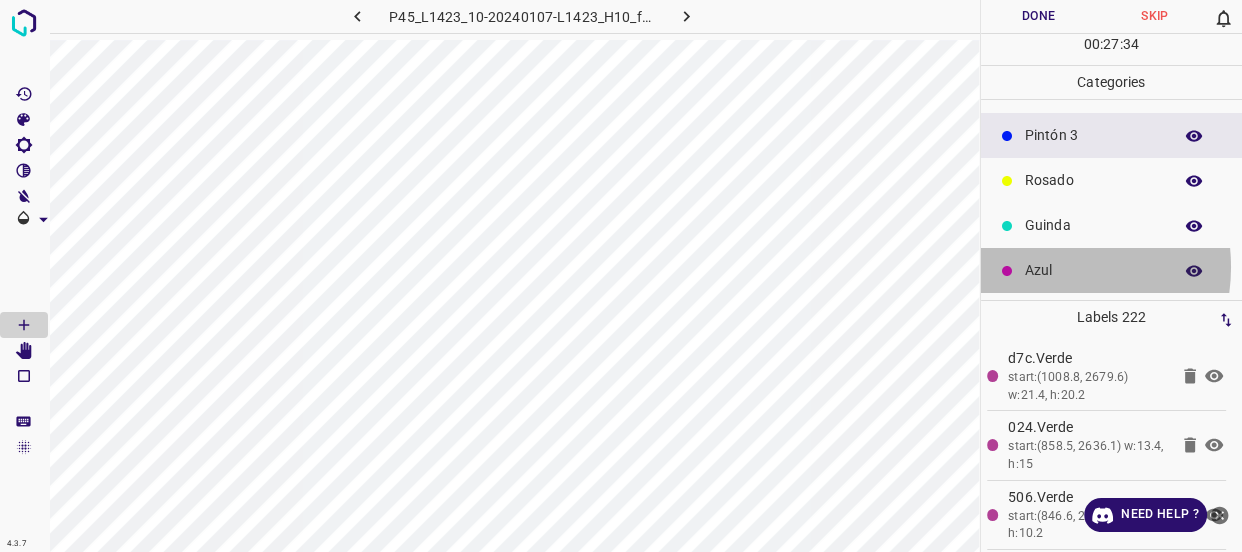 click on "Azul" at bounding box center [1093, 270] 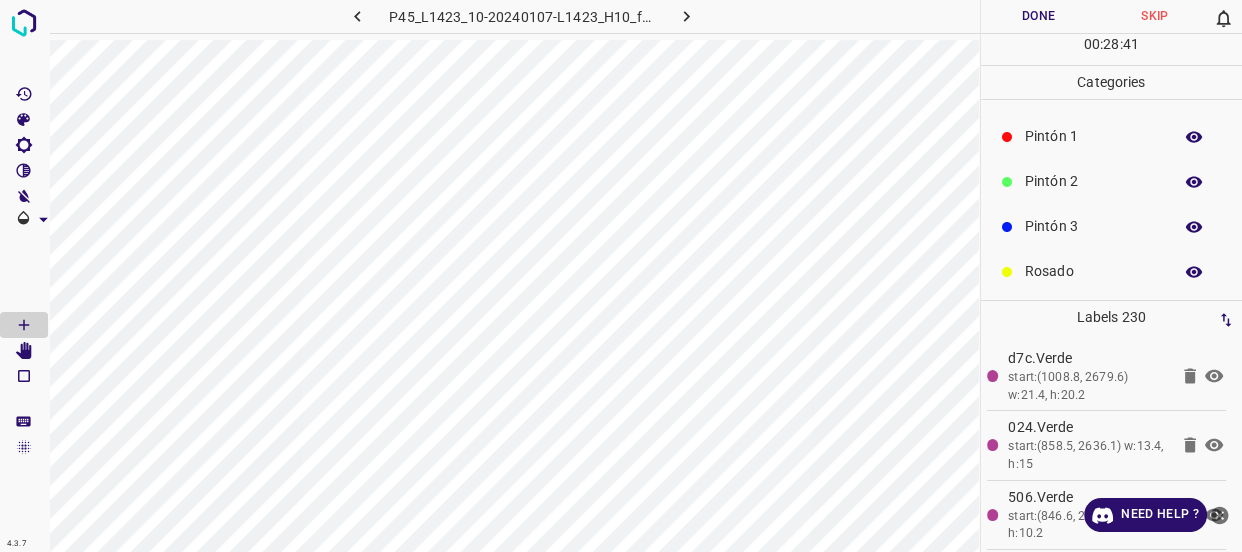 scroll, scrollTop: 0, scrollLeft: 0, axis: both 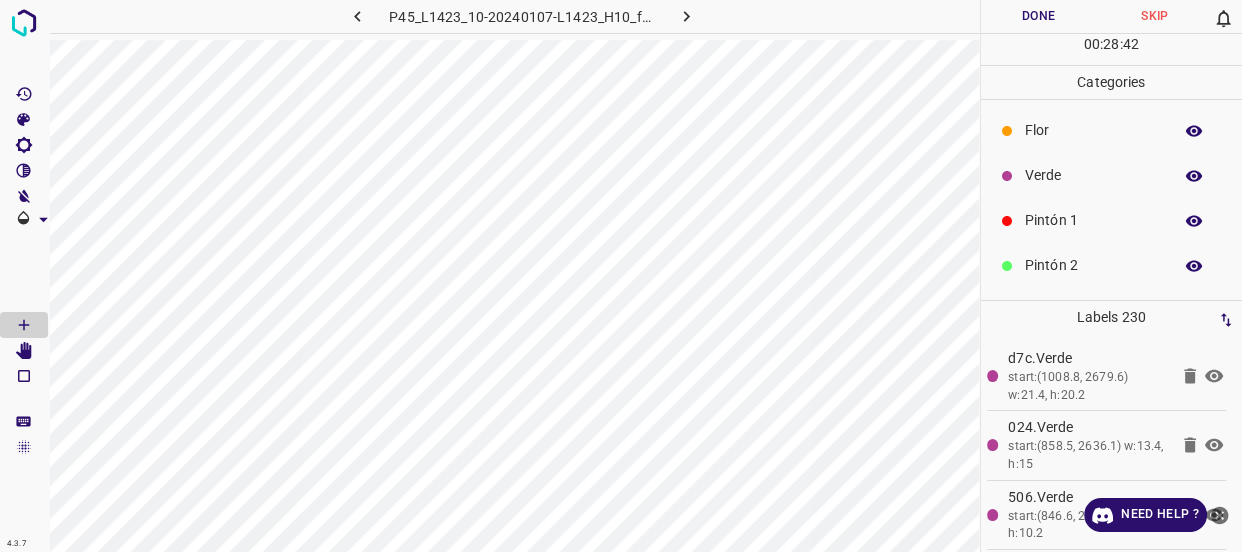 click on "Flor" at bounding box center (1093, 130) 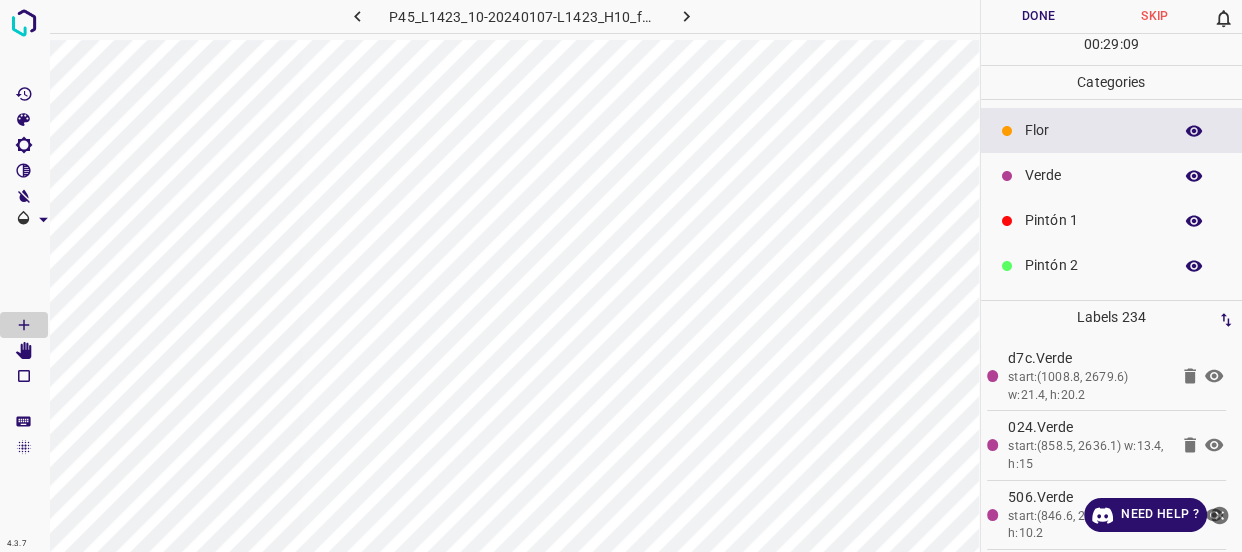 click on "Verde" at bounding box center (1093, 175) 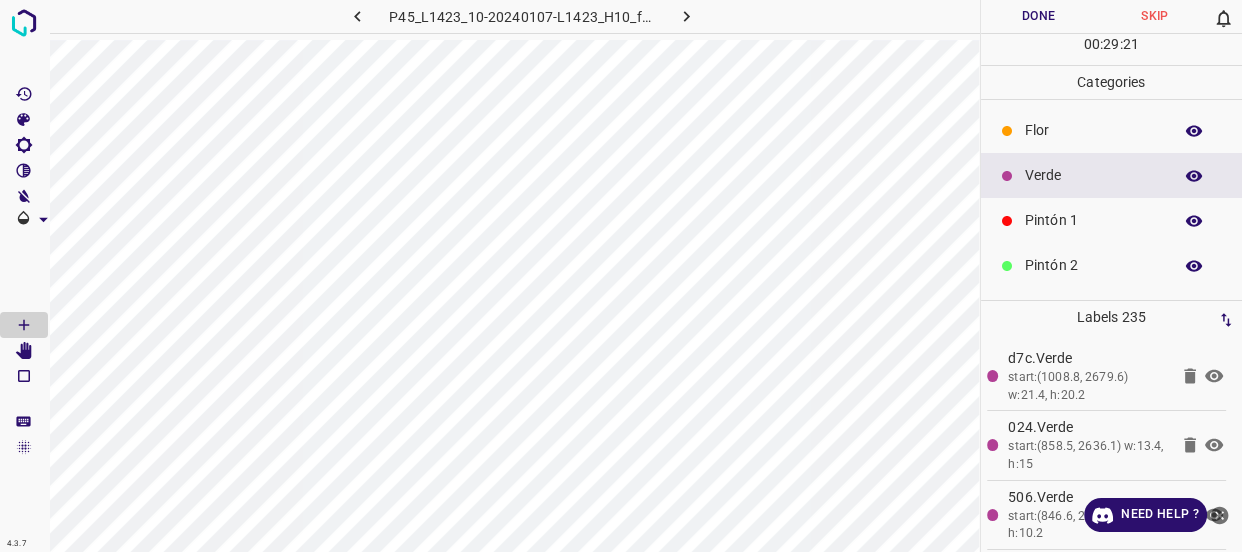 scroll, scrollTop: 90, scrollLeft: 0, axis: vertical 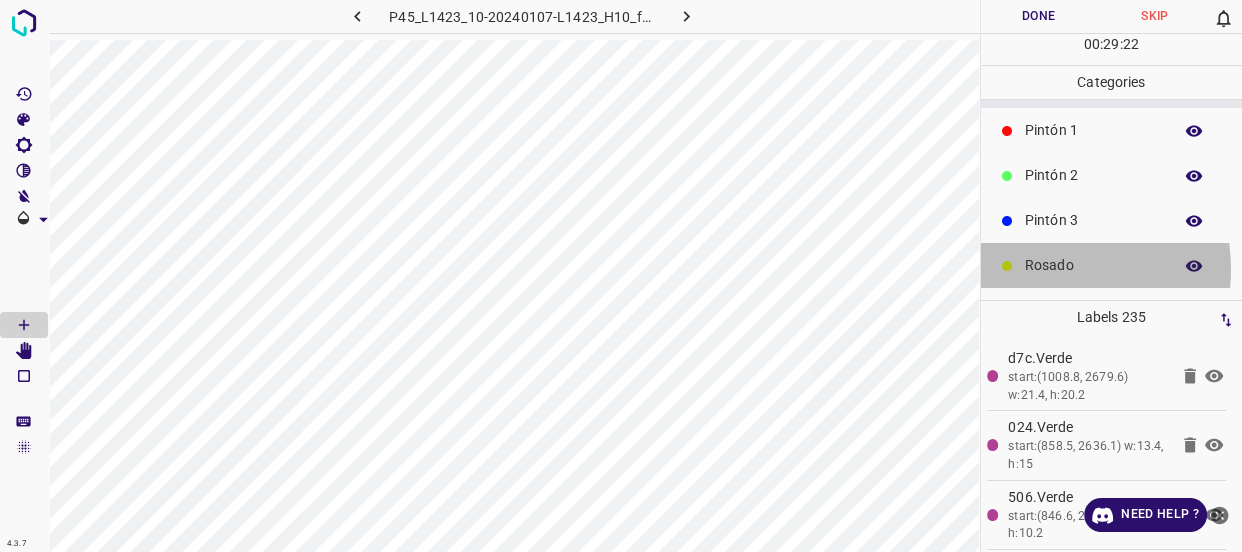 click on "Rosado" at bounding box center (1093, 265) 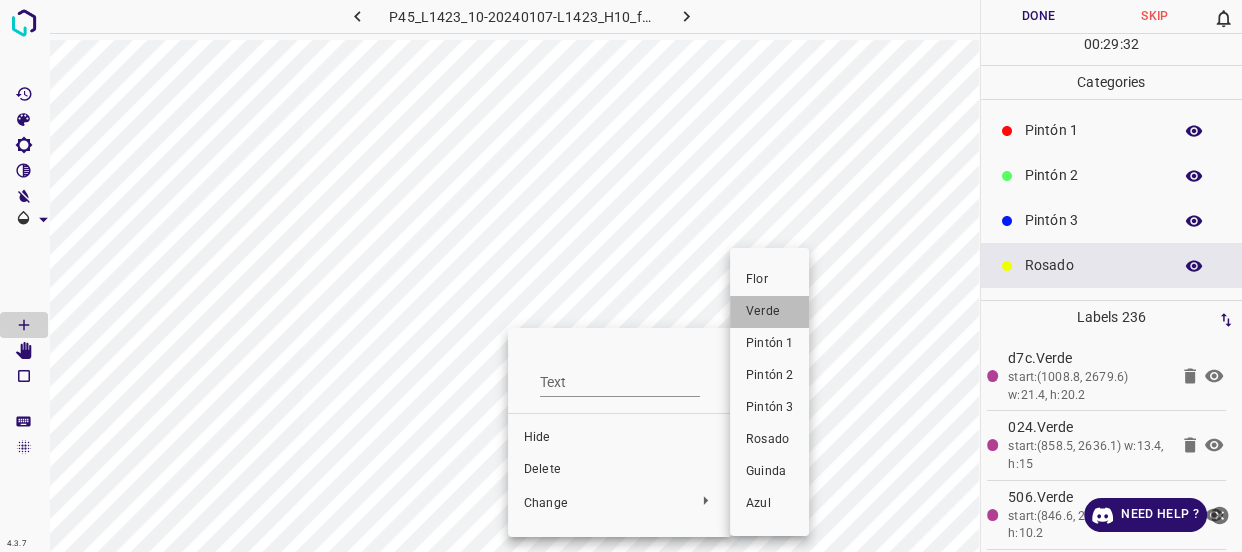 click on "Verde" at bounding box center [769, 312] 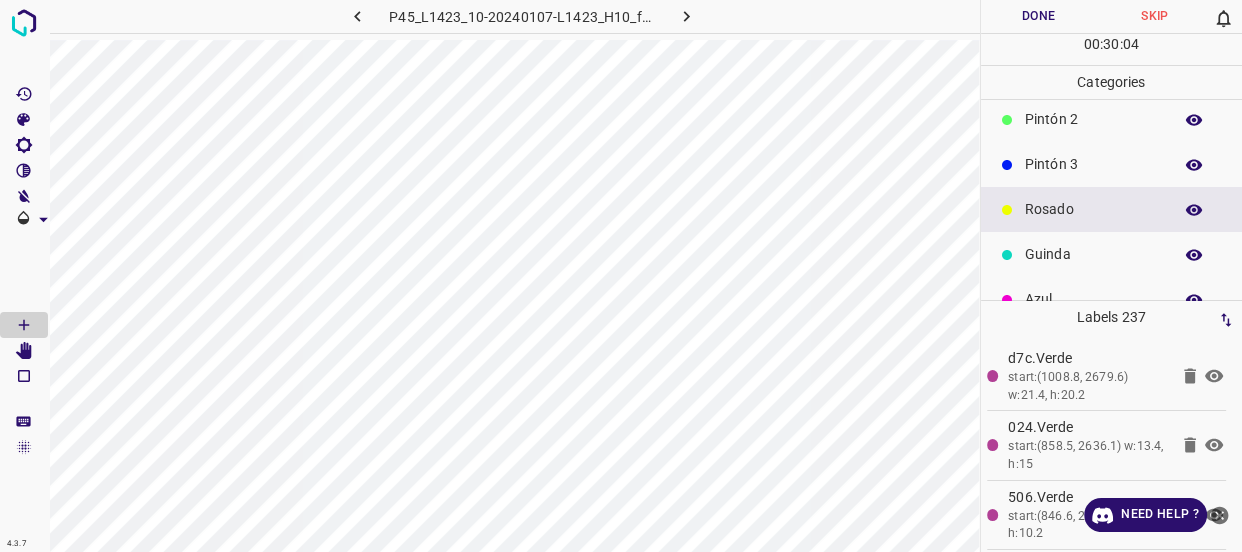 scroll, scrollTop: 175, scrollLeft: 0, axis: vertical 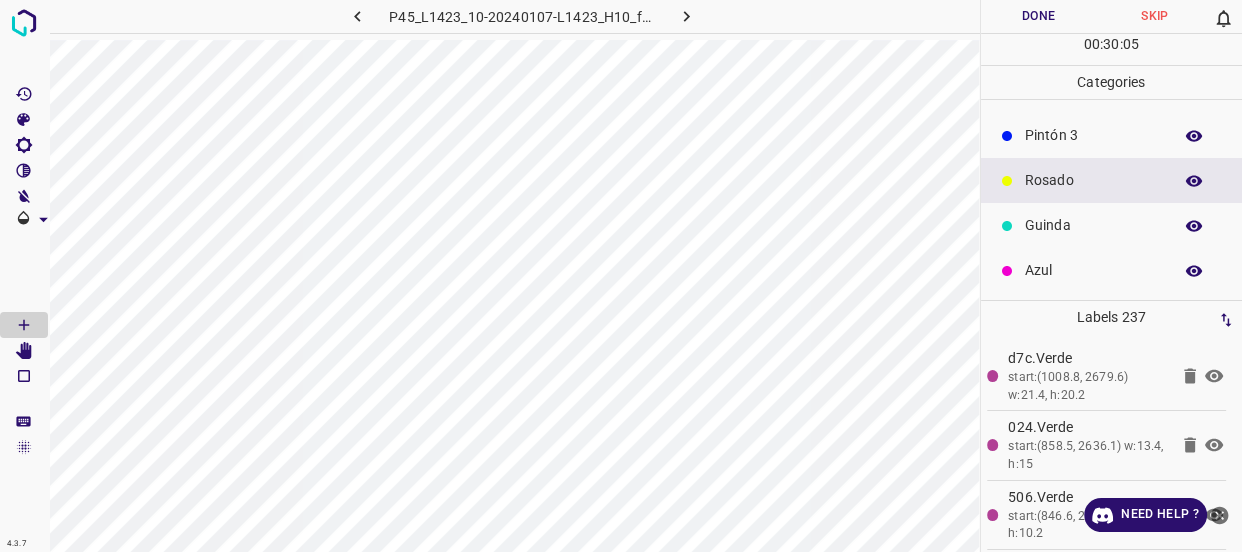 click on "Azul" at bounding box center [1093, 270] 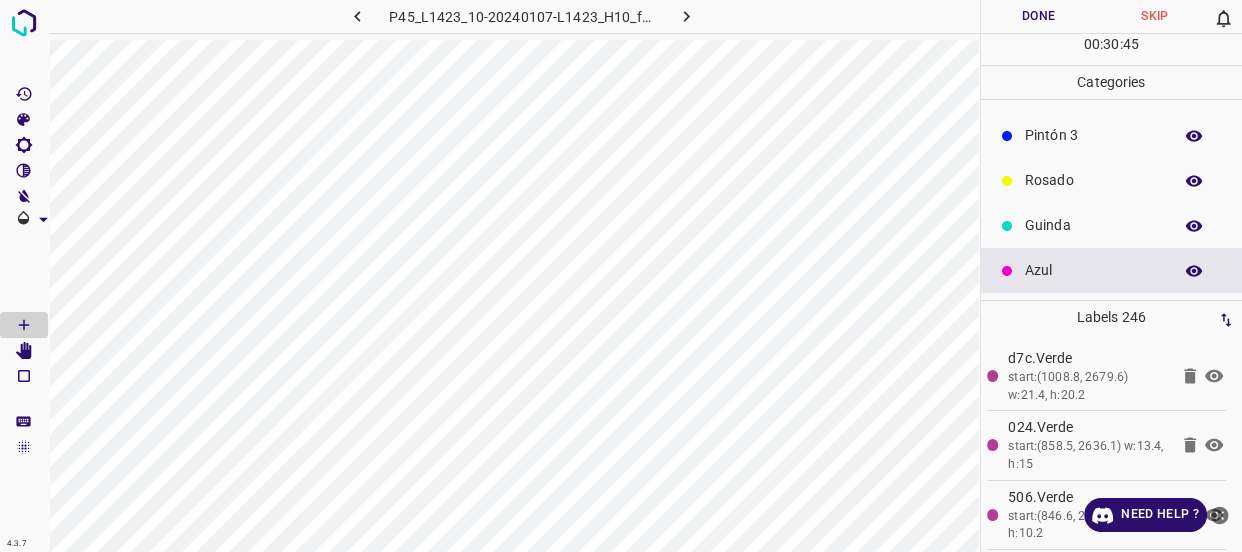 click on "Pintón 3" at bounding box center [1093, 135] 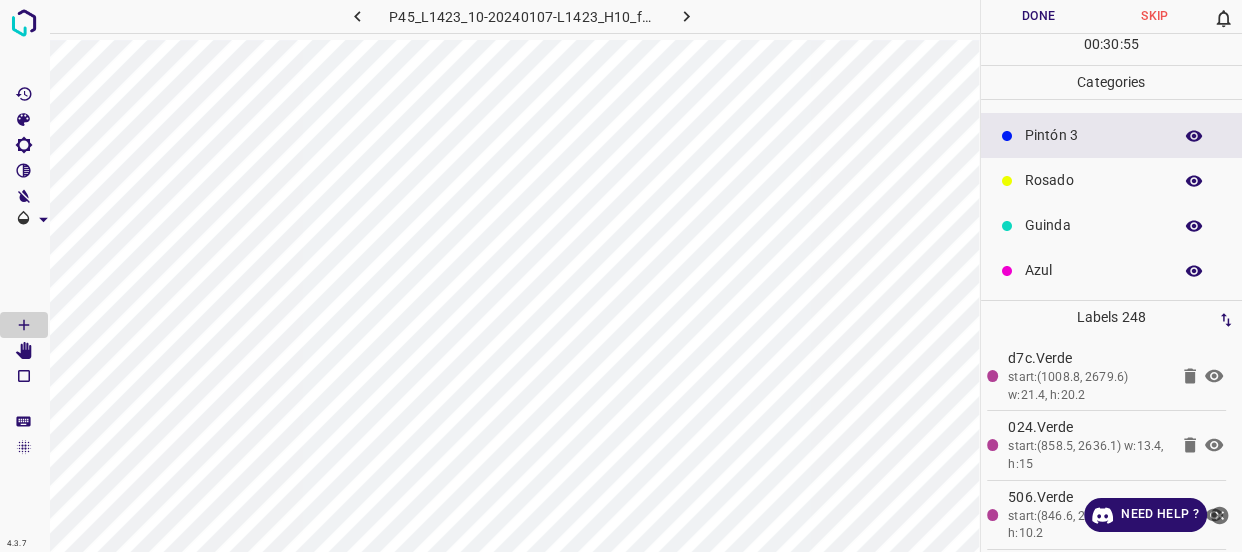 click on "Rosado" at bounding box center (1093, 180) 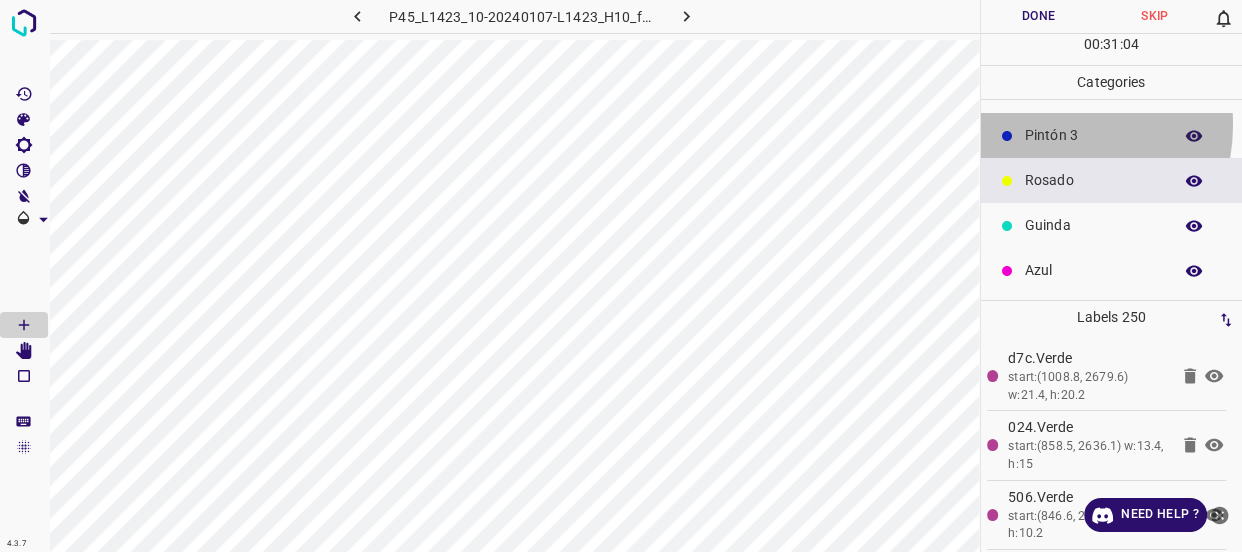 click on "Pintón 3" at bounding box center (1093, 135) 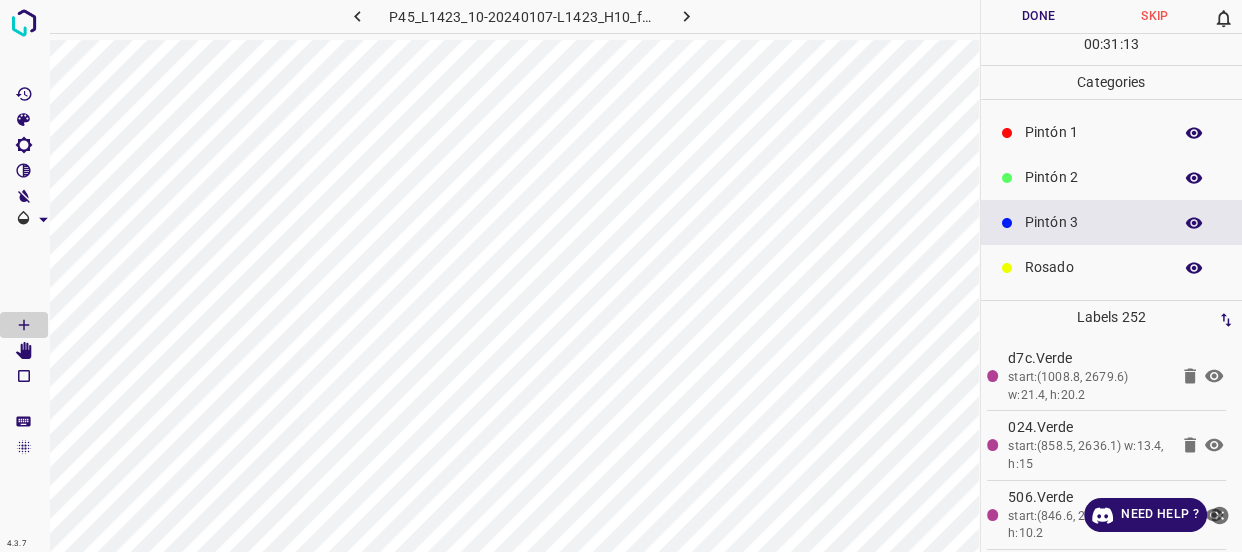 scroll, scrollTop: 0, scrollLeft: 0, axis: both 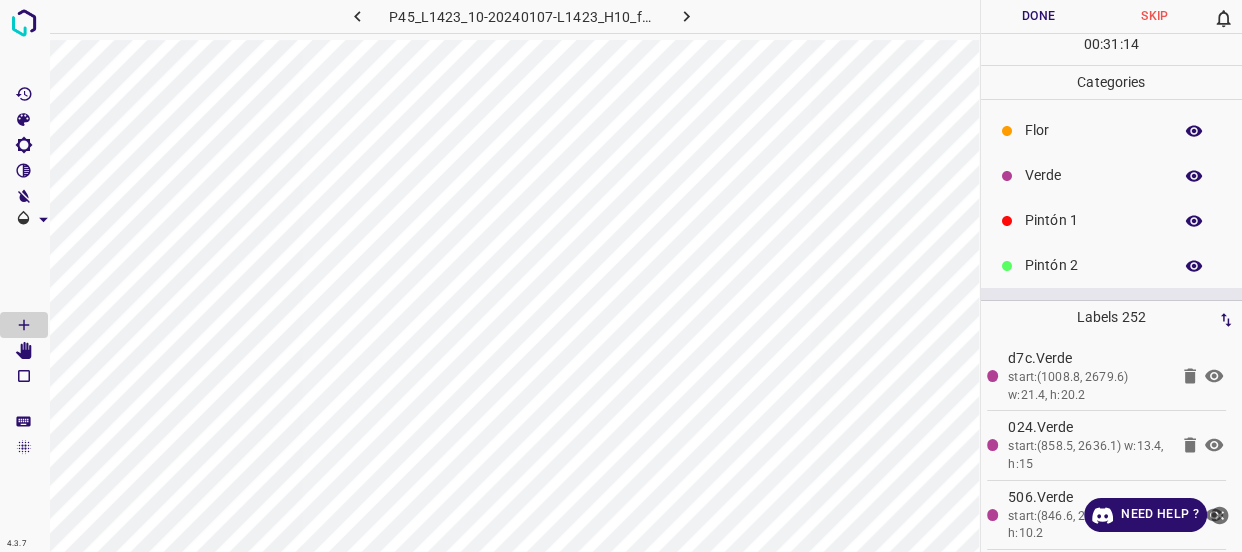 click on "Pintón 1" at bounding box center (1093, 220) 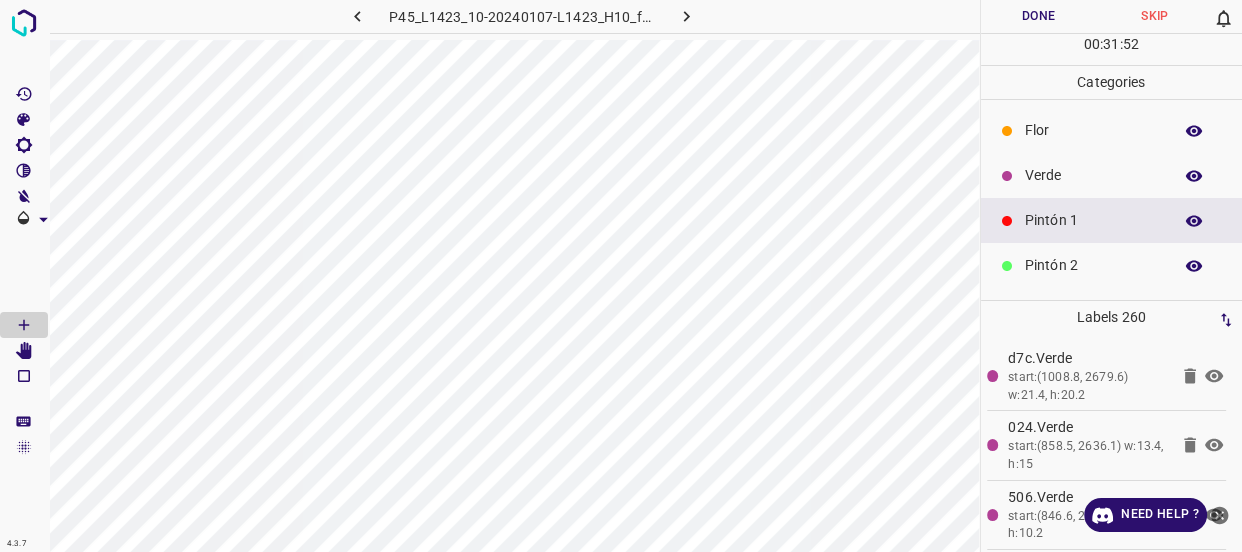 click on "Verde" at bounding box center [1093, 175] 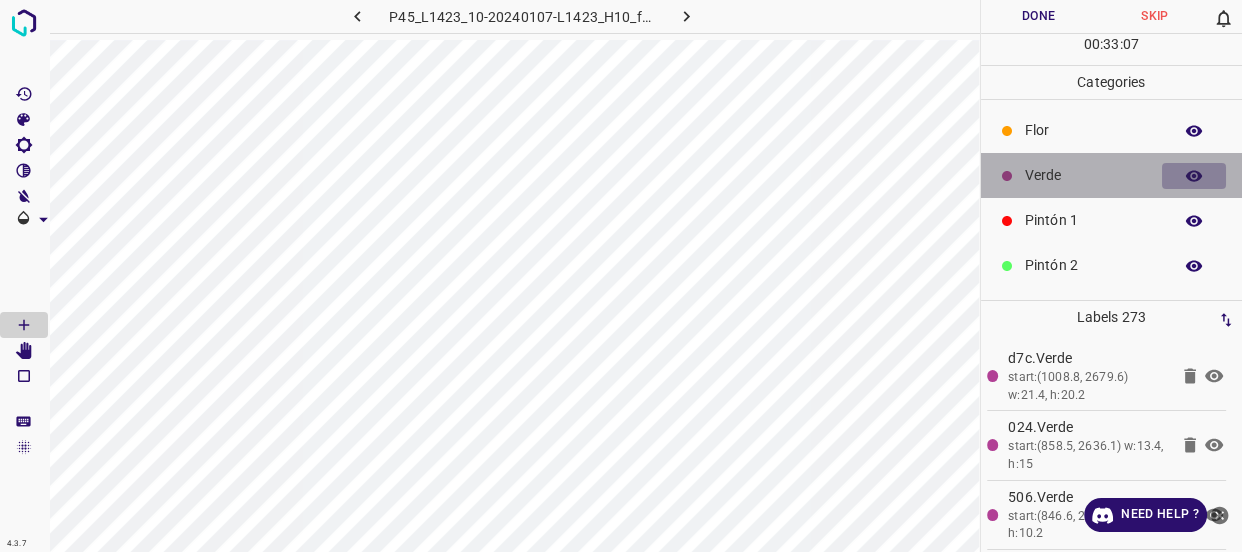 click 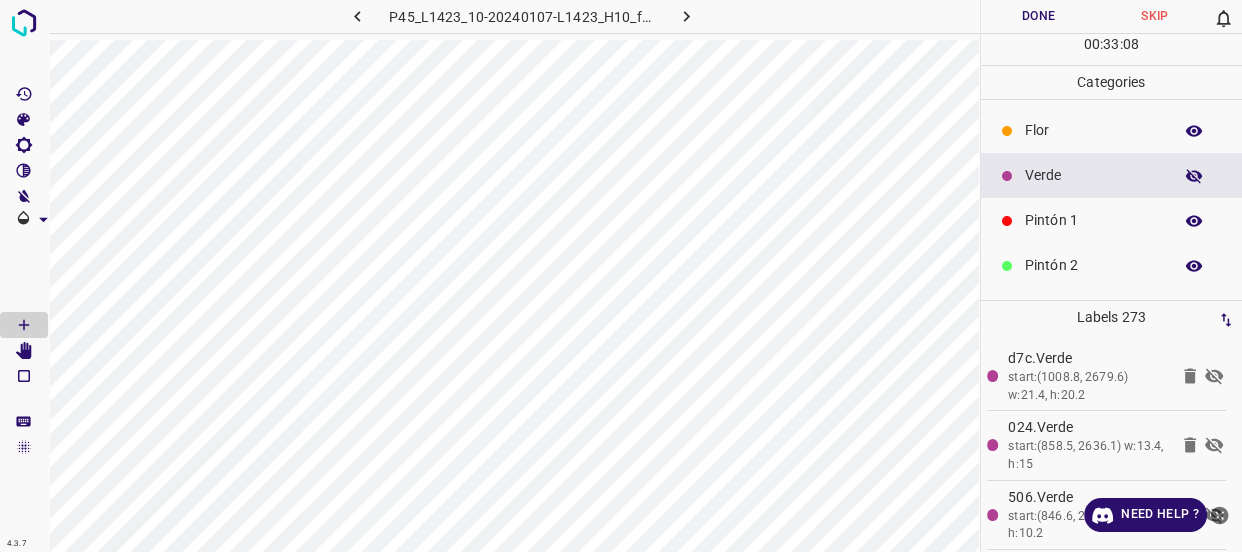 click 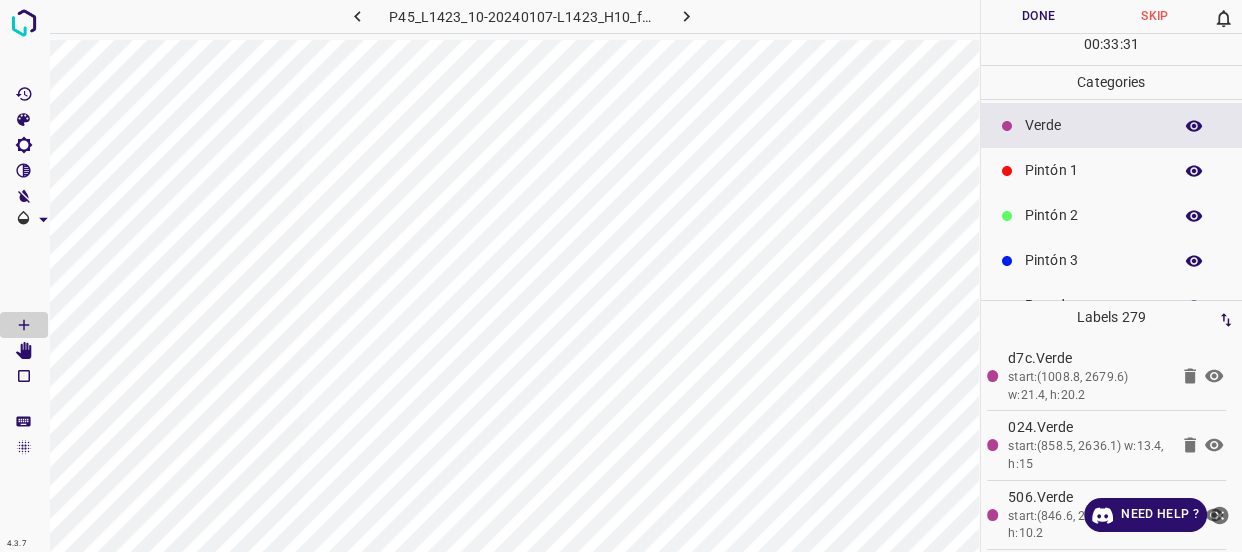 scroll, scrollTop: 90, scrollLeft: 0, axis: vertical 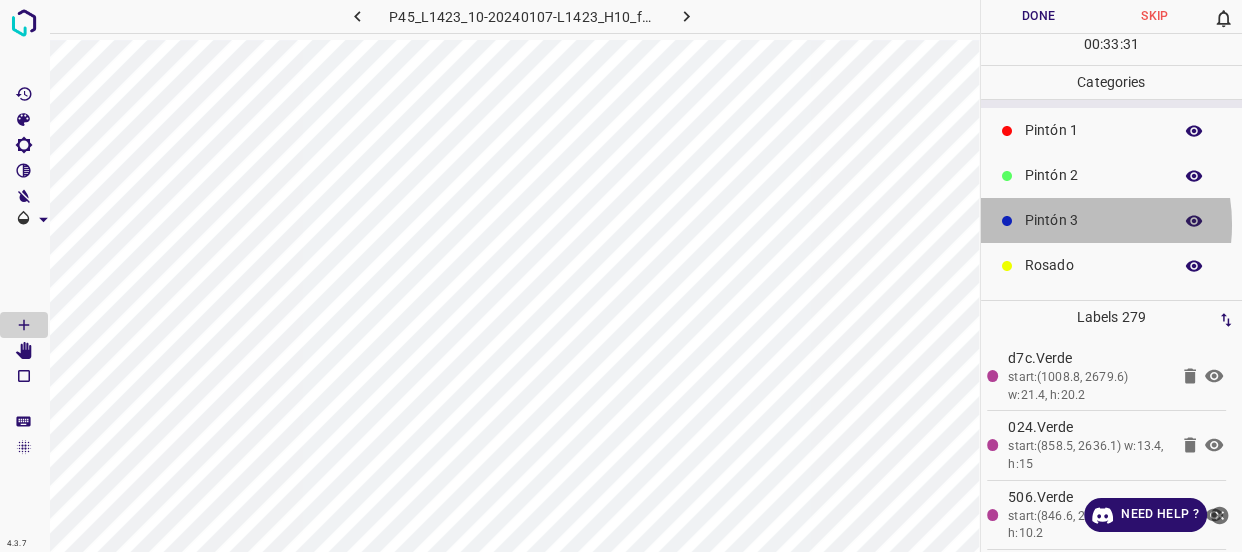 click on "Pintón 3" at bounding box center (1093, 220) 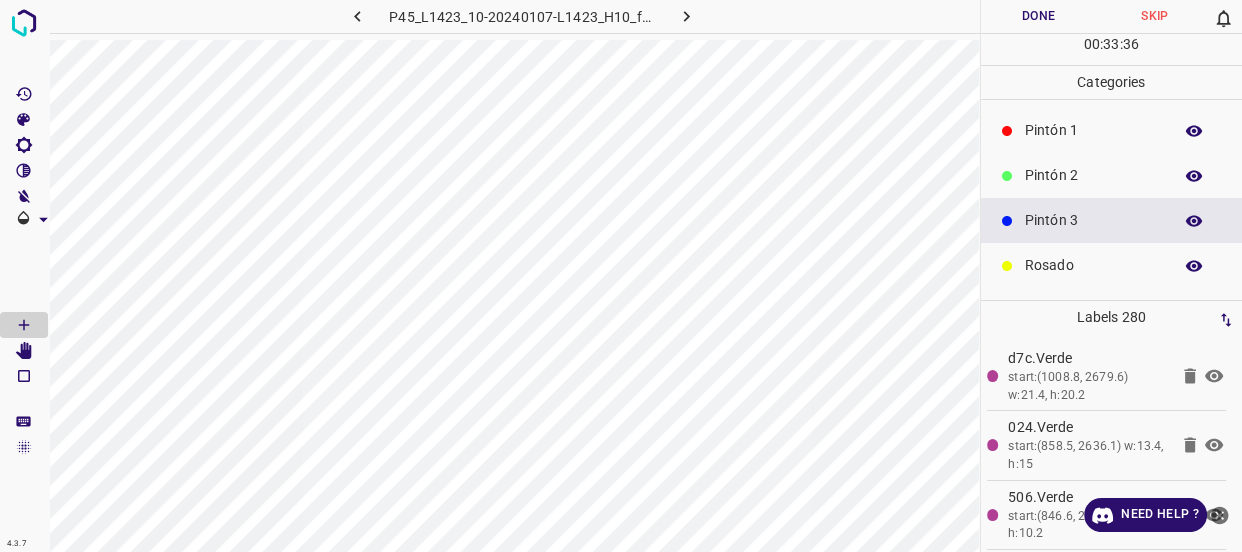scroll, scrollTop: 0, scrollLeft: 0, axis: both 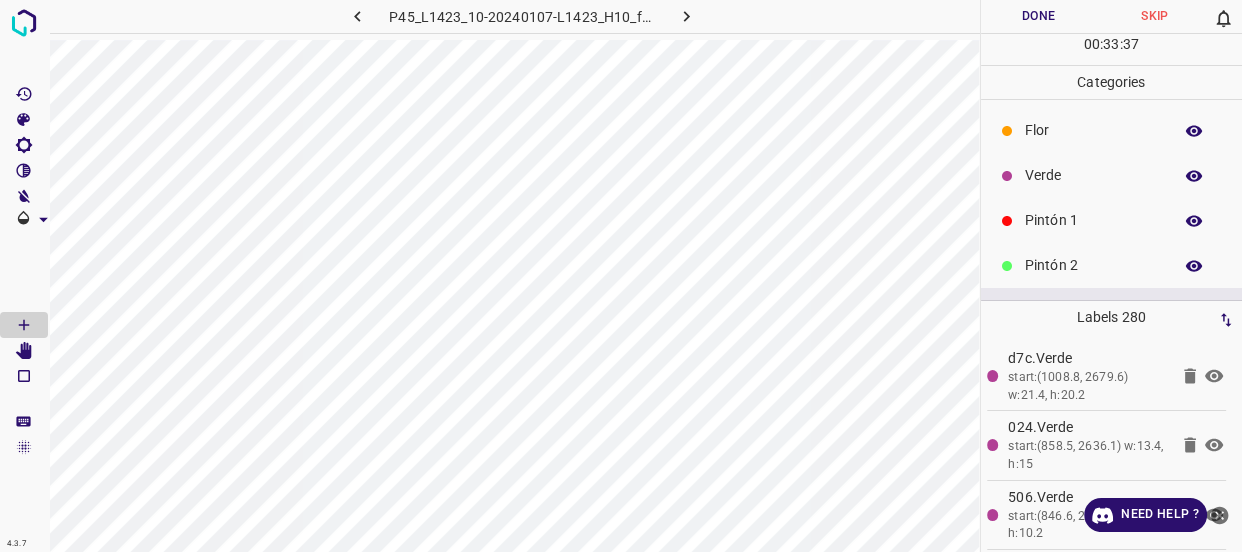 click on "Verde" at bounding box center (1093, 175) 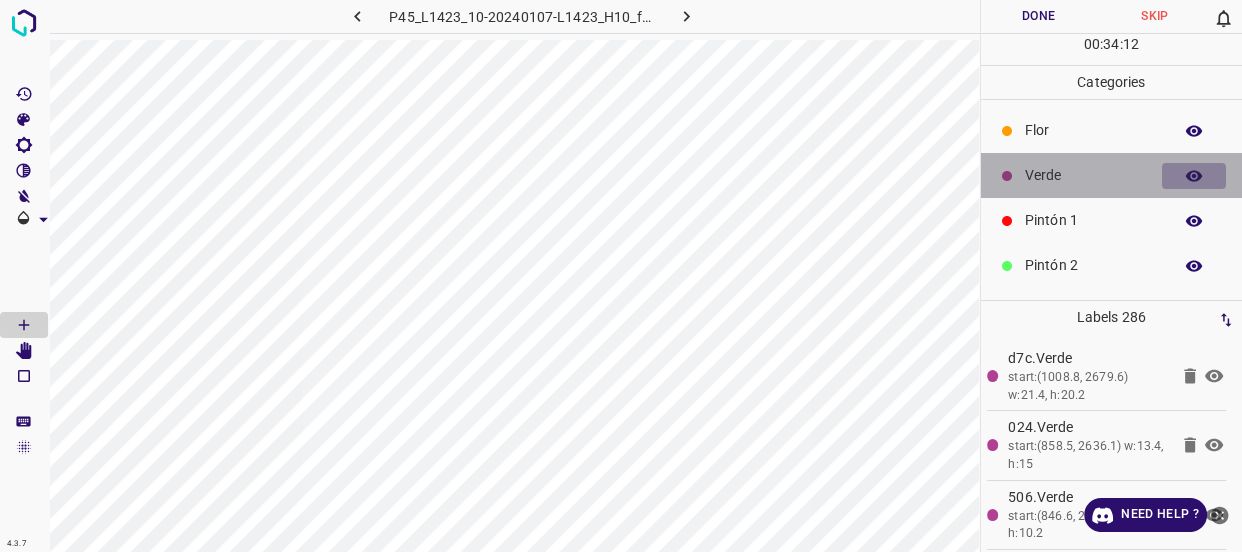 click 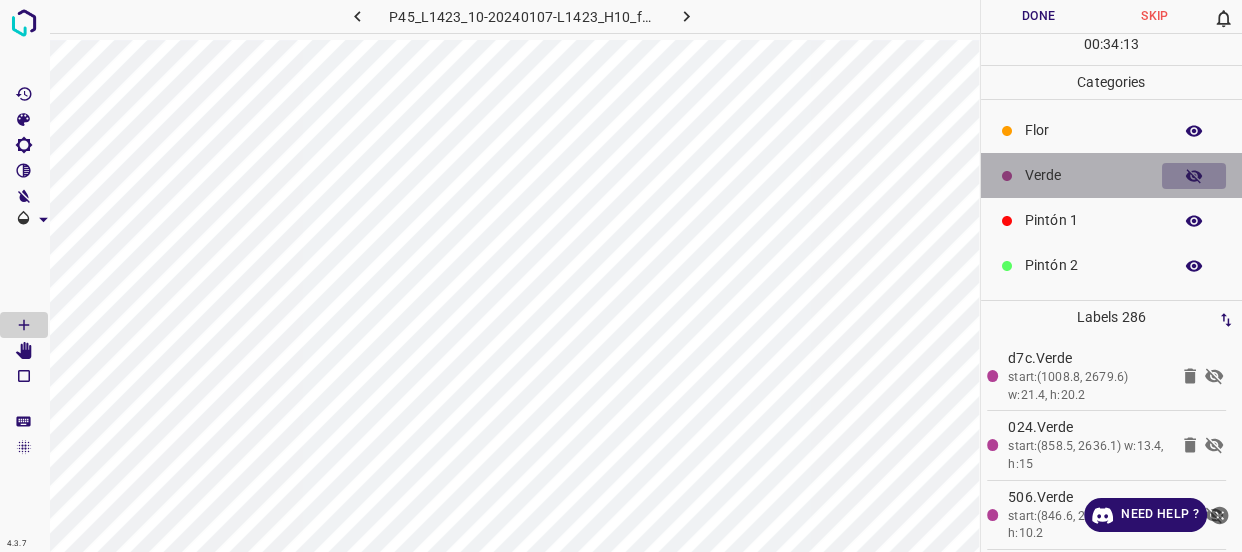 click 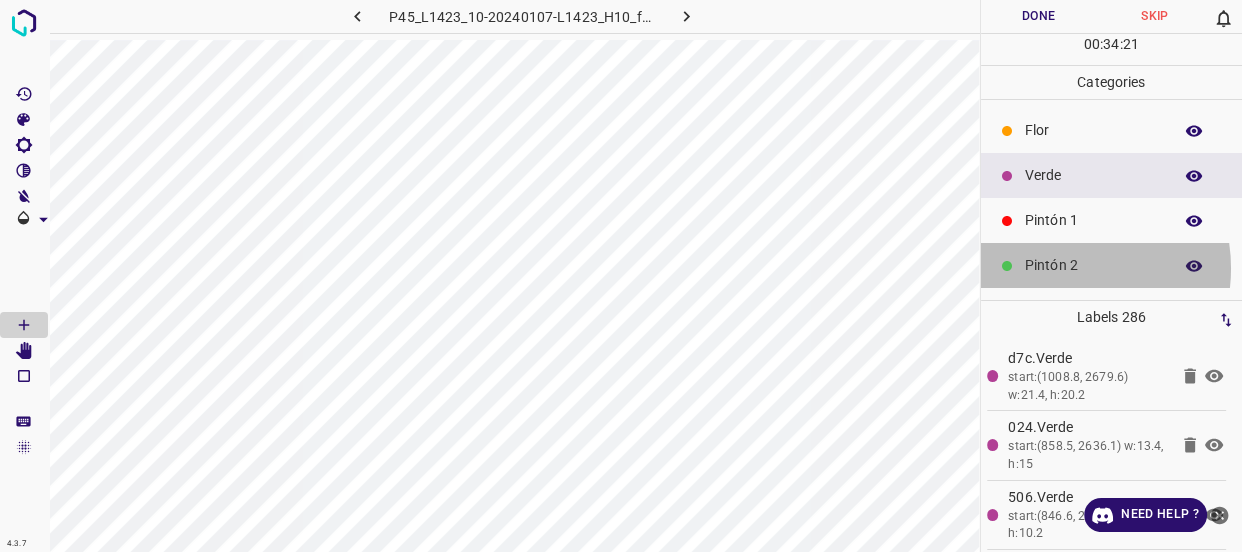 click on "Pintón 2" at bounding box center (1093, 265) 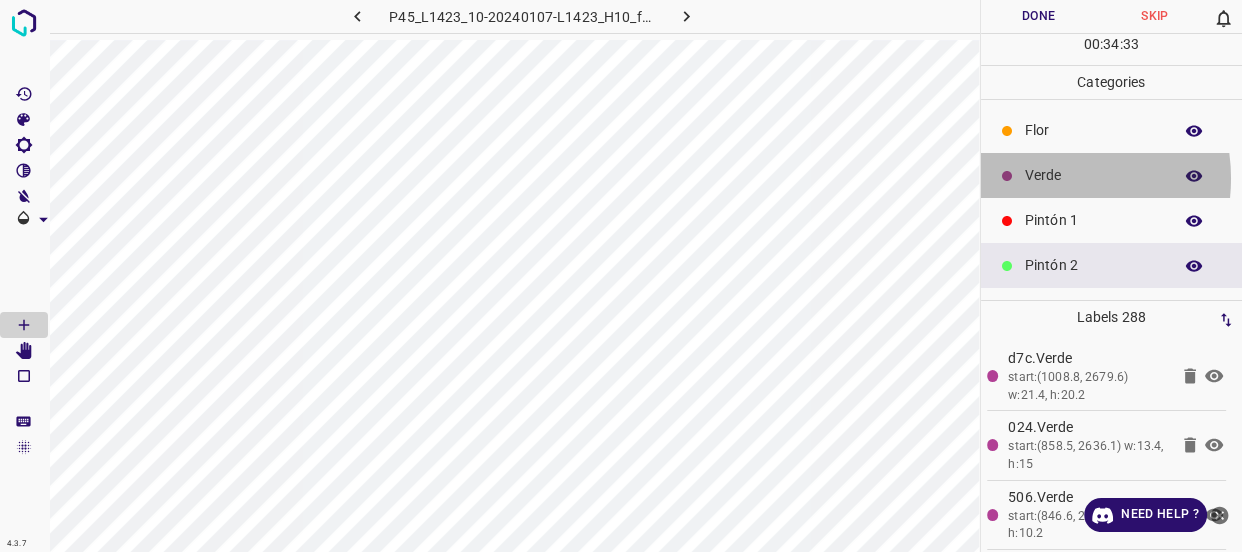 click on "Verde" at bounding box center [1093, 175] 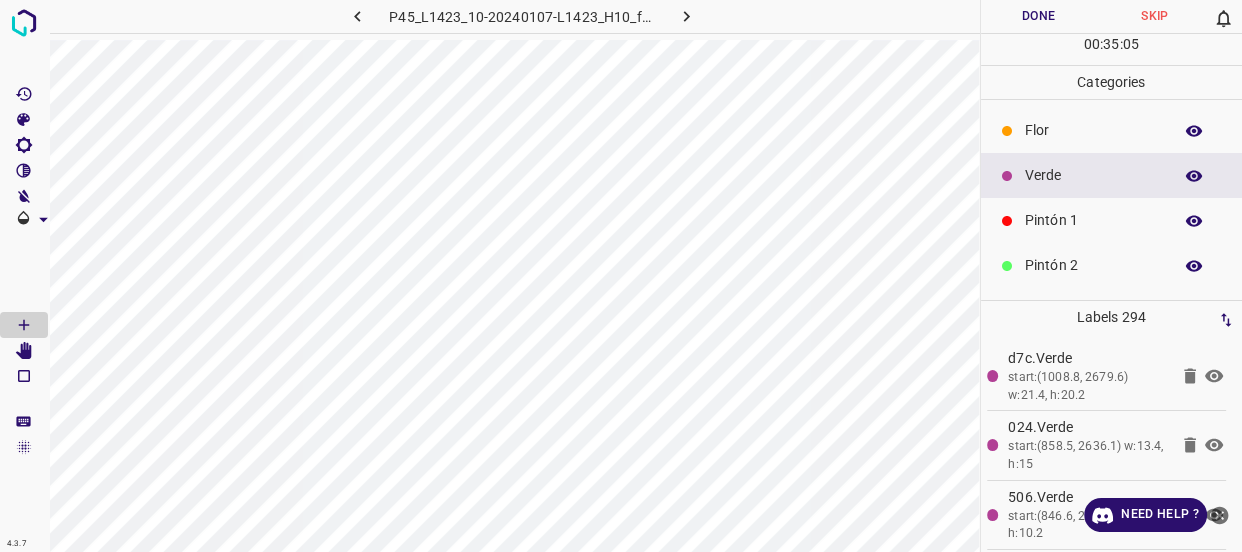 click on "Pintón 1" at bounding box center [1093, 220] 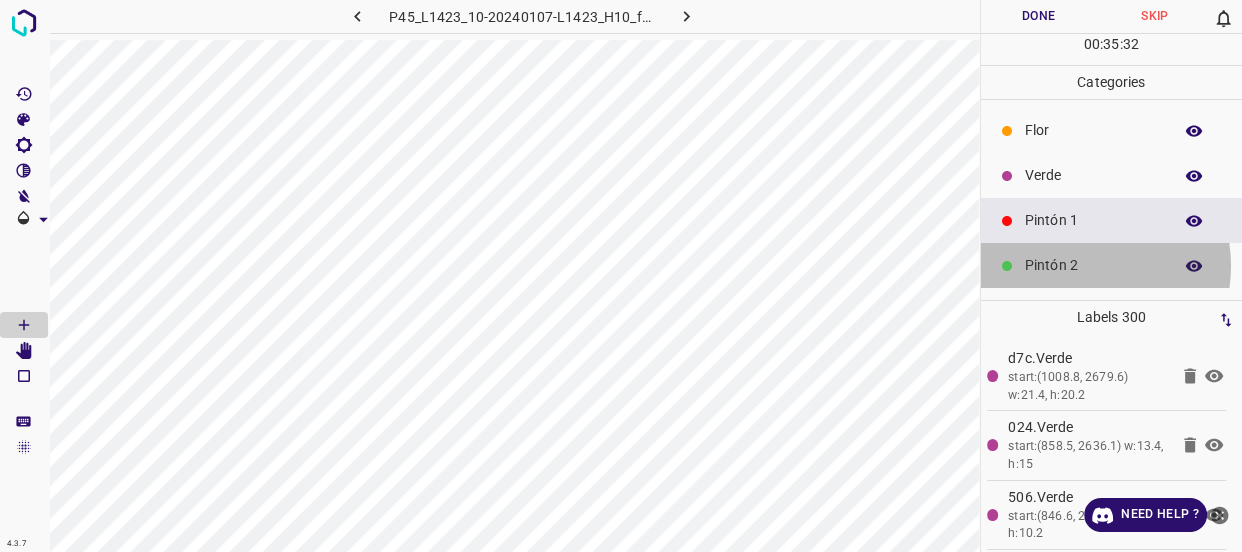 click on "Pintón 2" at bounding box center (1093, 265) 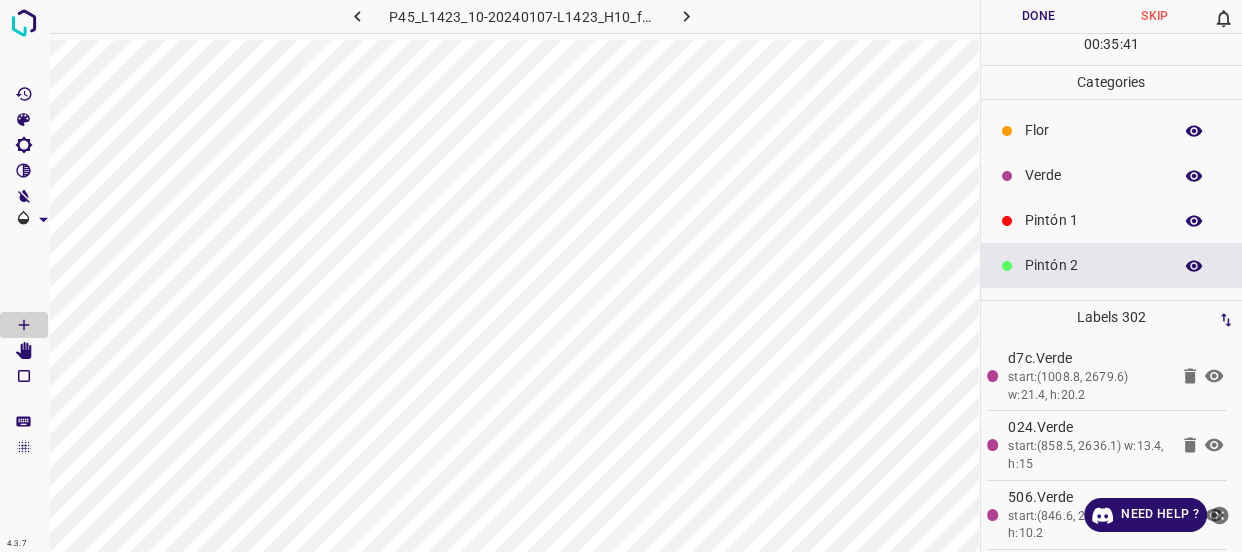 click on "Pintón 1" at bounding box center [1093, 220] 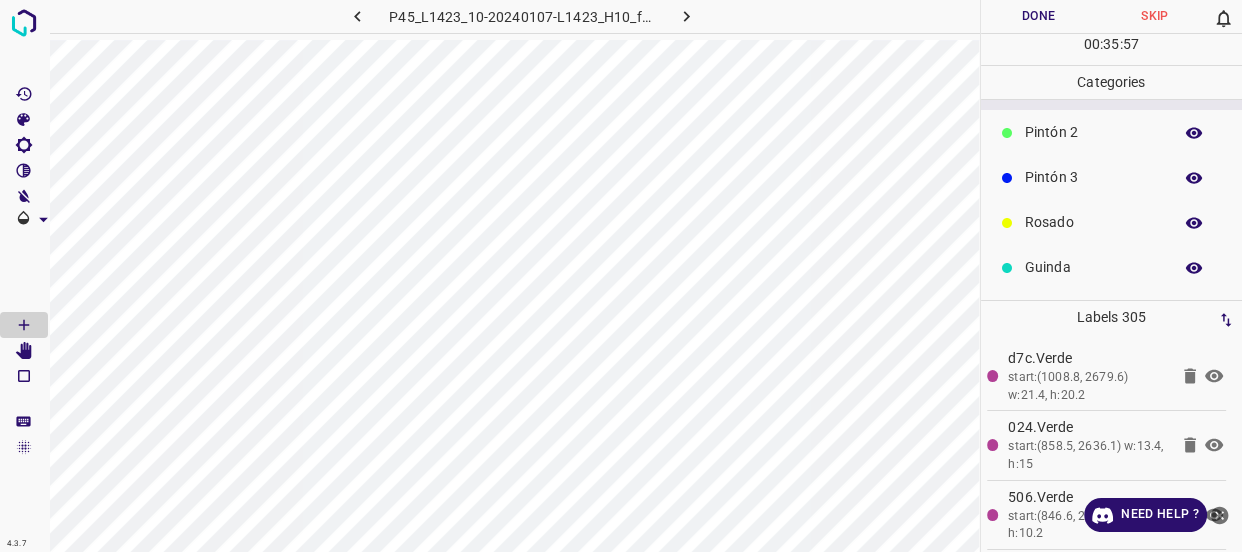 scroll, scrollTop: 175, scrollLeft: 0, axis: vertical 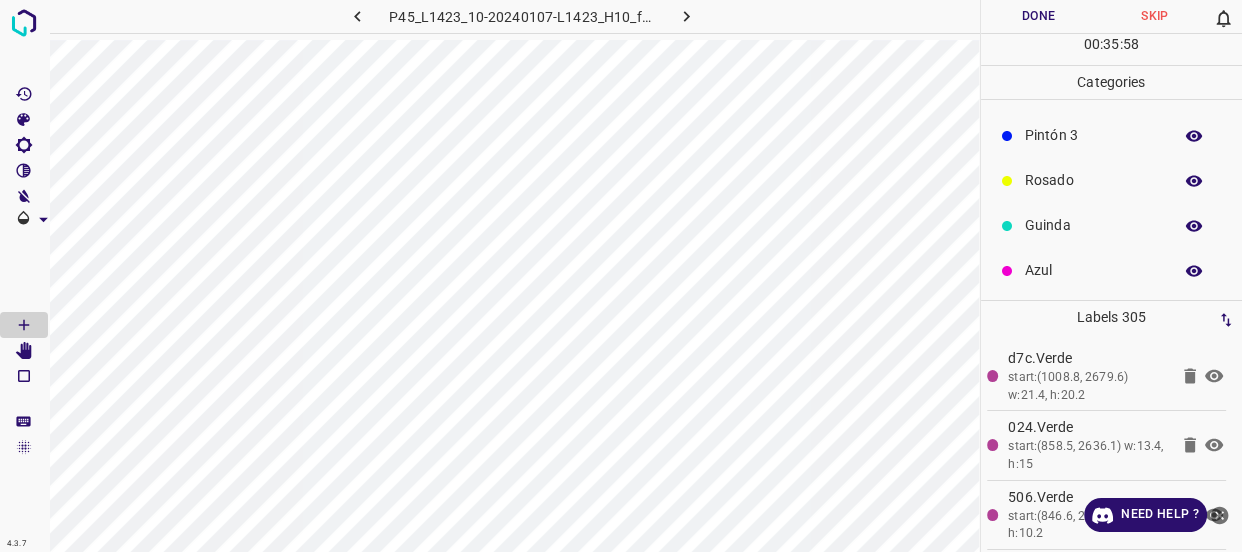 click on "Azul" at bounding box center [1093, 270] 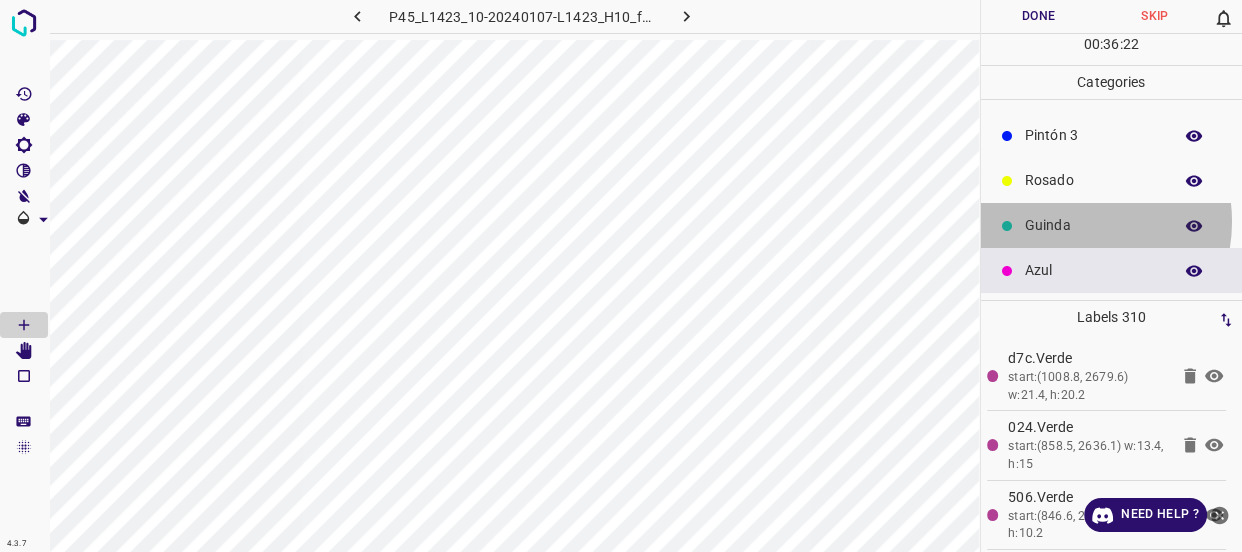 click on "Guinda" at bounding box center (1093, 225) 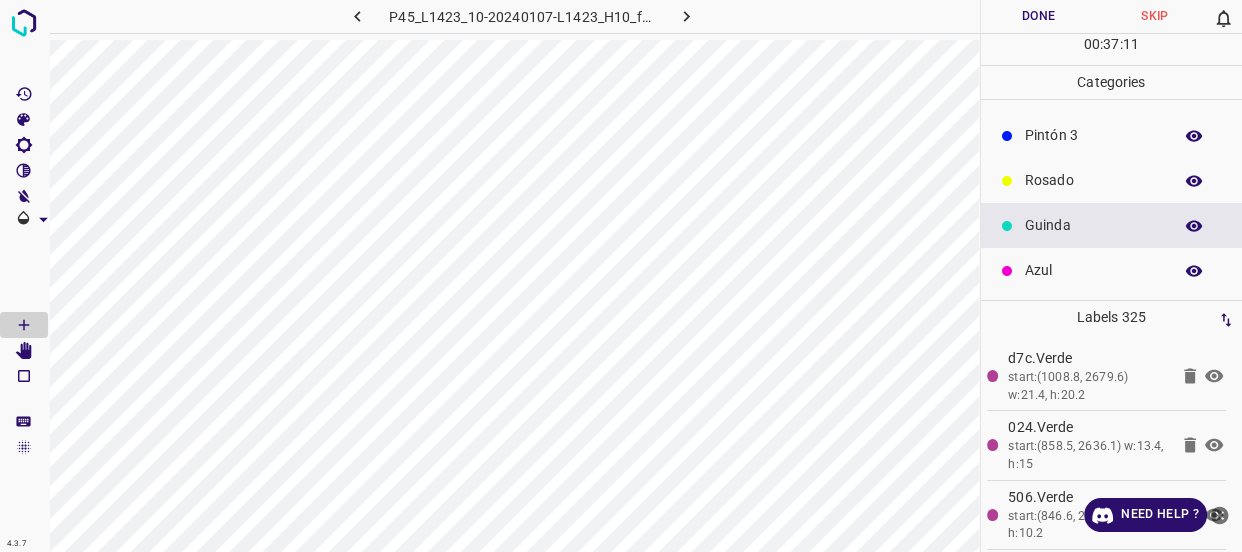 click on "Pintón 3" at bounding box center [1093, 135] 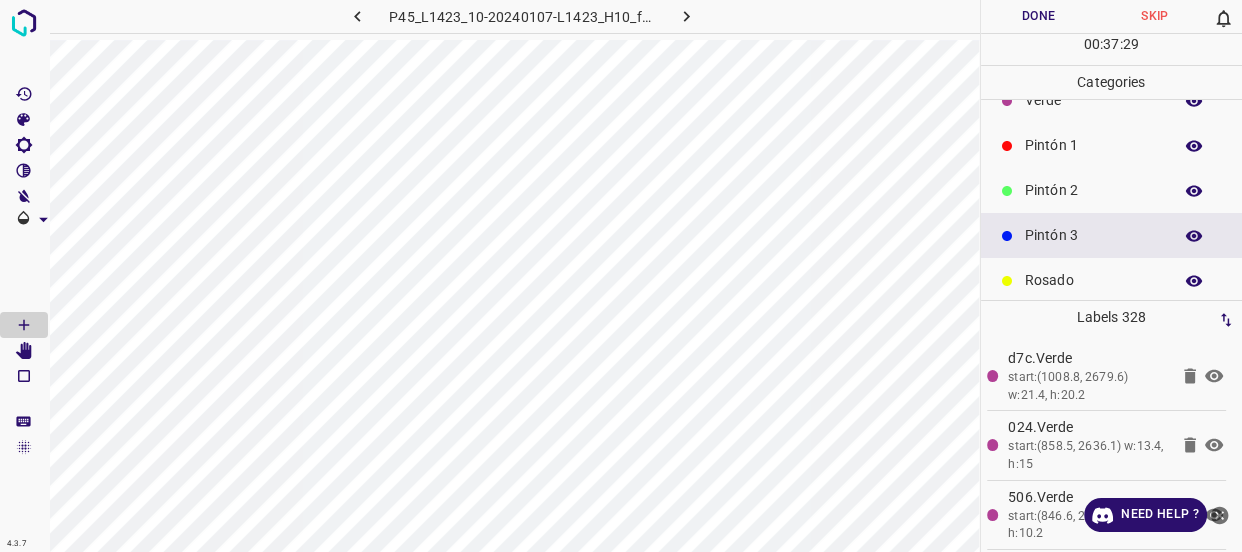 scroll, scrollTop: 0, scrollLeft: 0, axis: both 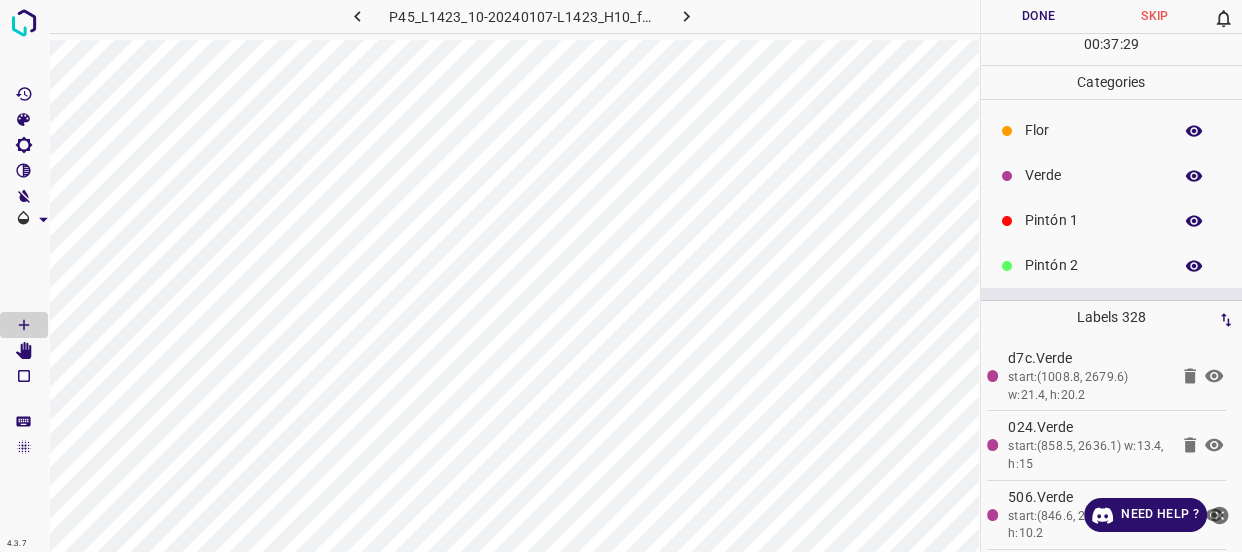 click on "Verde" at bounding box center (1093, 175) 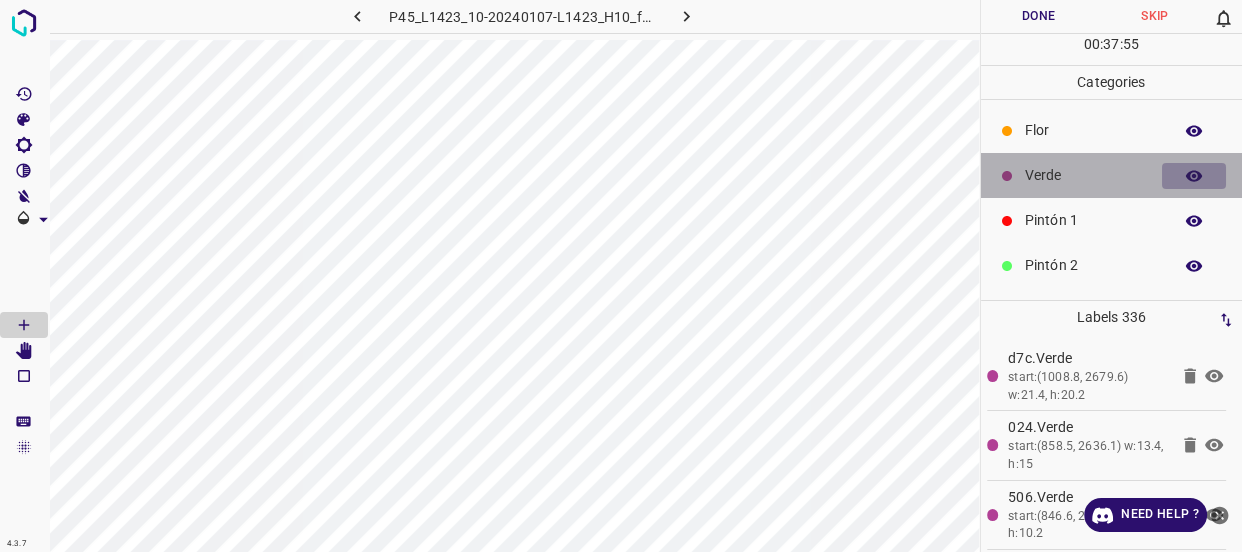 click at bounding box center [1194, 176] 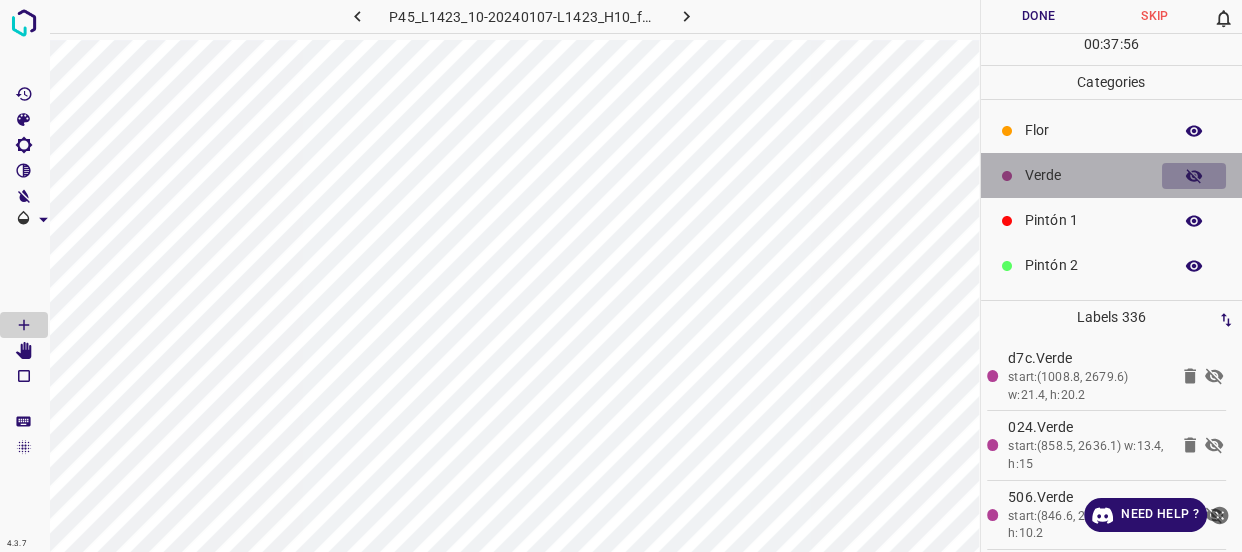 click at bounding box center (1194, 176) 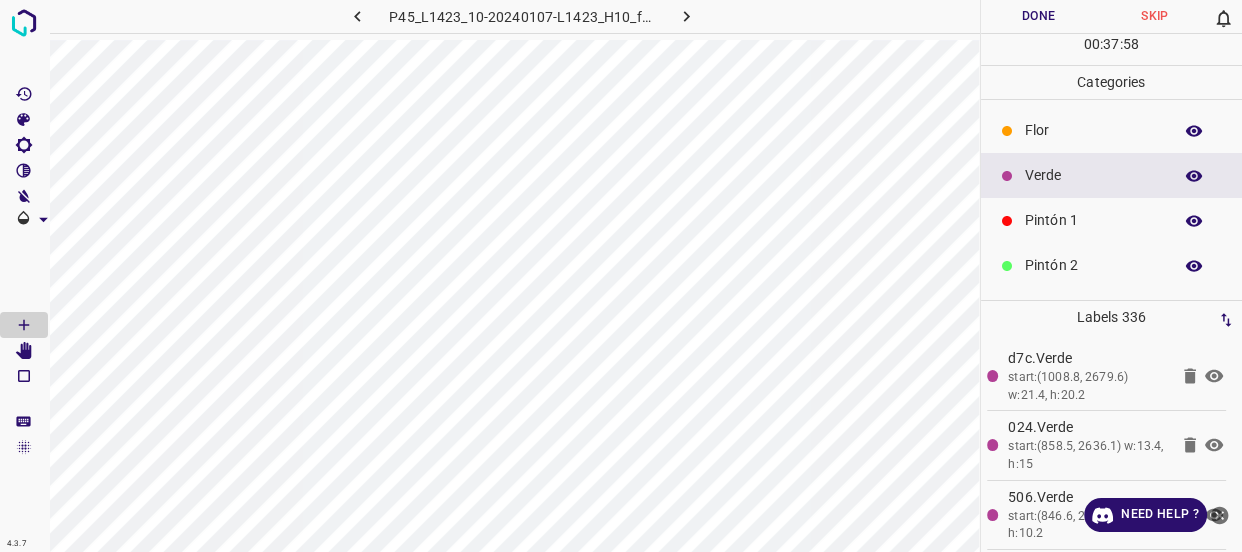 scroll, scrollTop: 175, scrollLeft: 0, axis: vertical 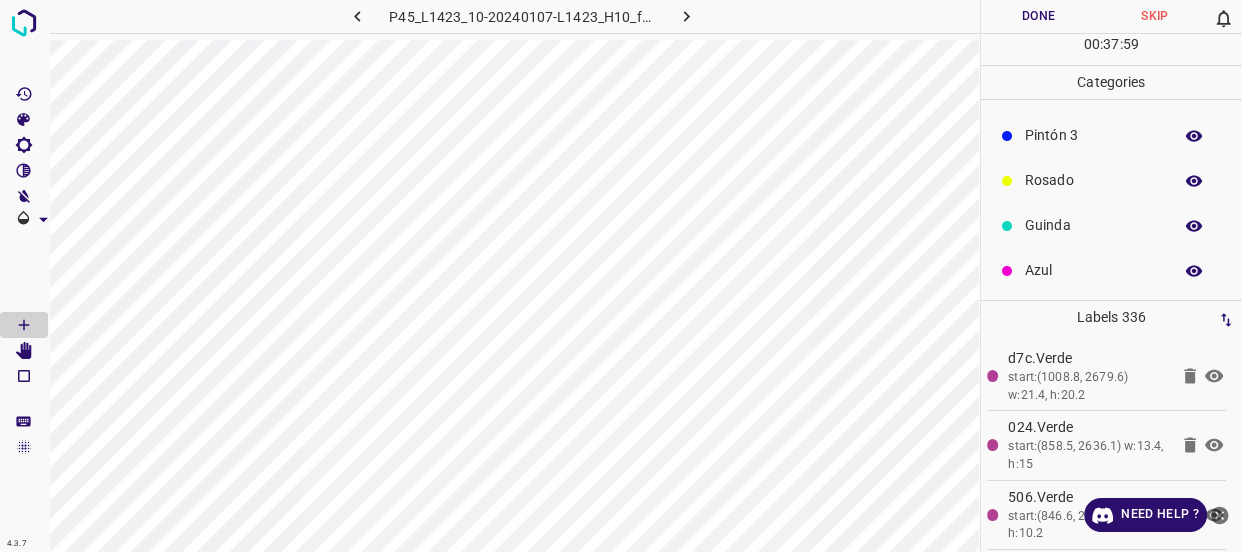 click on "Azul" at bounding box center [1093, 270] 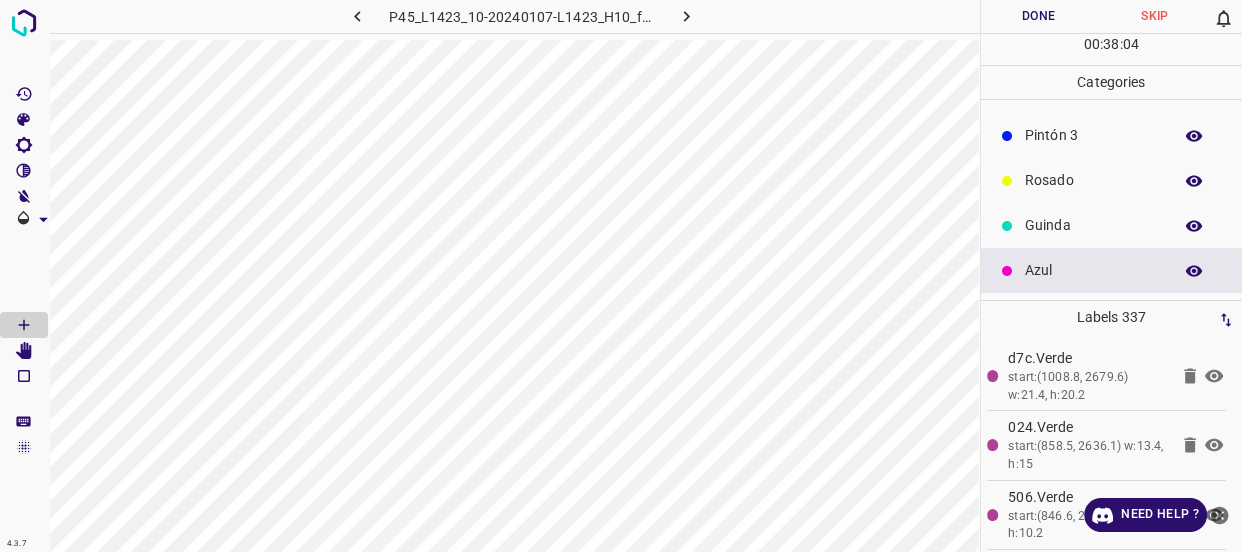 click on "Guinda" at bounding box center [1093, 225] 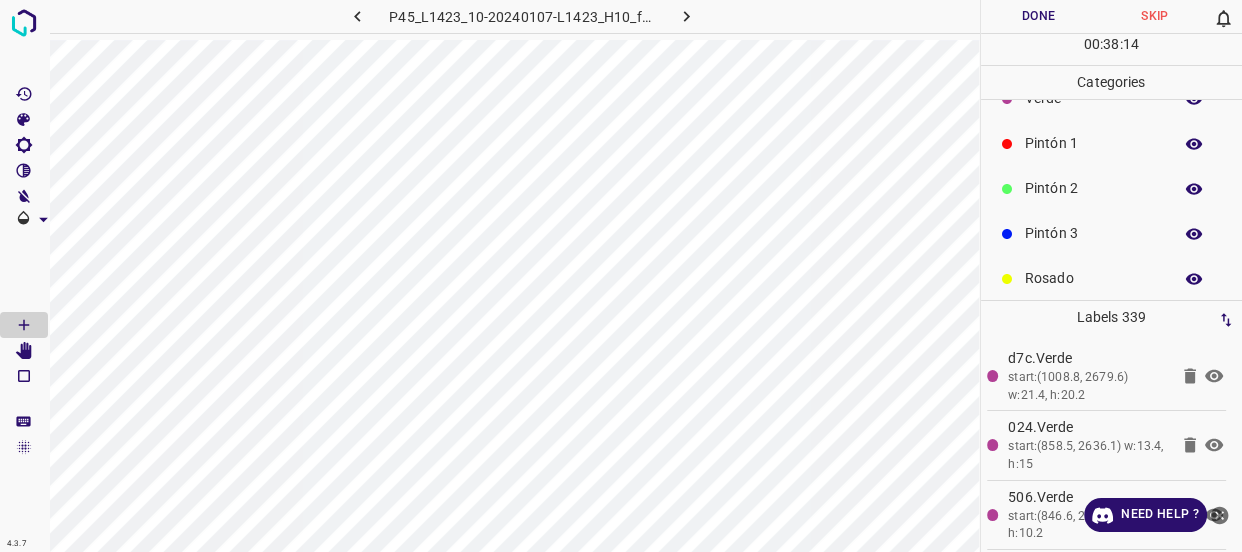 scroll, scrollTop: 0, scrollLeft: 0, axis: both 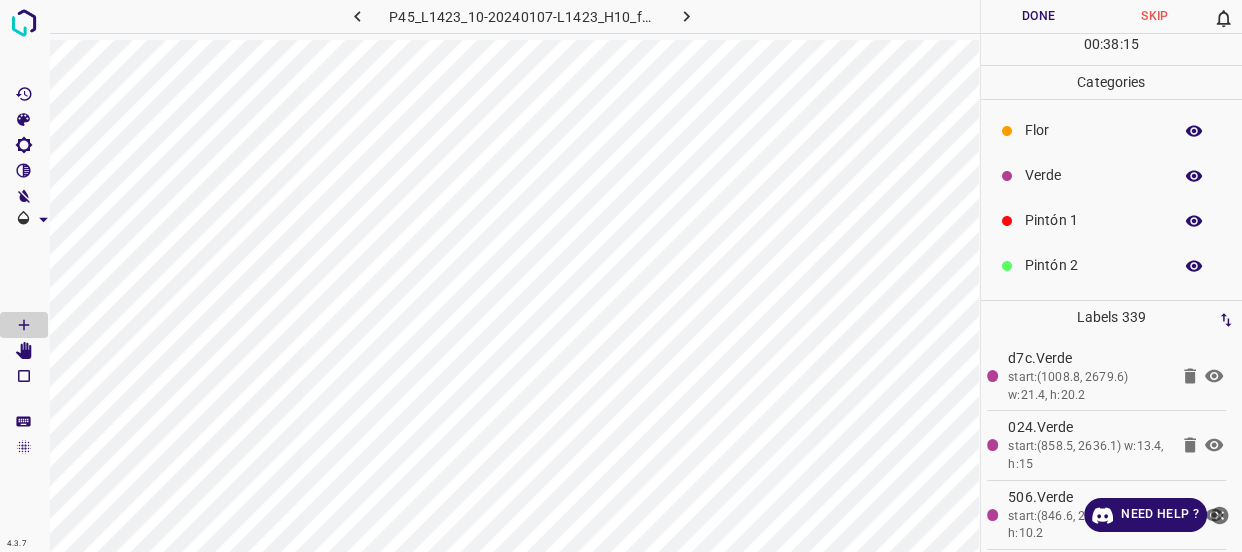 click on "Verde" at bounding box center (1112, 175) 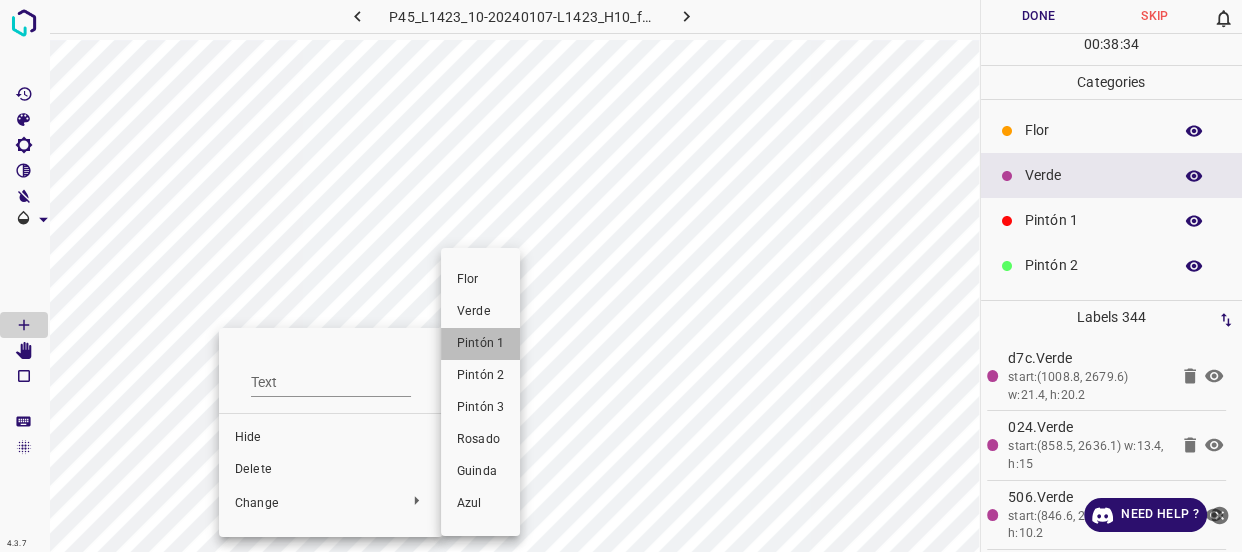 click on "Pintón 1" at bounding box center (480, 344) 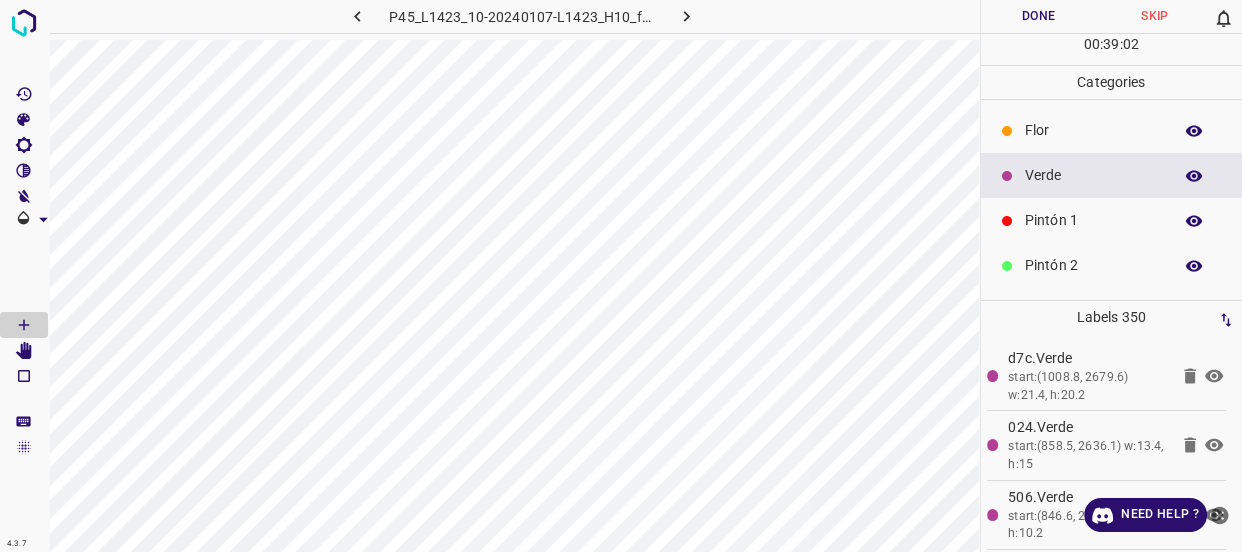 click 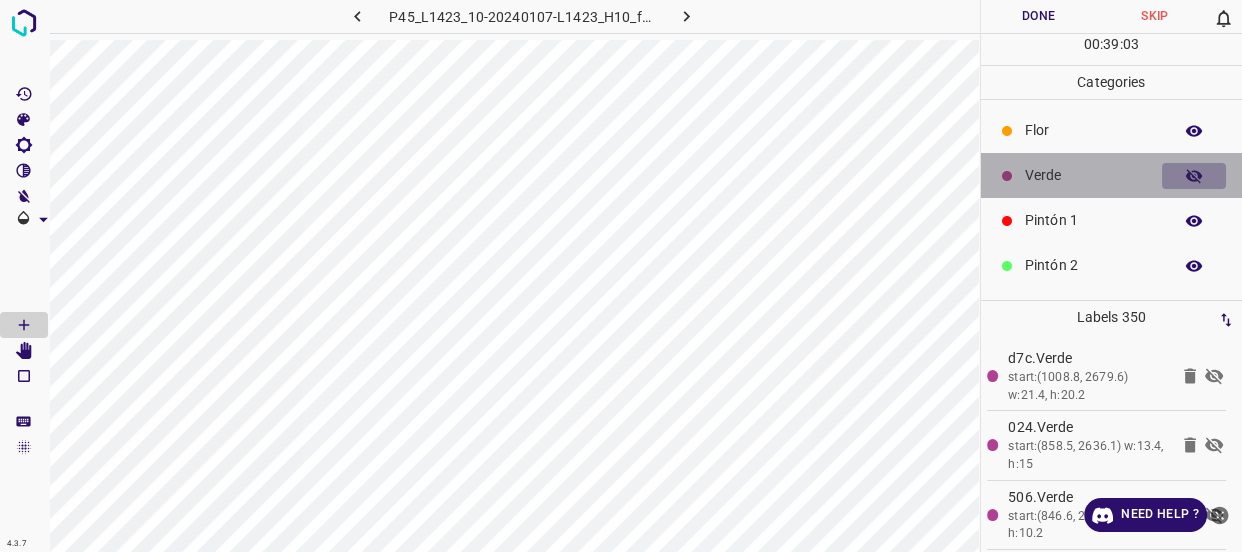 click 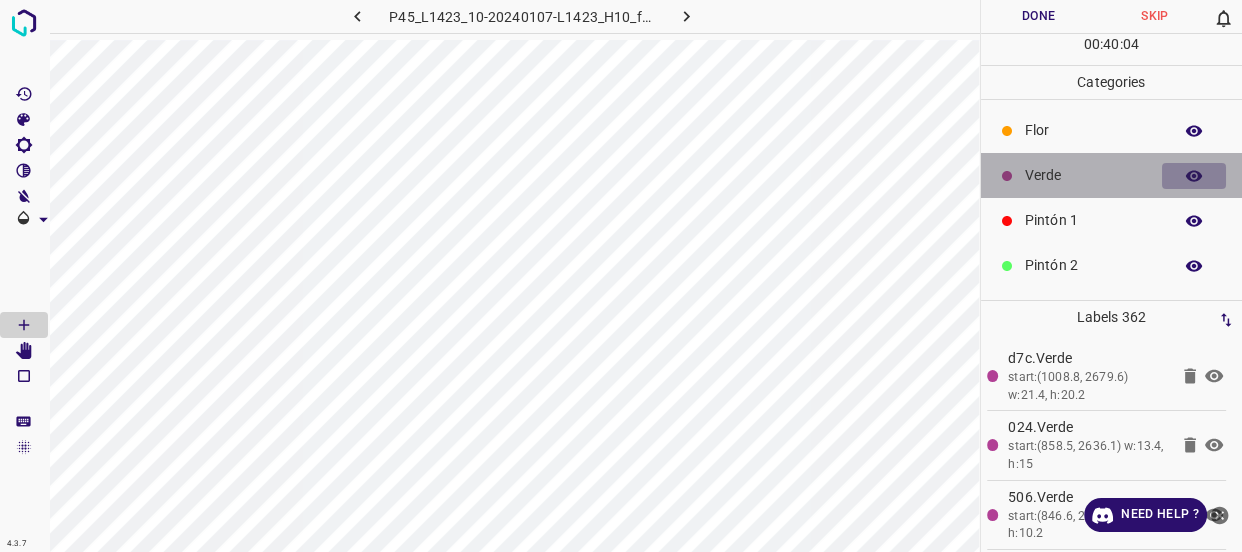 click 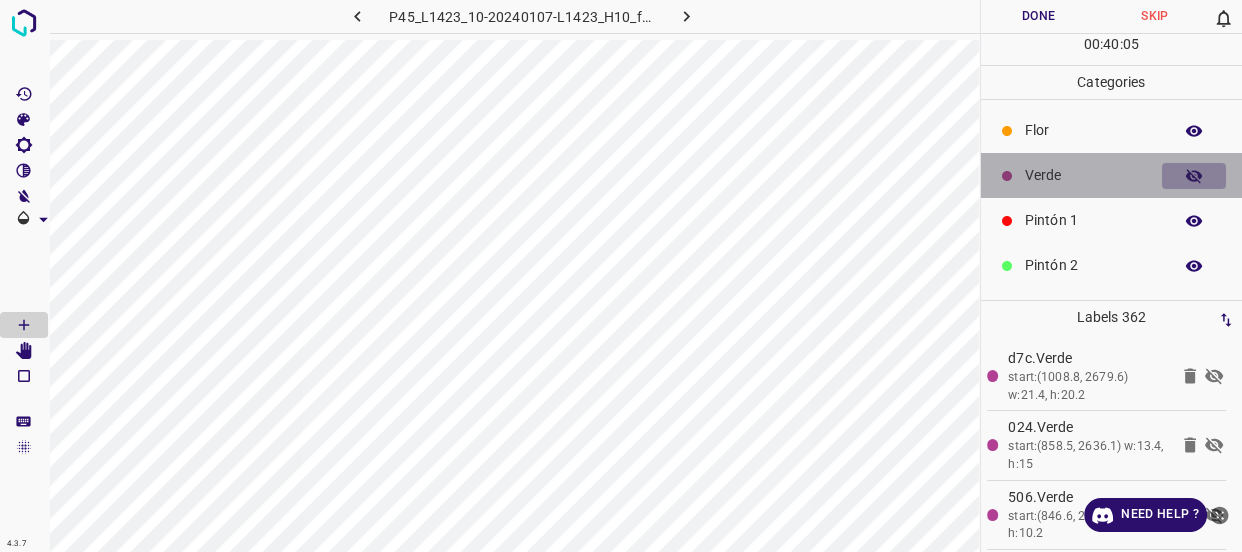 click 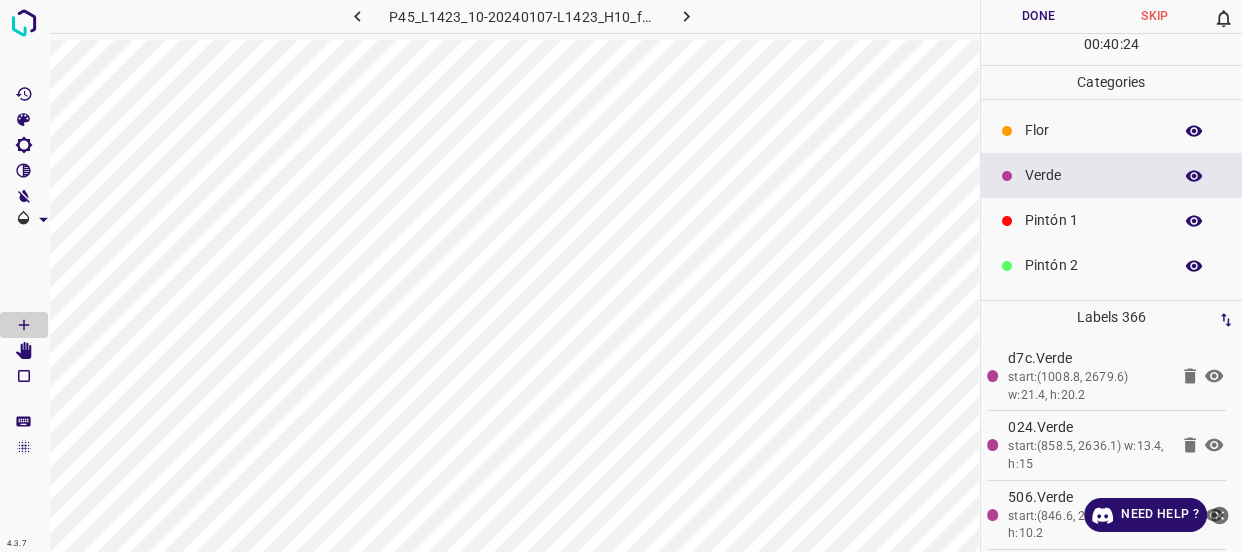 click 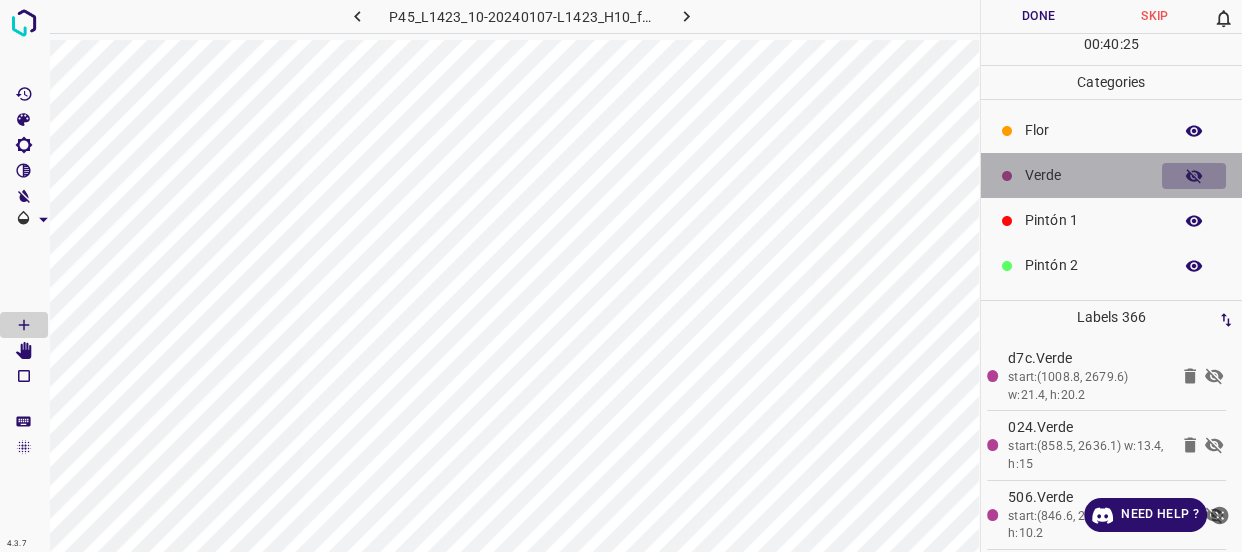 click 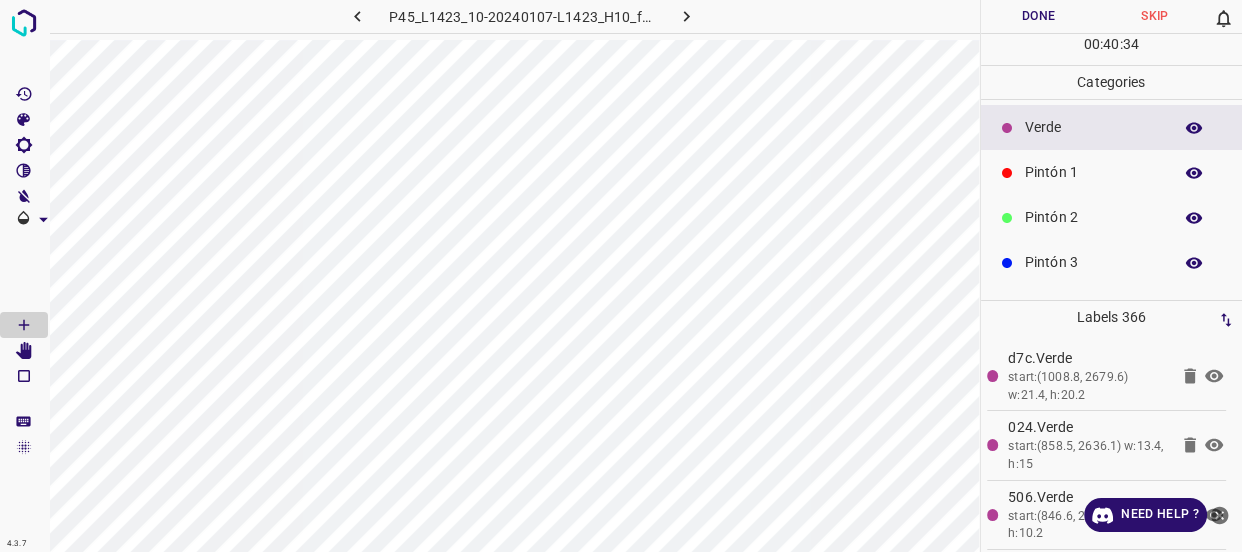 scroll, scrollTop: 90, scrollLeft: 0, axis: vertical 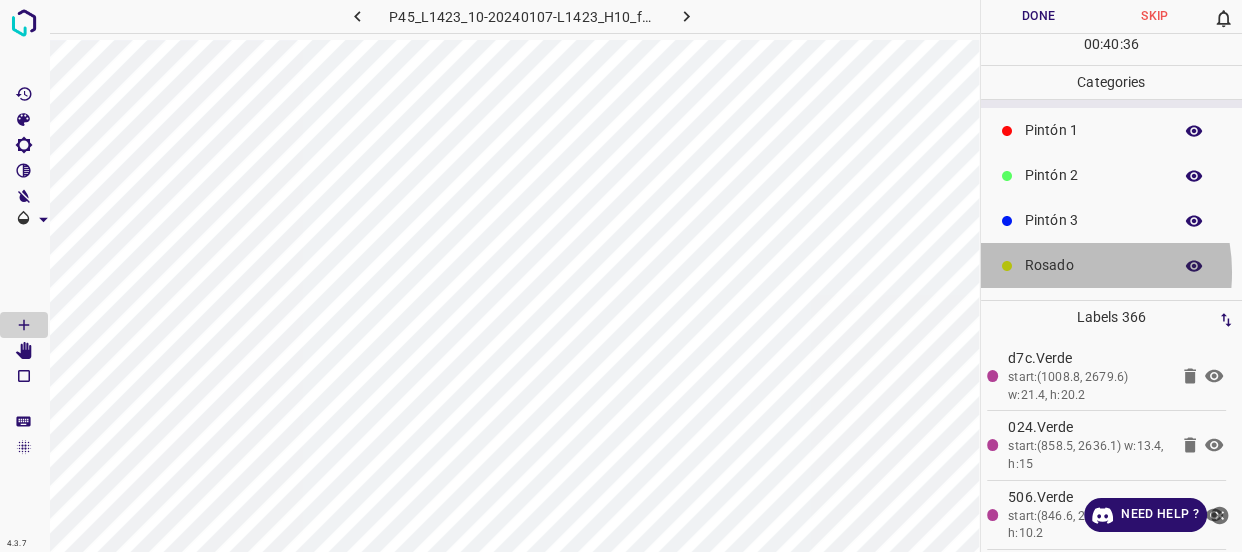 click on "Rosado" at bounding box center (1093, 265) 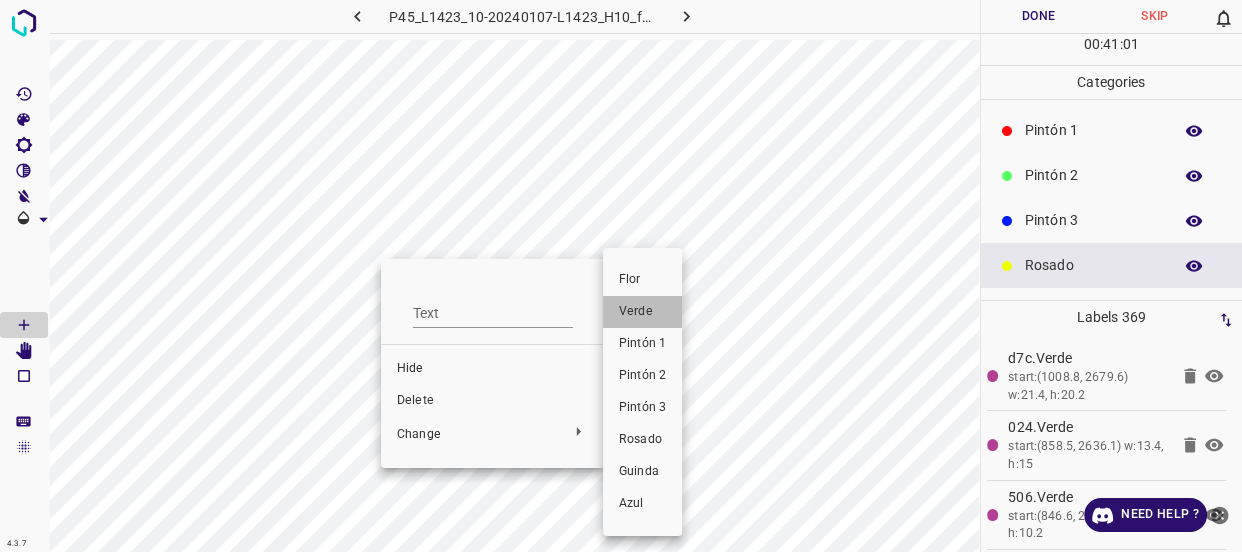 click on "Verde" at bounding box center [642, 312] 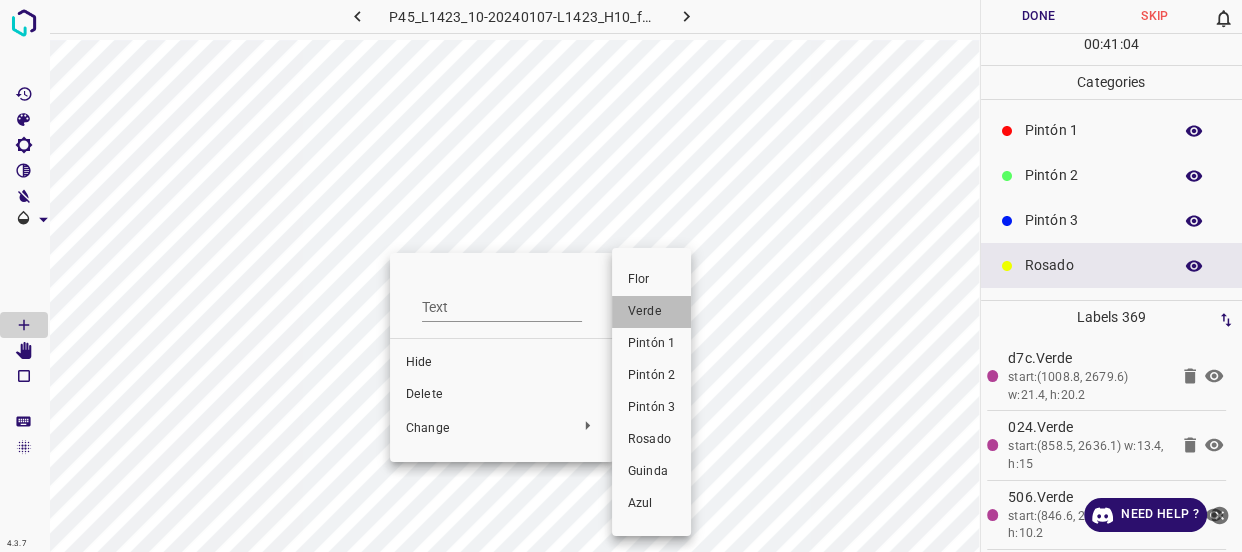 click on "Verde" at bounding box center (651, 312) 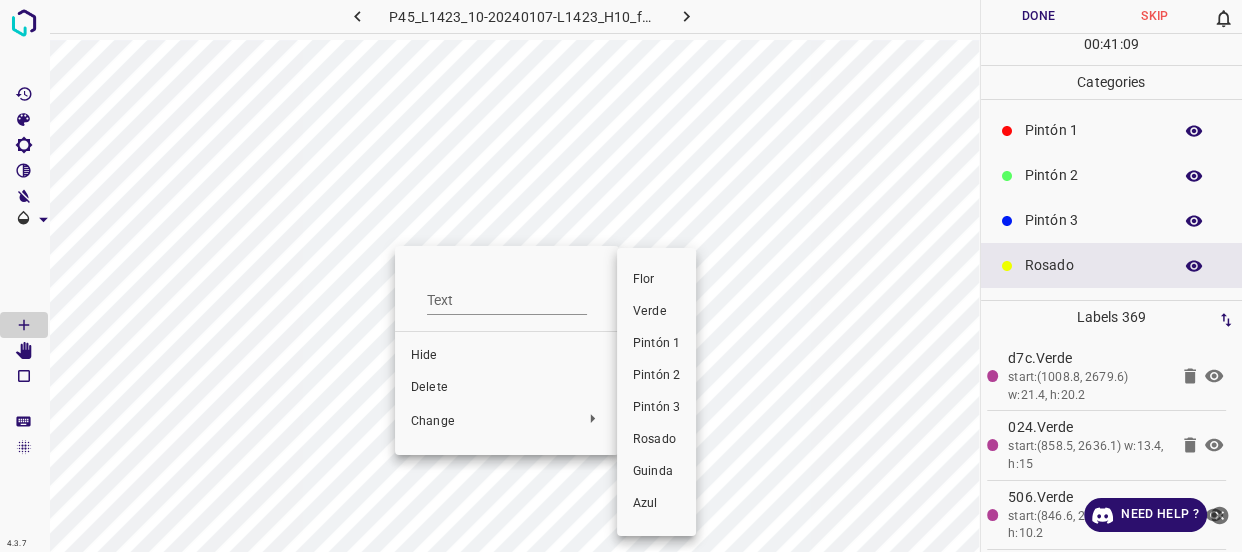 click on "Verde" at bounding box center (656, 312) 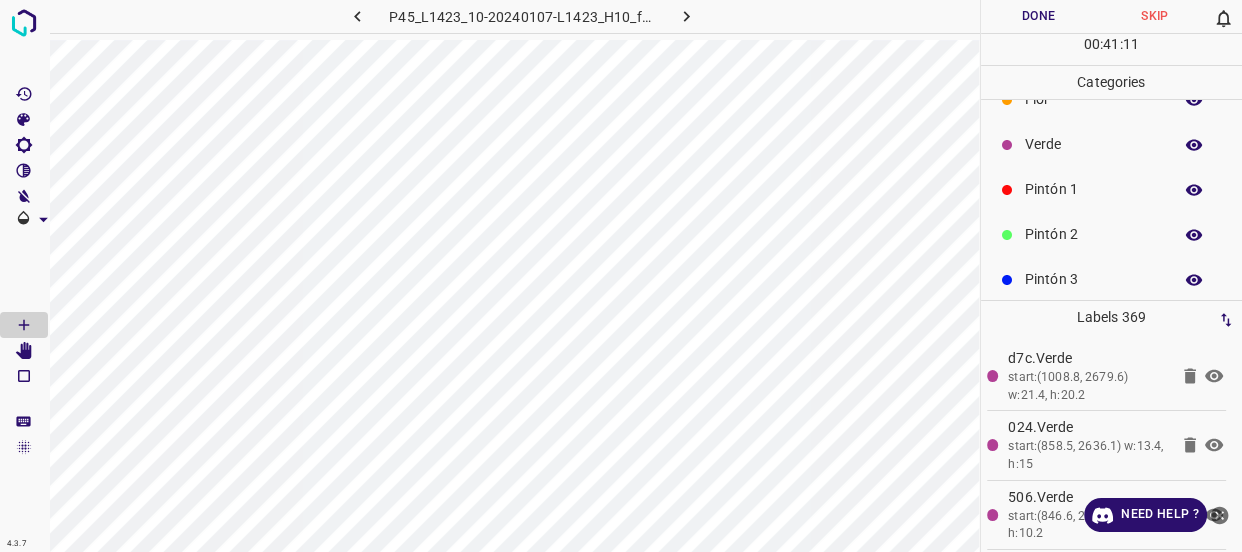 scroll, scrollTop: 0, scrollLeft: 0, axis: both 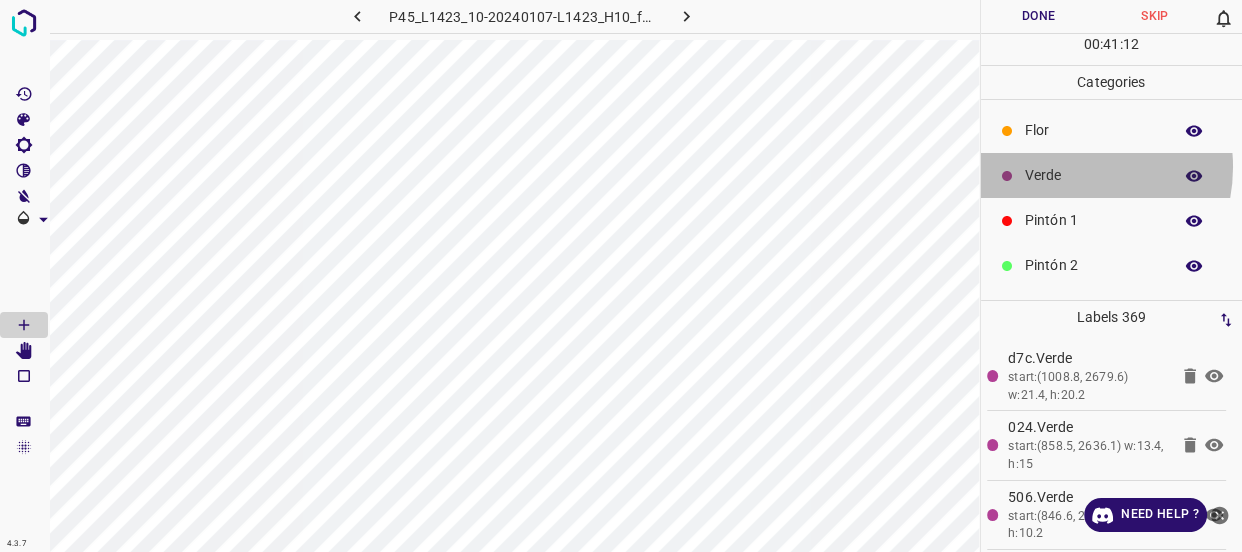 click on "Verde" at bounding box center [1093, 175] 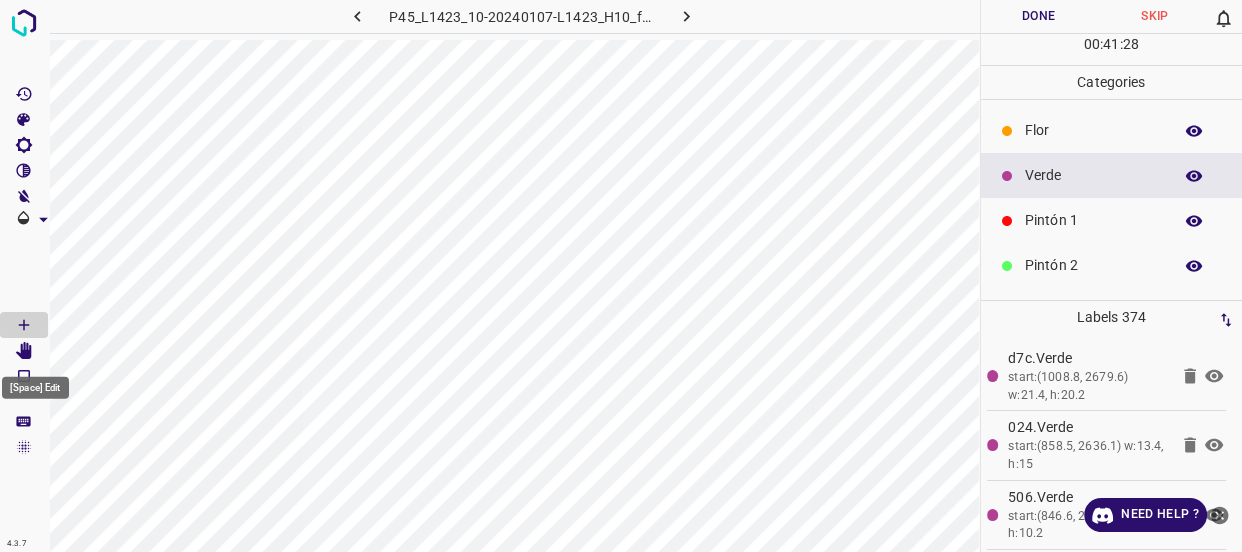 click 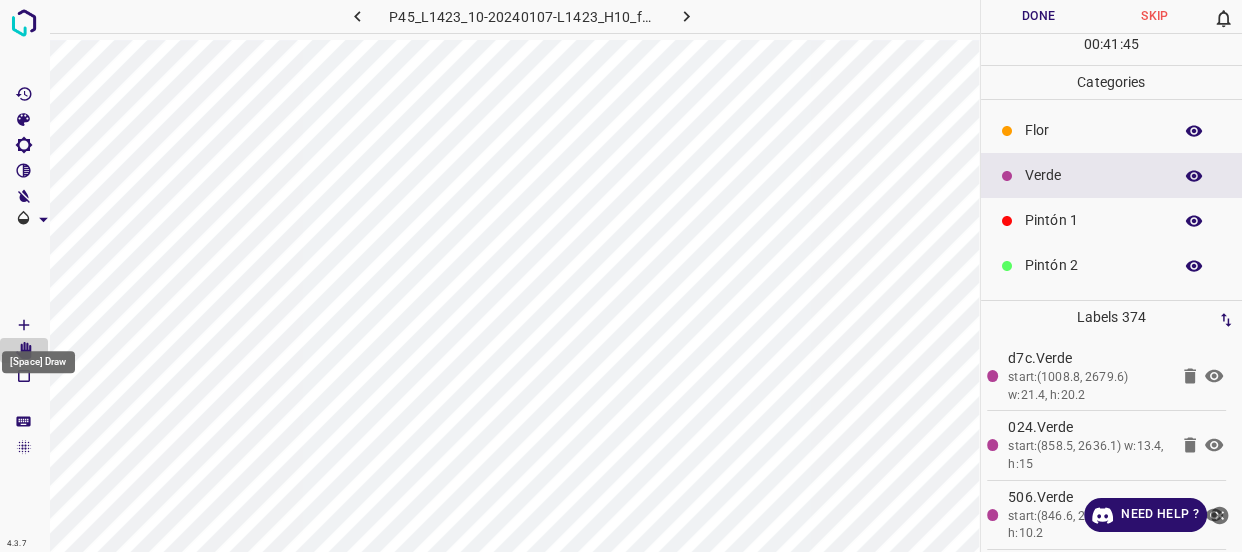 click 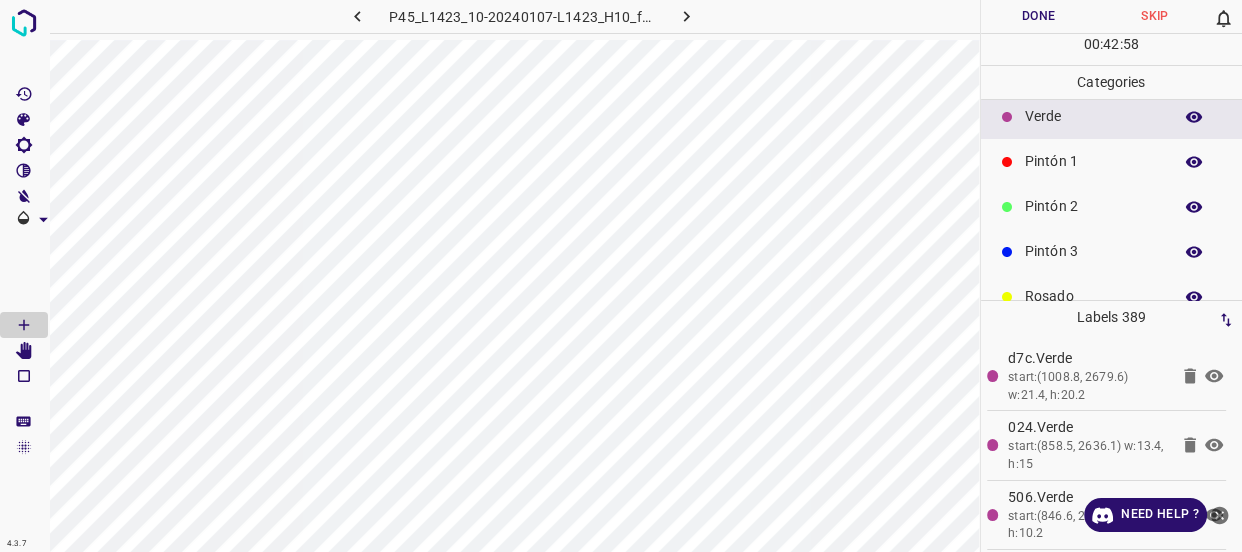 scroll, scrollTop: 90, scrollLeft: 0, axis: vertical 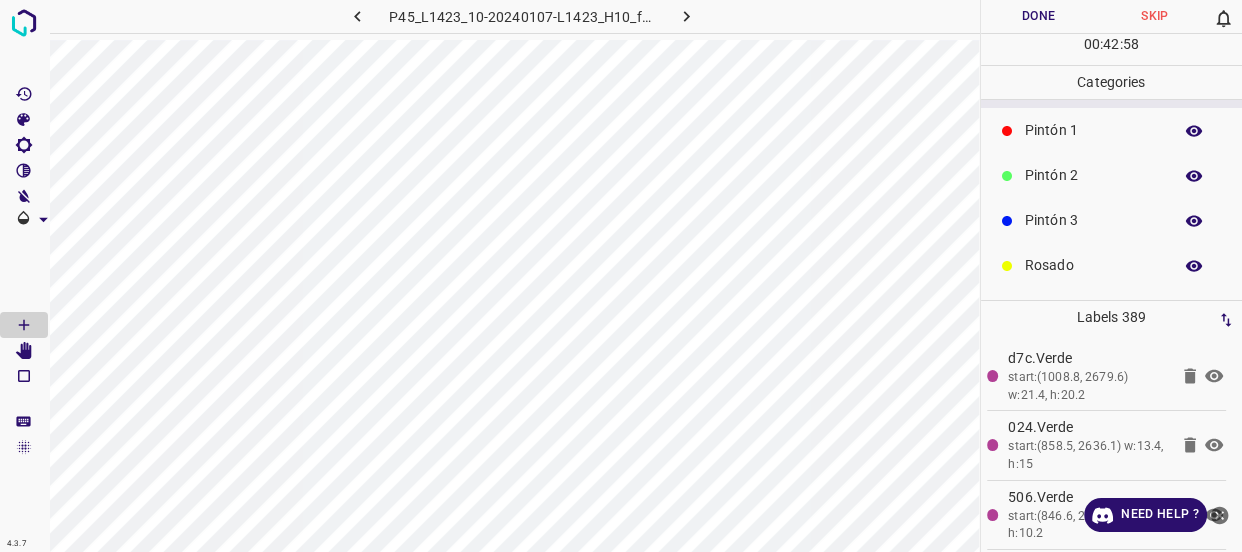 click on "Pintón 3" at bounding box center (1093, 220) 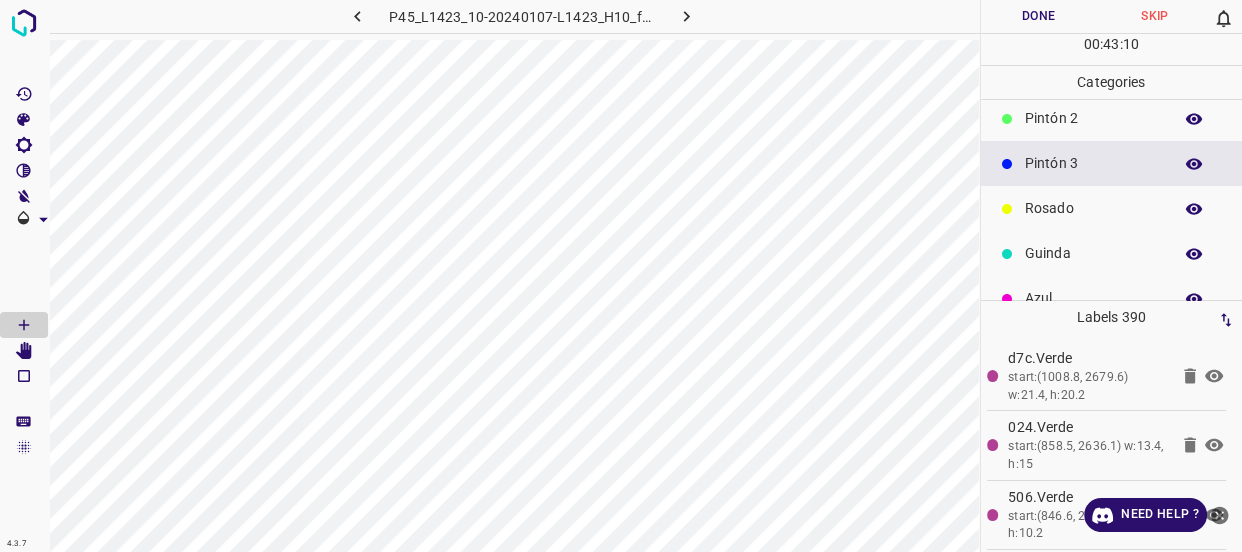 scroll, scrollTop: 175, scrollLeft: 0, axis: vertical 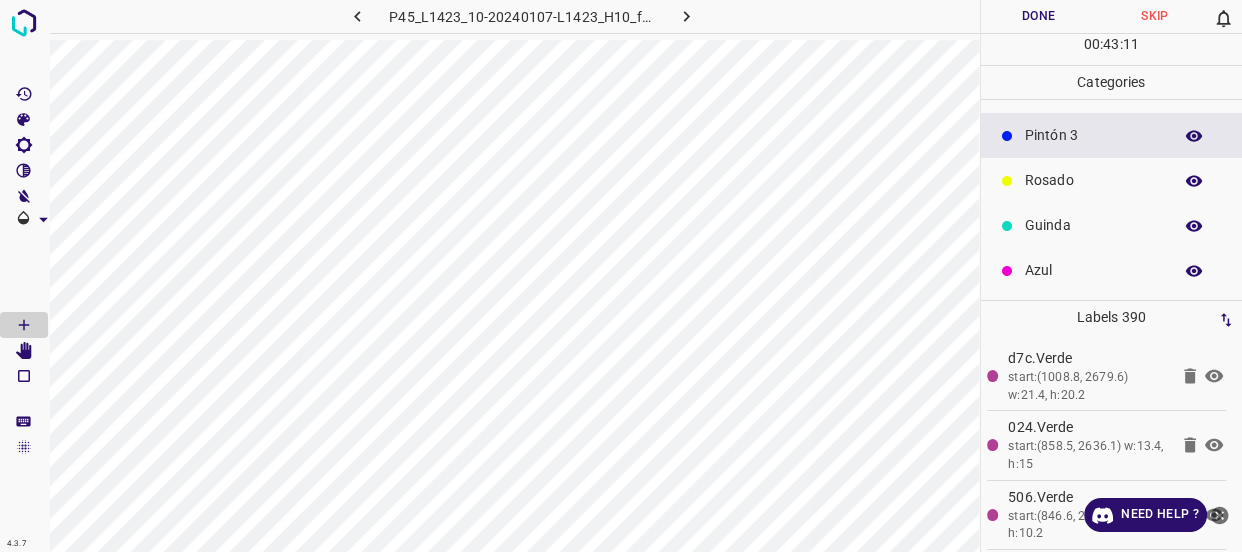 click on "Azul" at bounding box center (1093, 270) 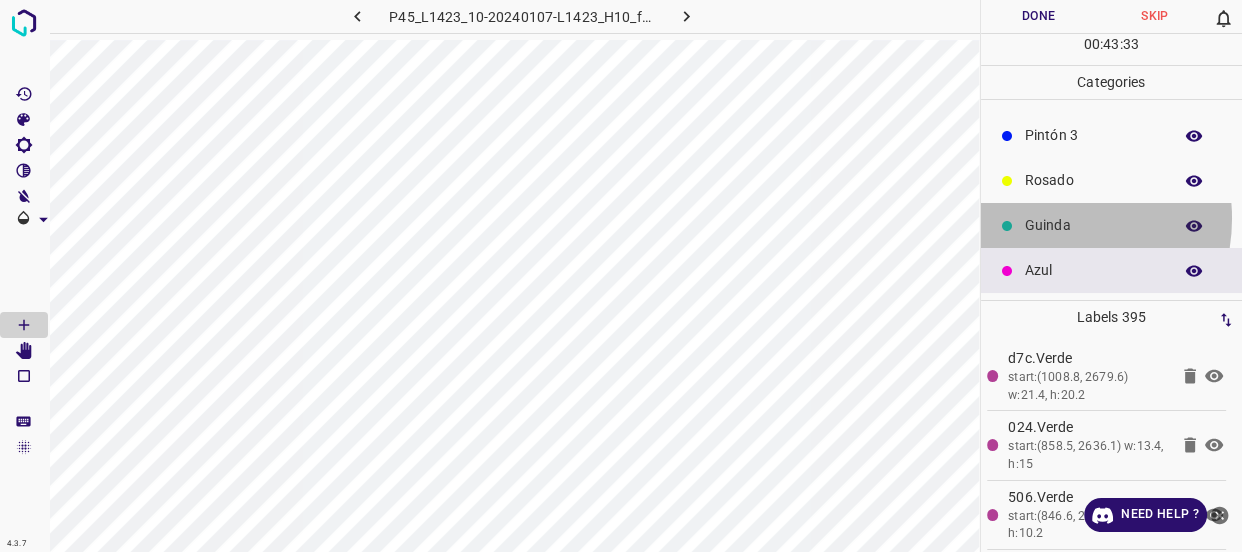 click on "Guinda" at bounding box center (1093, 225) 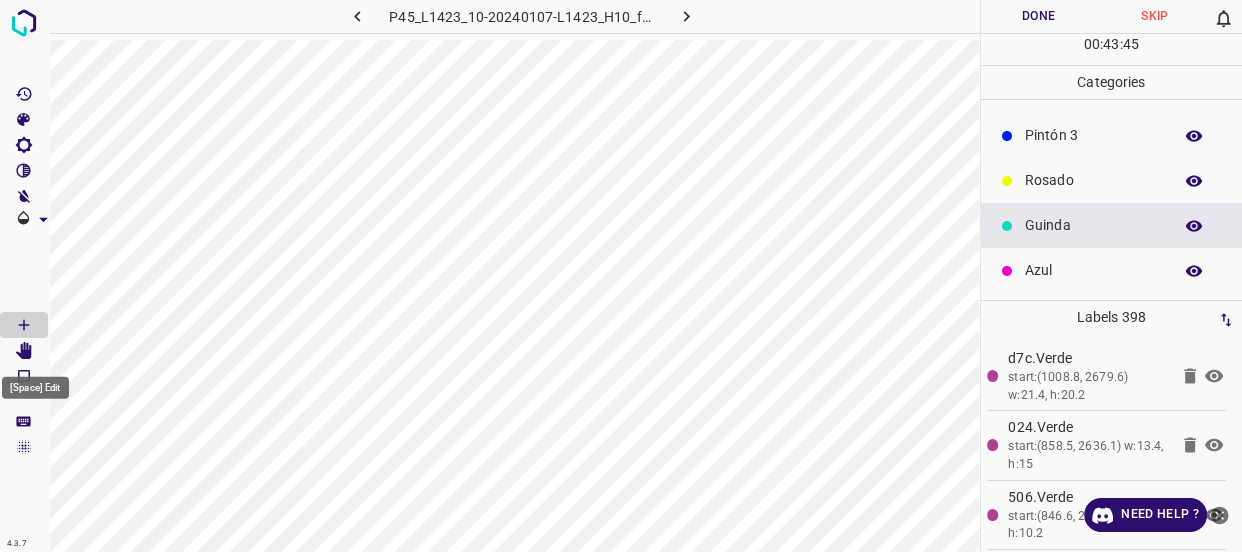 click 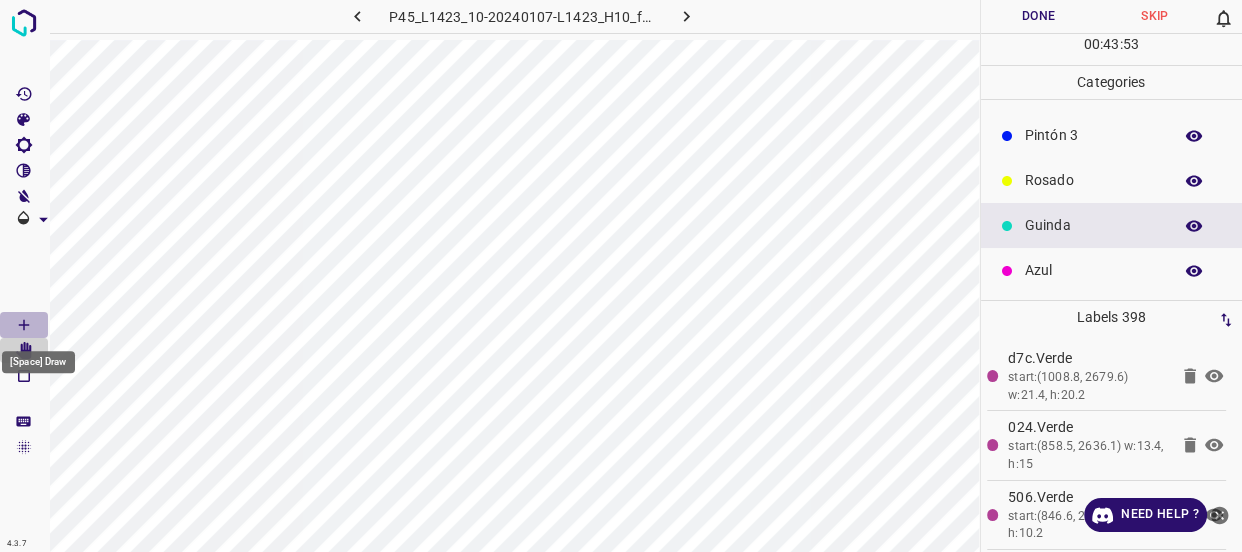 click 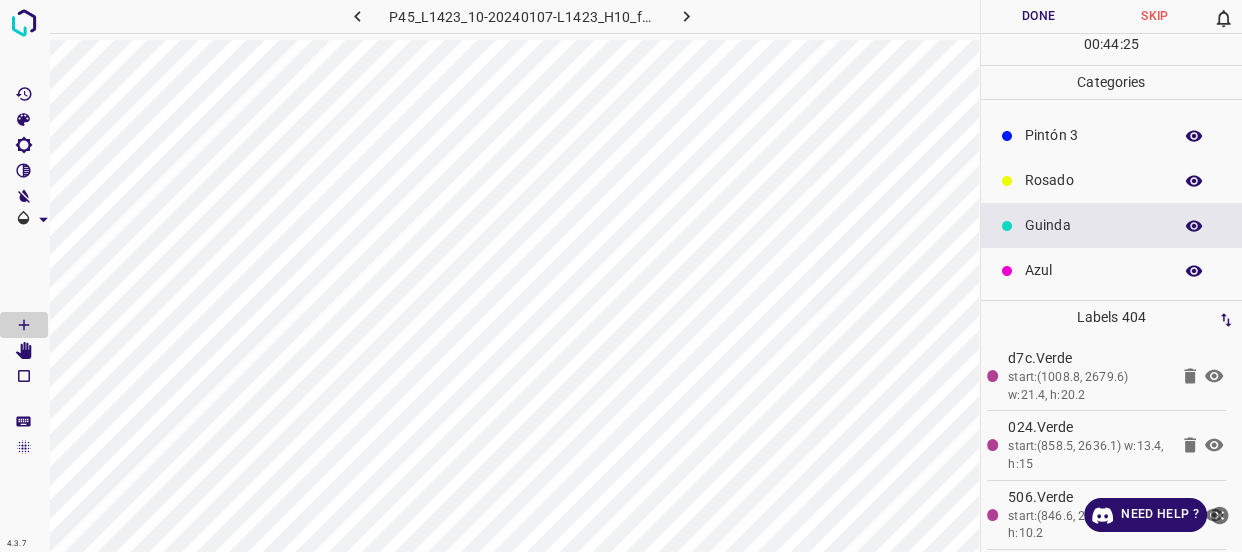 click on "Rosado" at bounding box center [1093, 180] 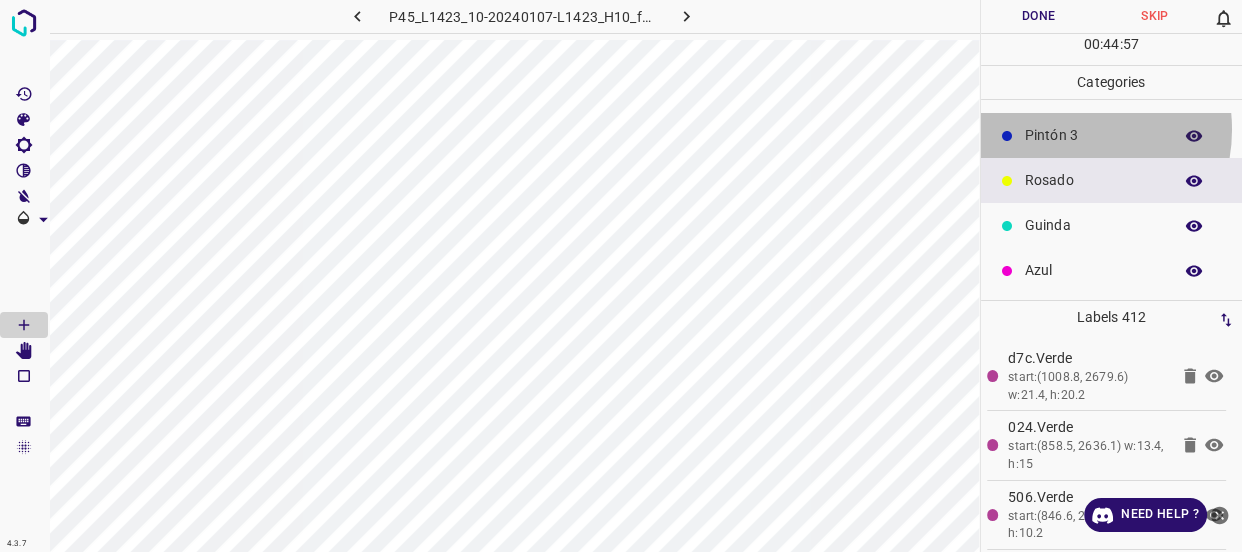click on "Pintón 3" at bounding box center [1093, 135] 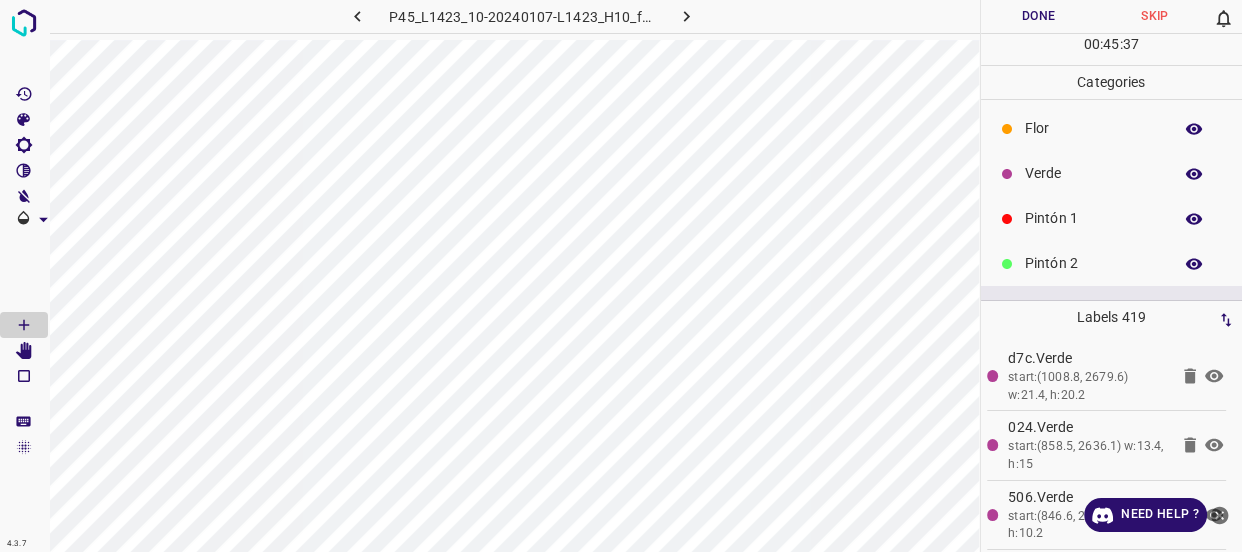 scroll, scrollTop: 0, scrollLeft: 0, axis: both 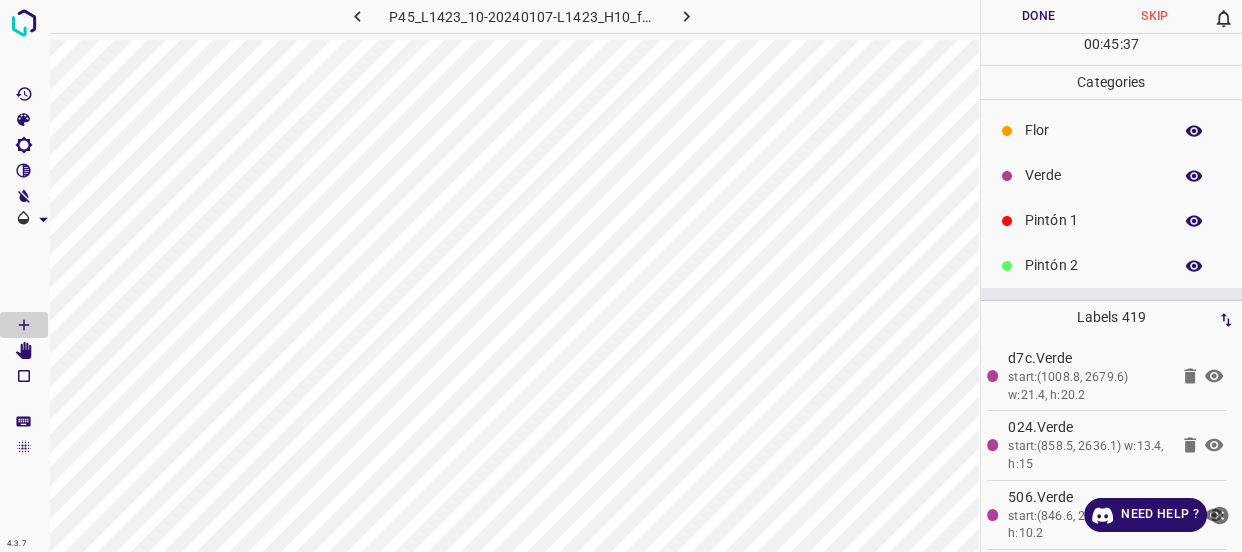 click on "Pintón 1" at bounding box center [1093, 220] 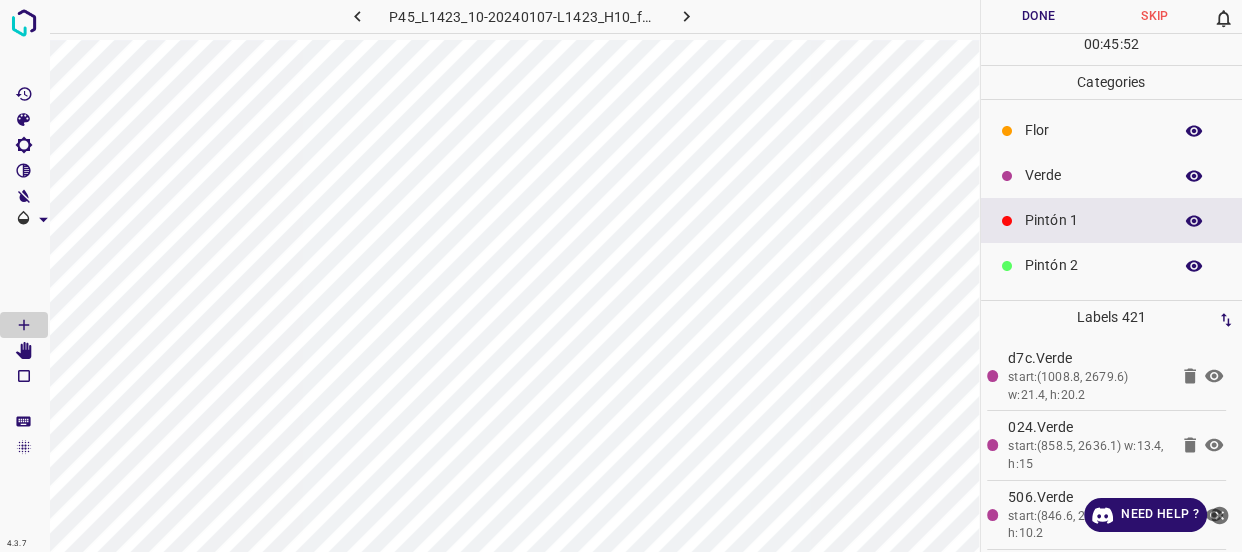 click 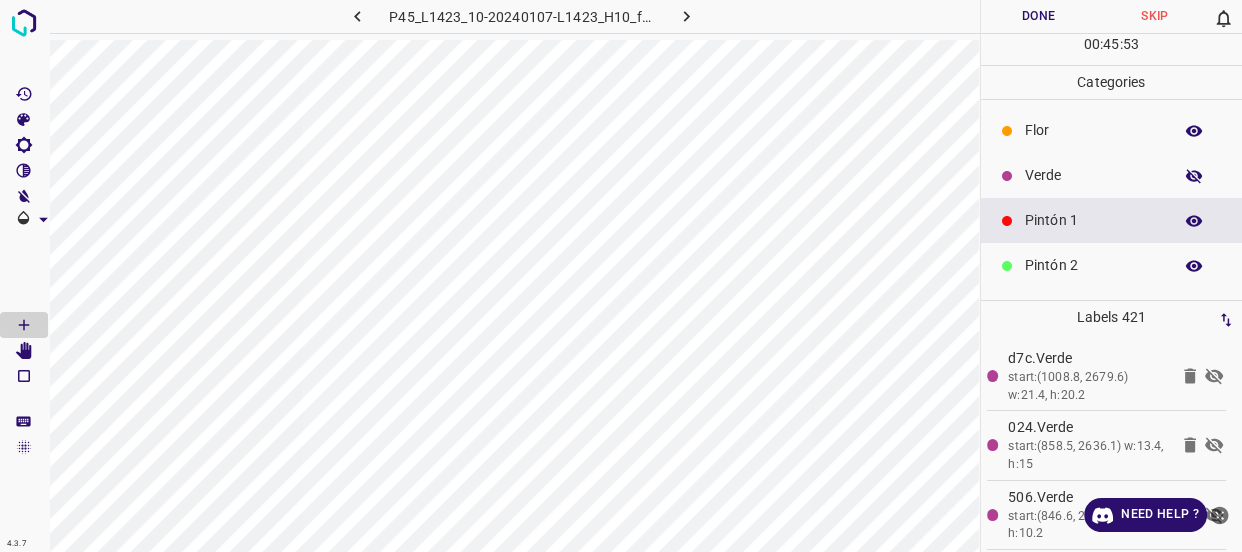 click 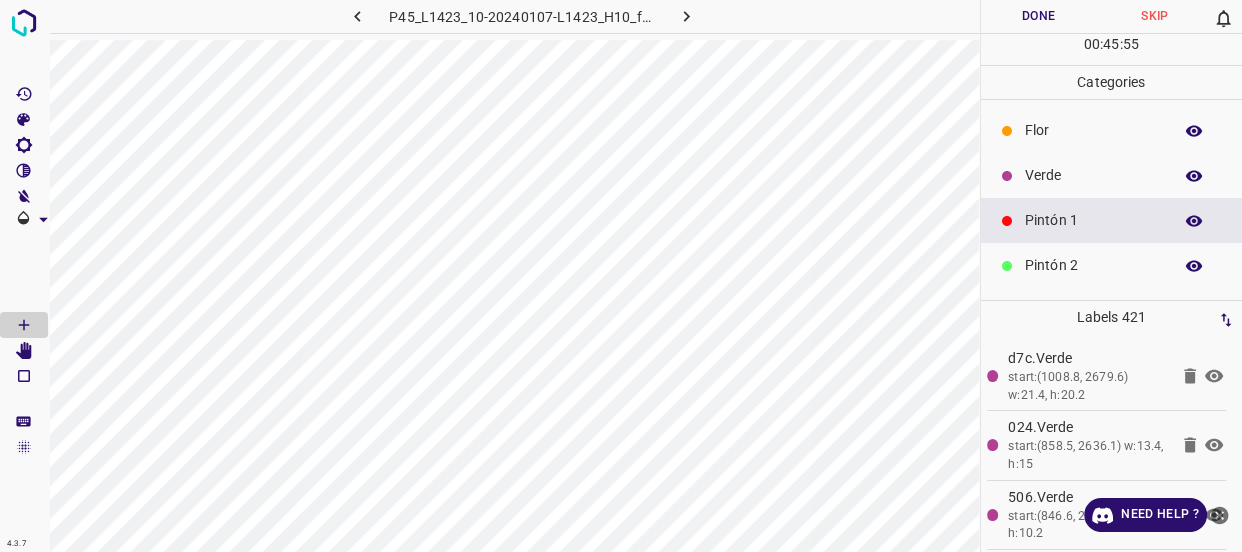 click on "Verde" at bounding box center [1093, 175] 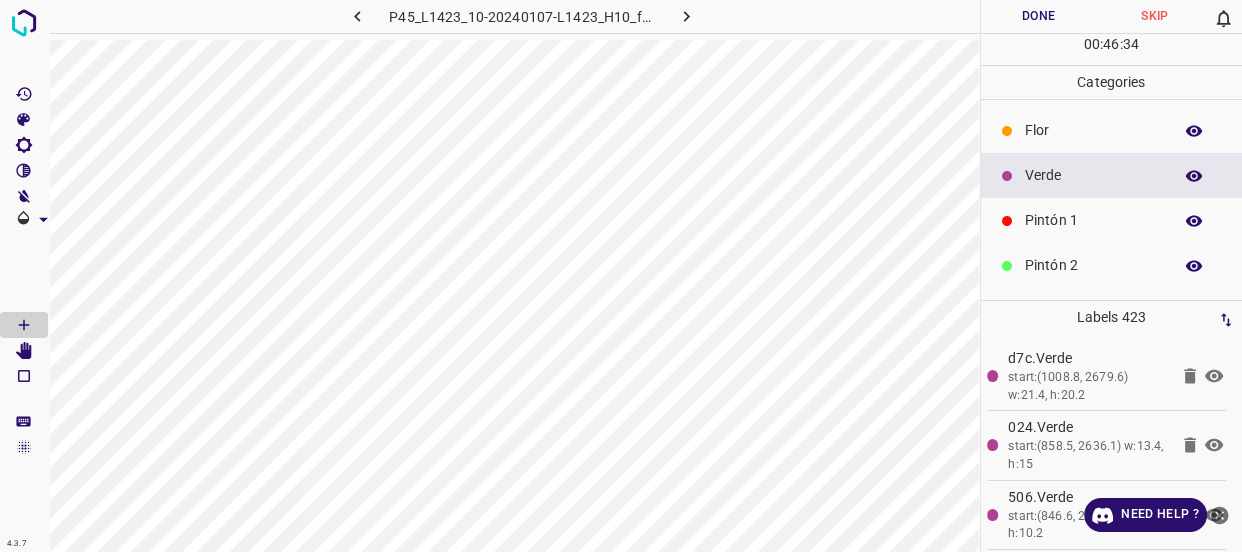 scroll, scrollTop: 175, scrollLeft: 0, axis: vertical 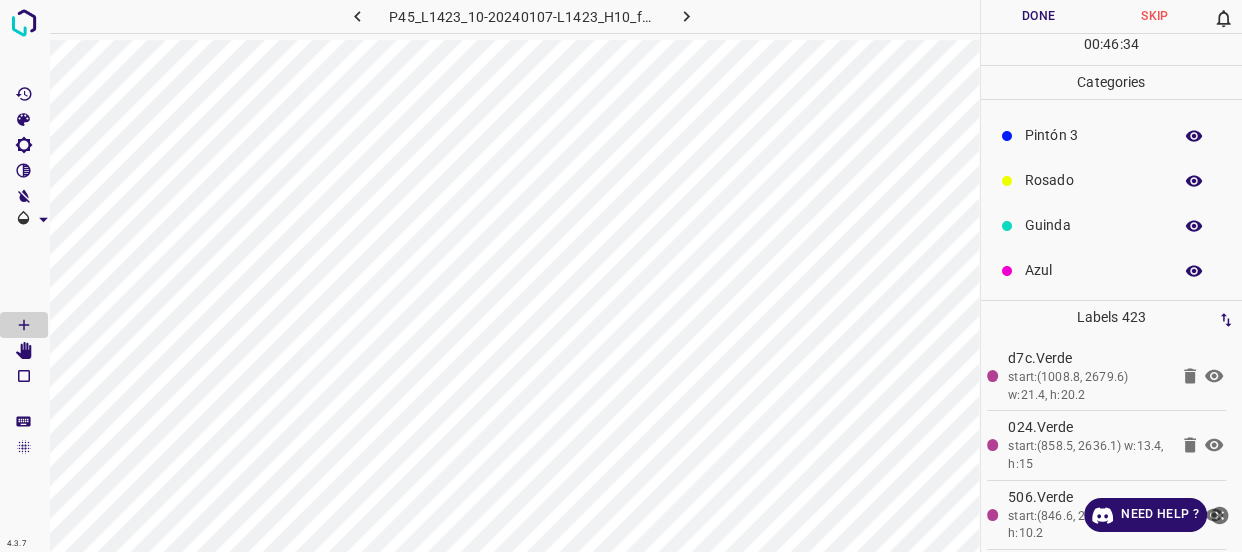click on "Azul" at bounding box center (1093, 270) 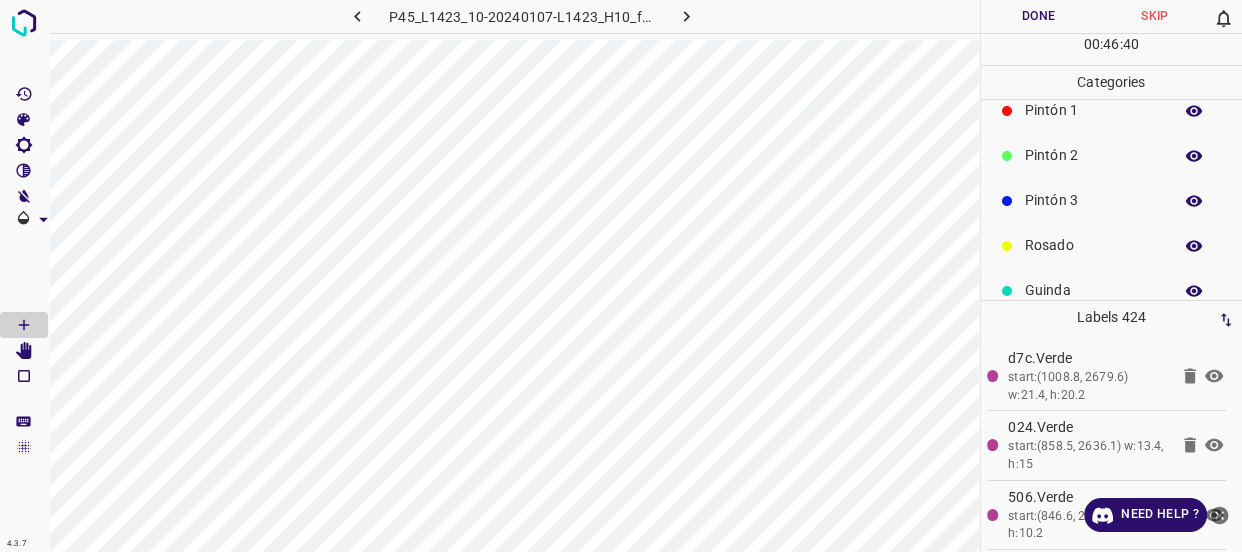 scroll, scrollTop: 0, scrollLeft: 0, axis: both 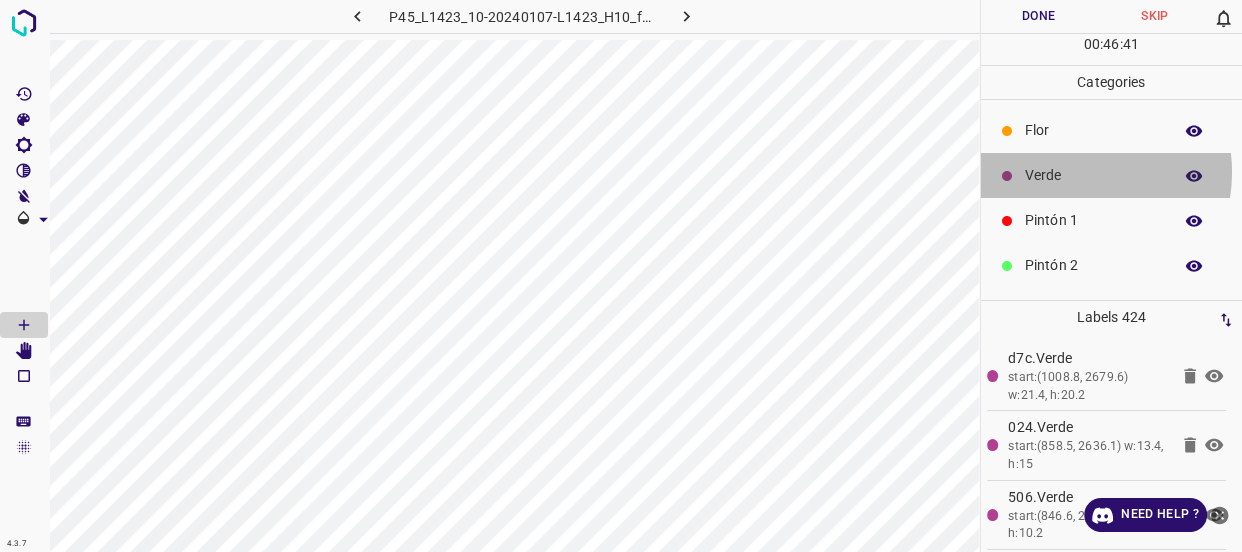 click on "Verde" at bounding box center [1093, 175] 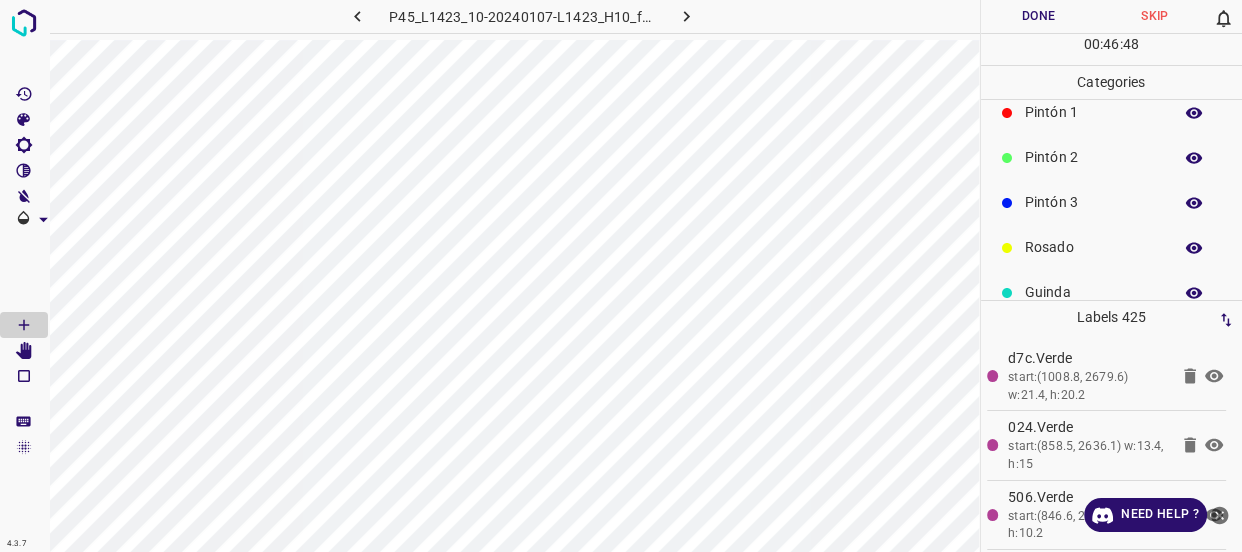 scroll, scrollTop: 175, scrollLeft: 0, axis: vertical 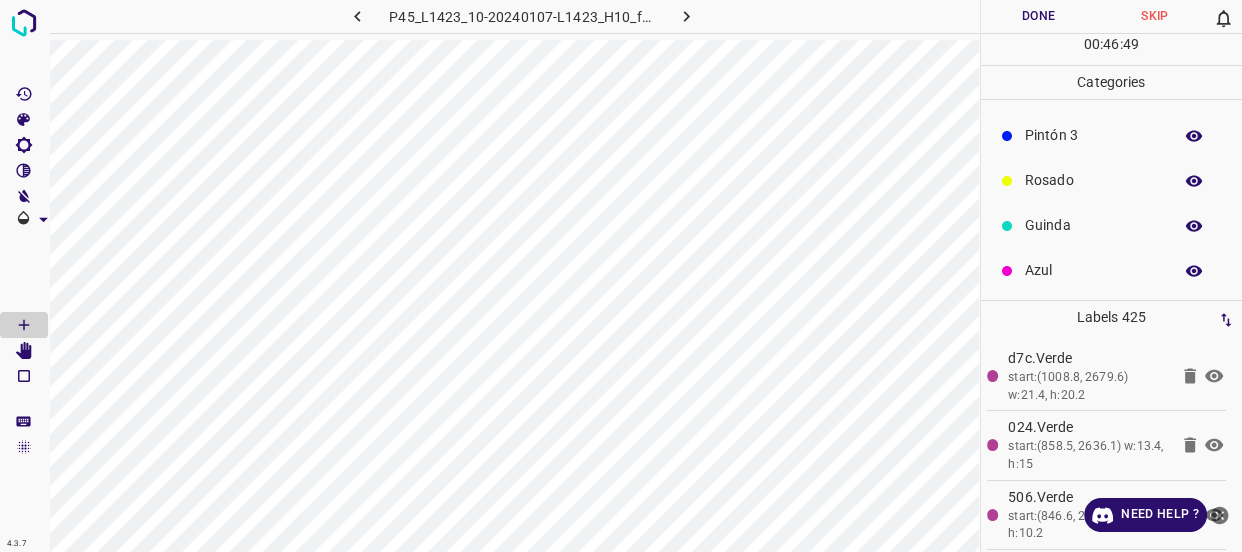 click on "Azul" at bounding box center [1093, 270] 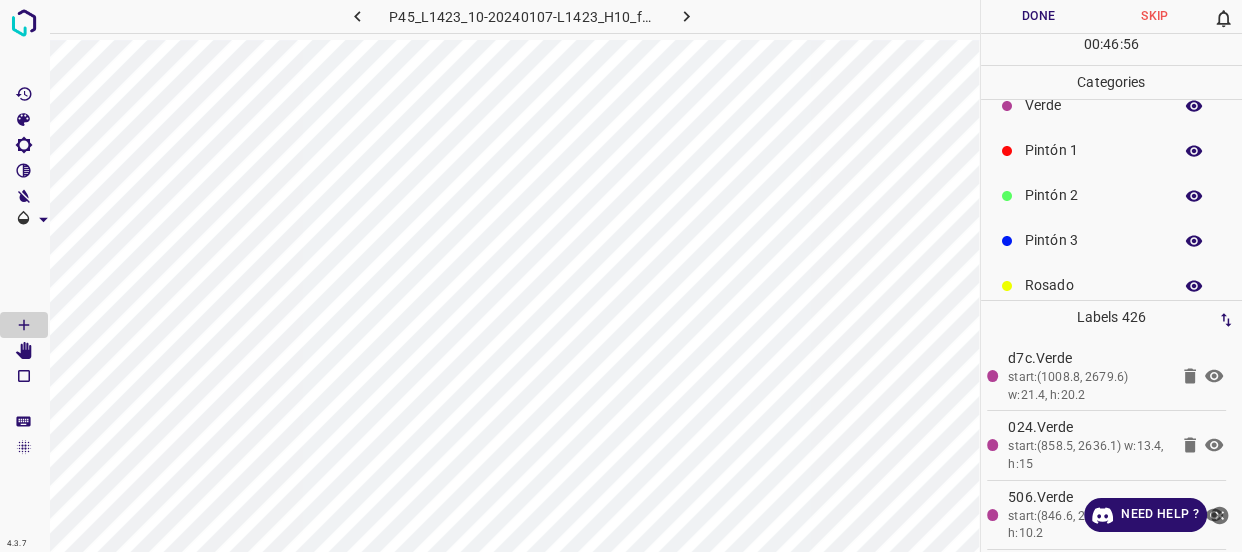 scroll, scrollTop: 0, scrollLeft: 0, axis: both 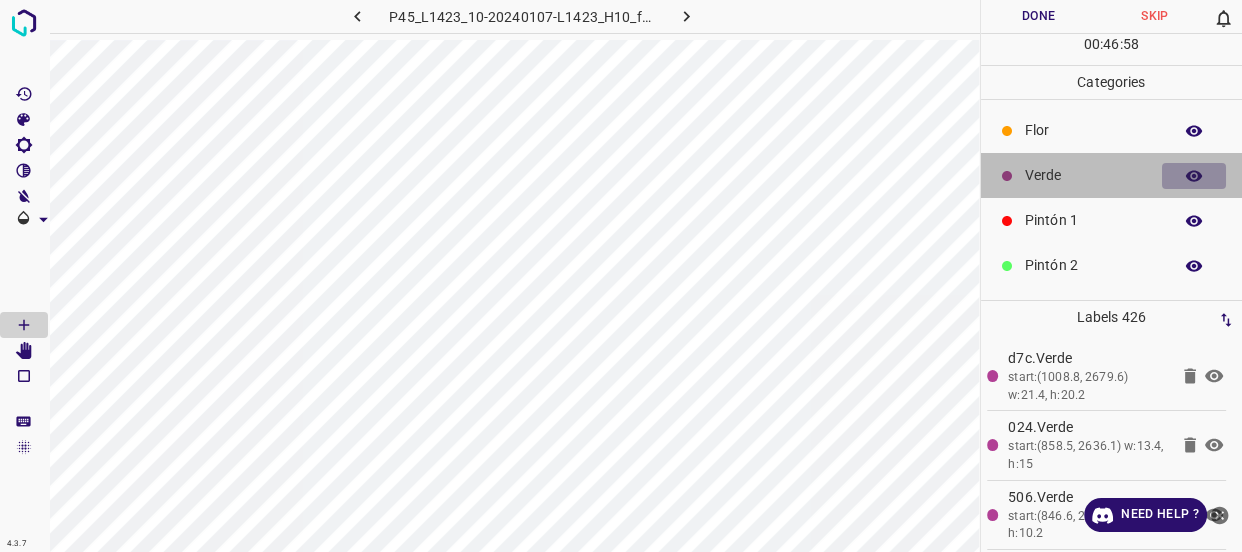 click 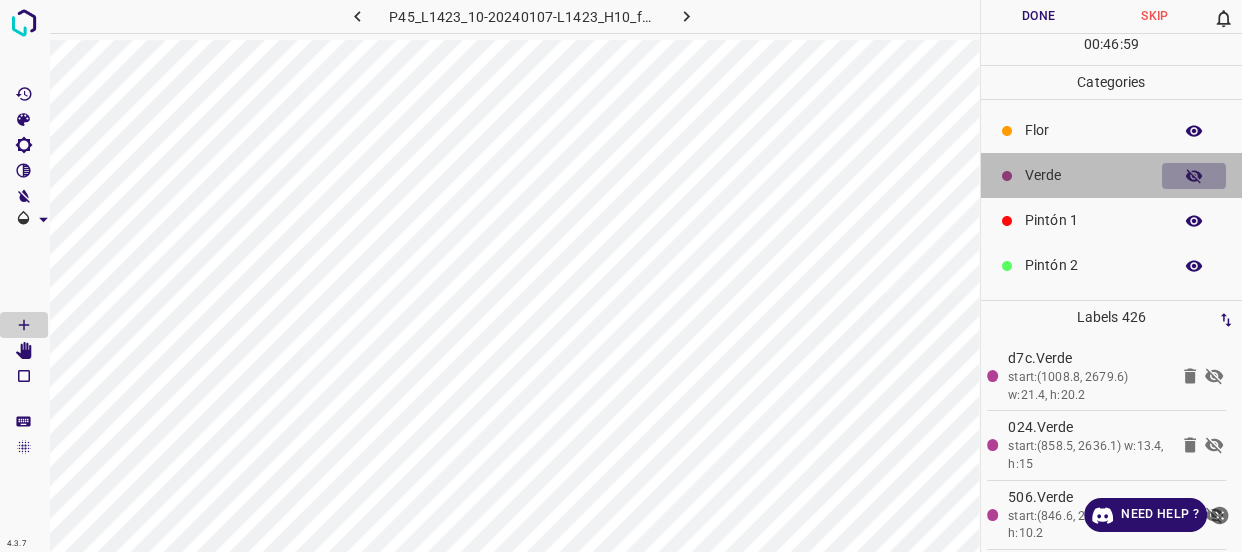 click 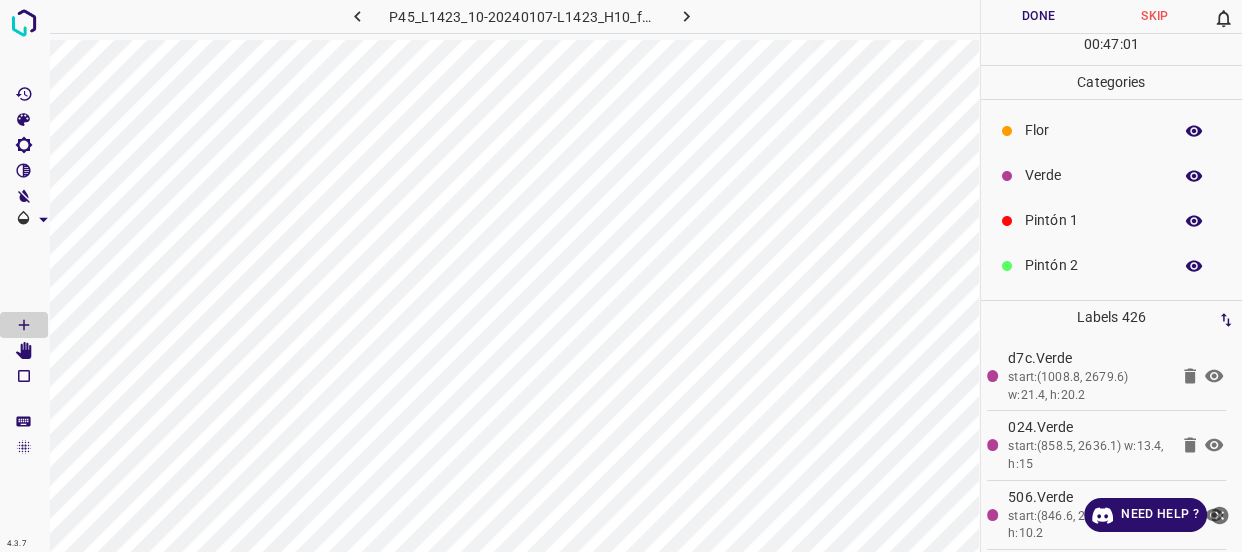 click on "Verde" at bounding box center [1112, 175] 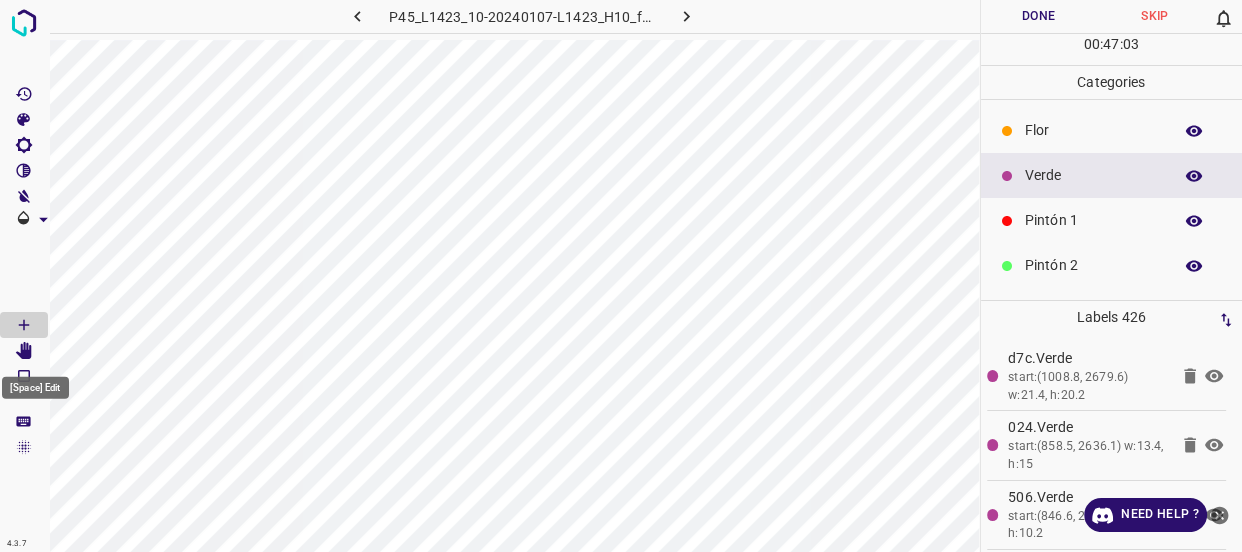 click at bounding box center (24, 351) 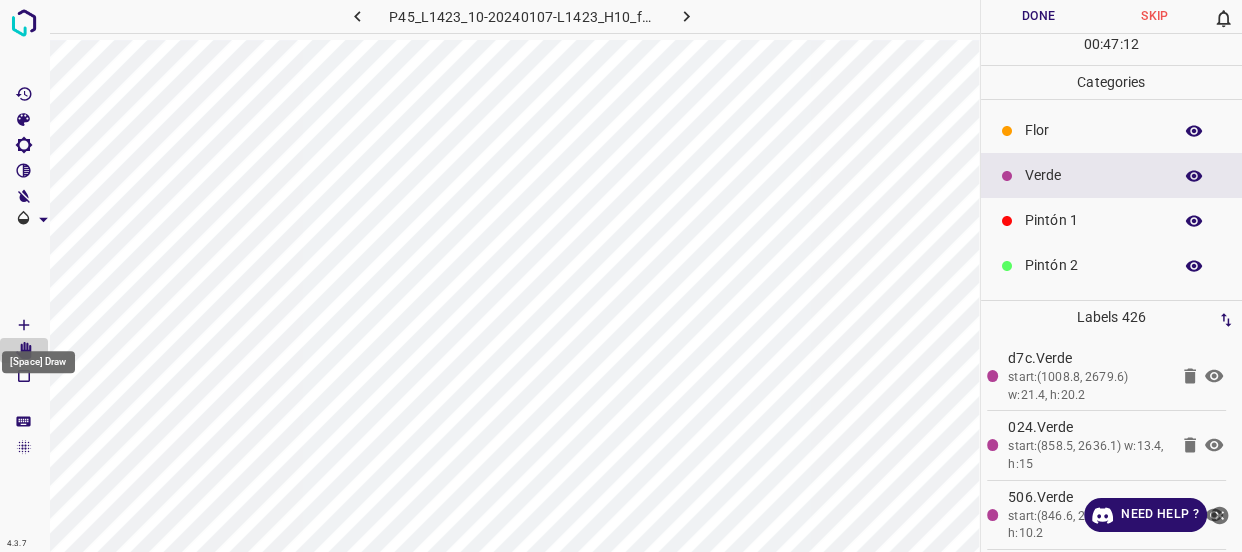 click 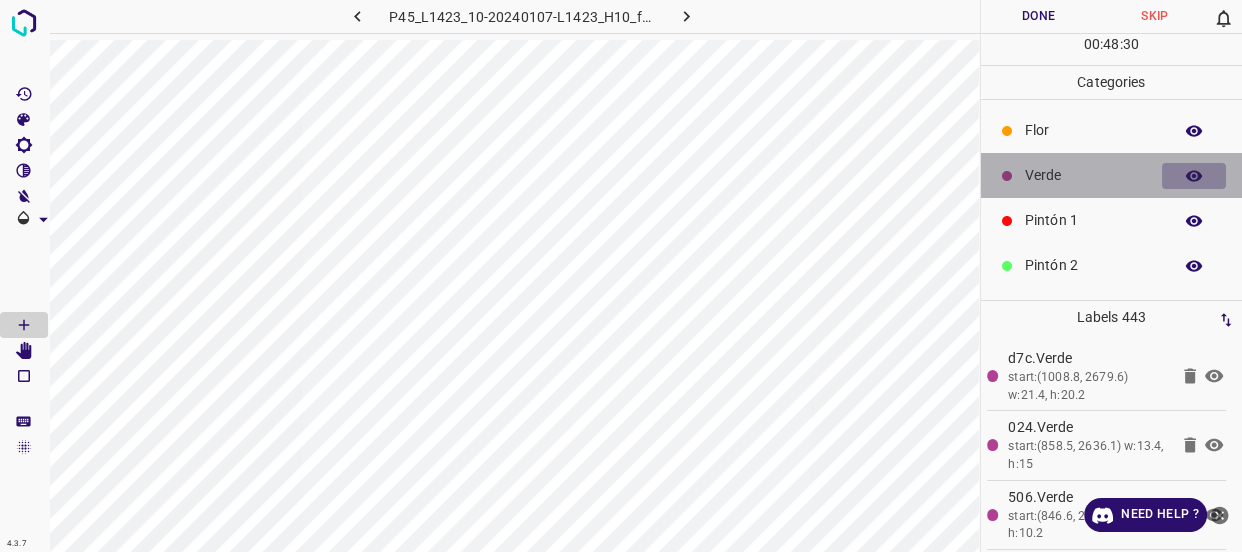 click 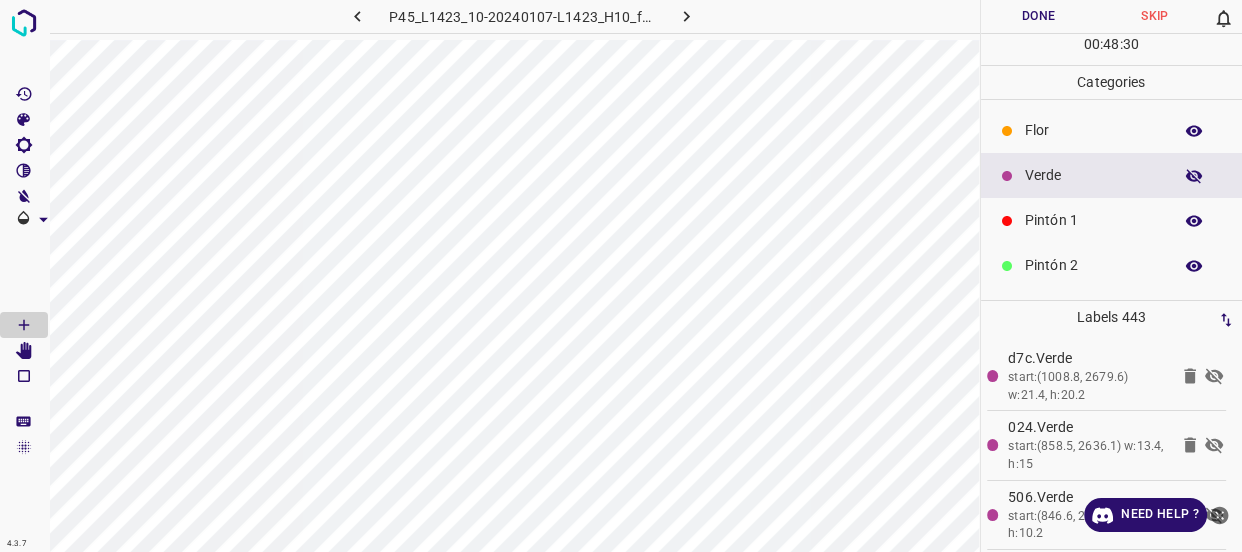 click 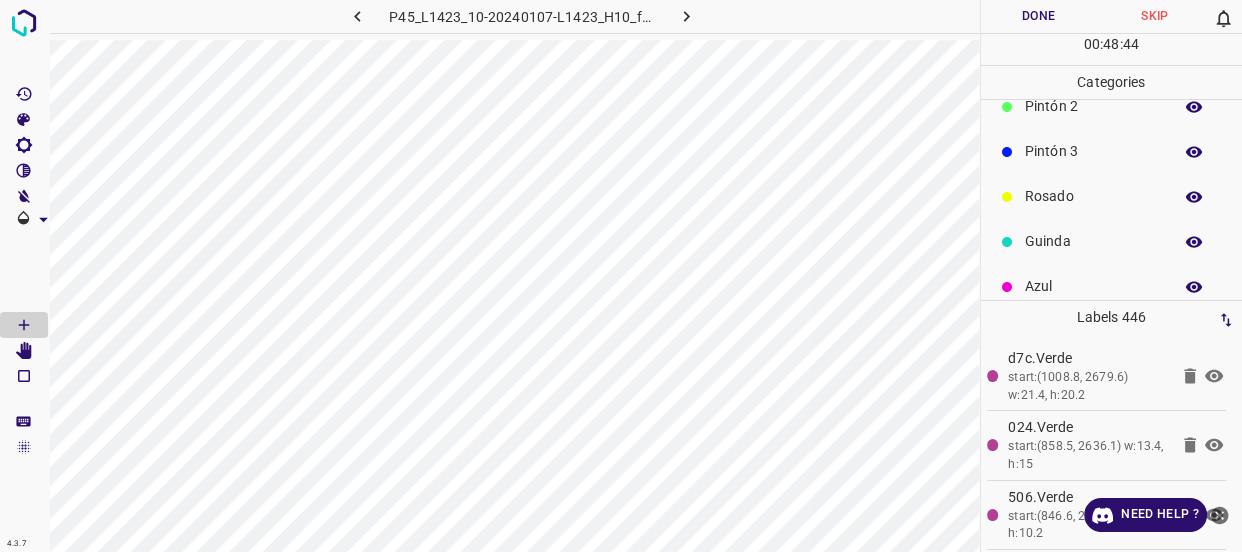 scroll, scrollTop: 175, scrollLeft: 0, axis: vertical 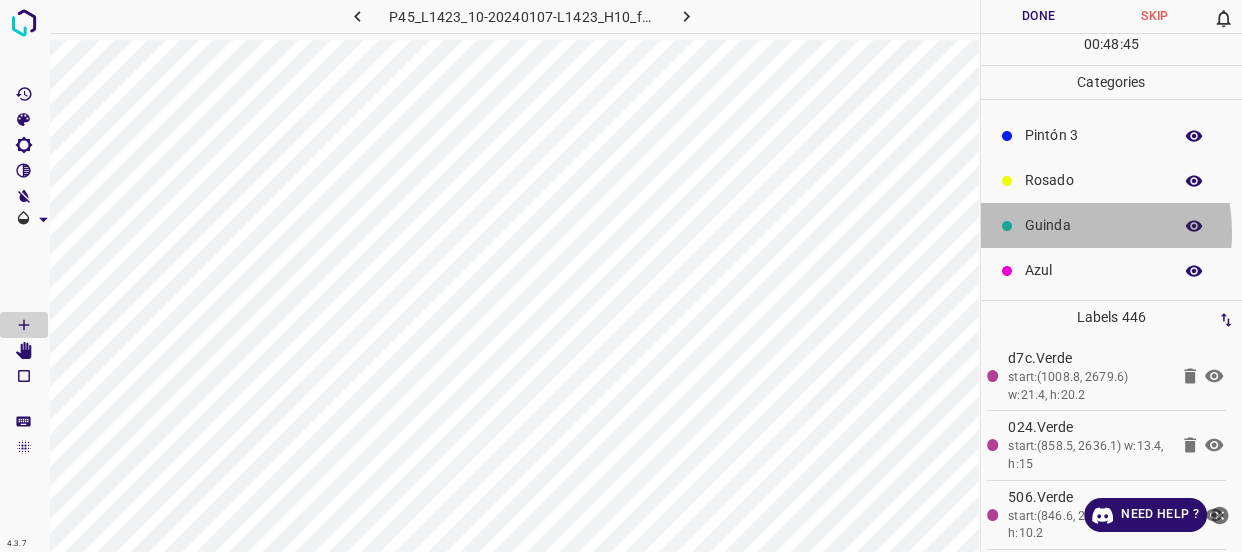 click on "Guinda" at bounding box center [1093, 225] 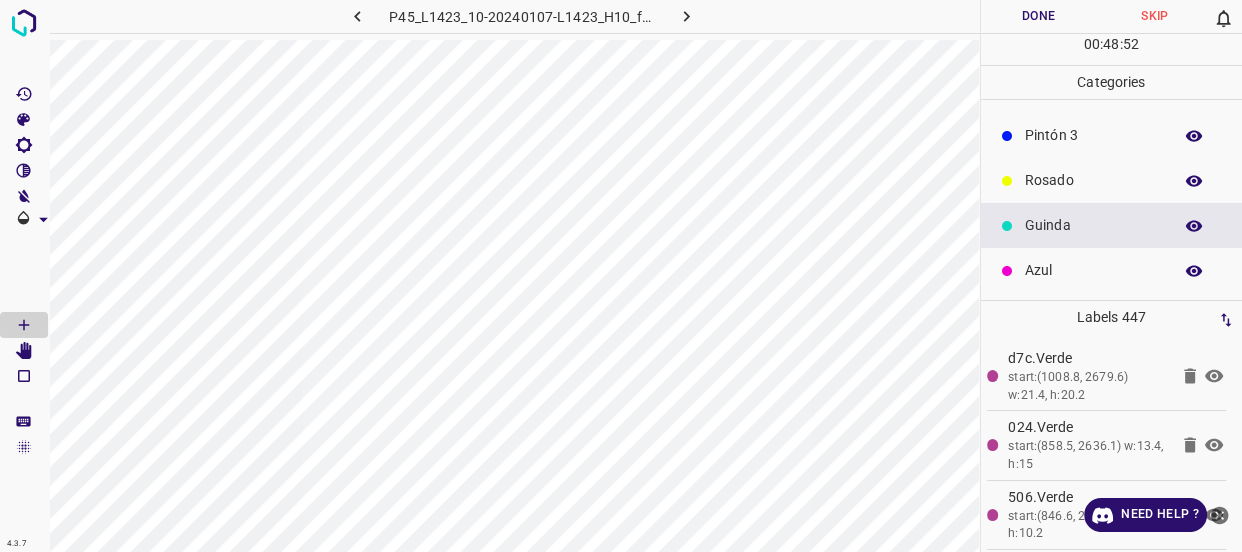 scroll, scrollTop: 0, scrollLeft: 0, axis: both 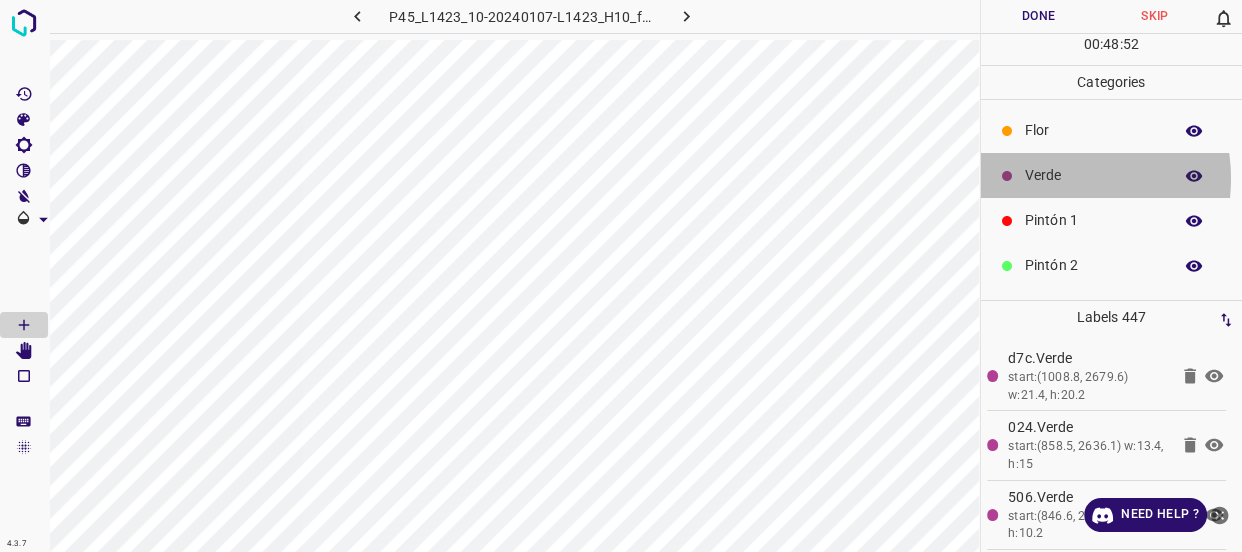 click on "Verde" at bounding box center (1093, 175) 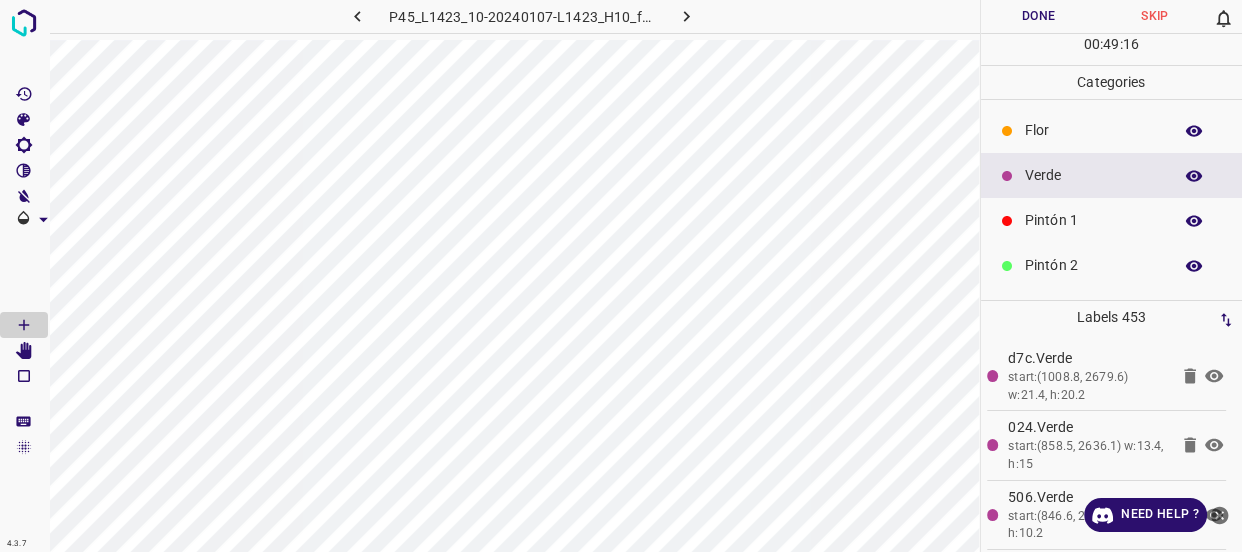 scroll, scrollTop: 175, scrollLeft: 0, axis: vertical 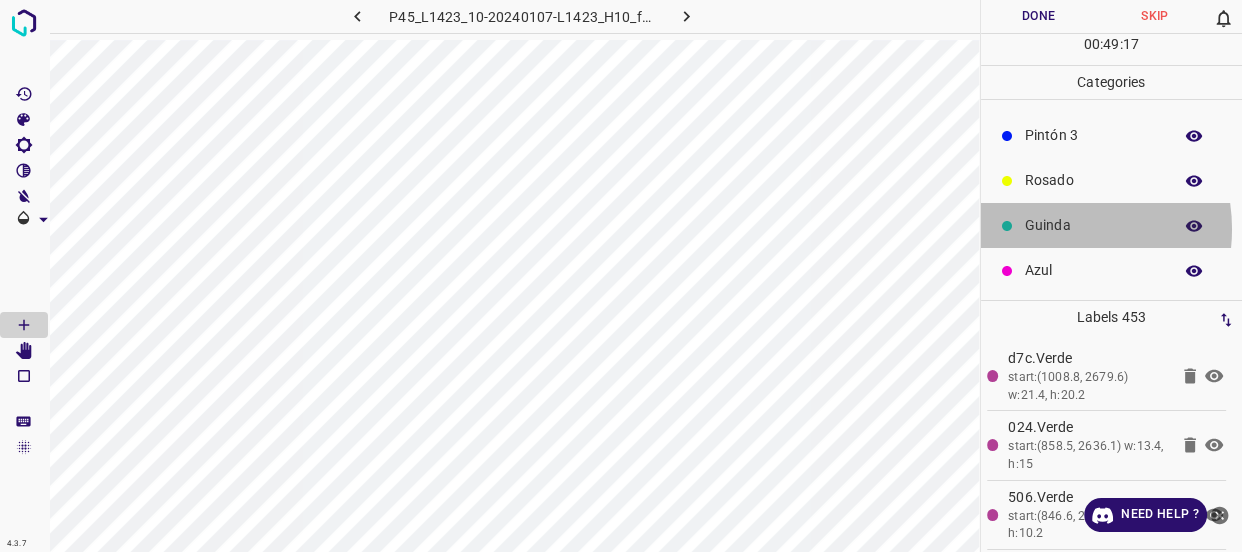click on "Guinda" at bounding box center [1093, 225] 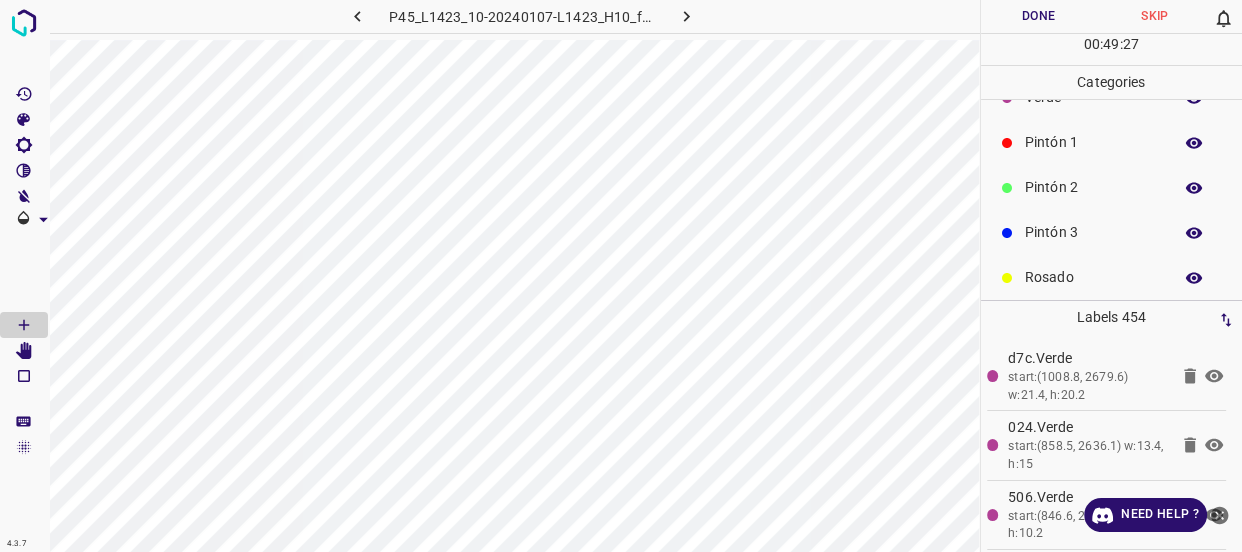 scroll, scrollTop: 0, scrollLeft: 0, axis: both 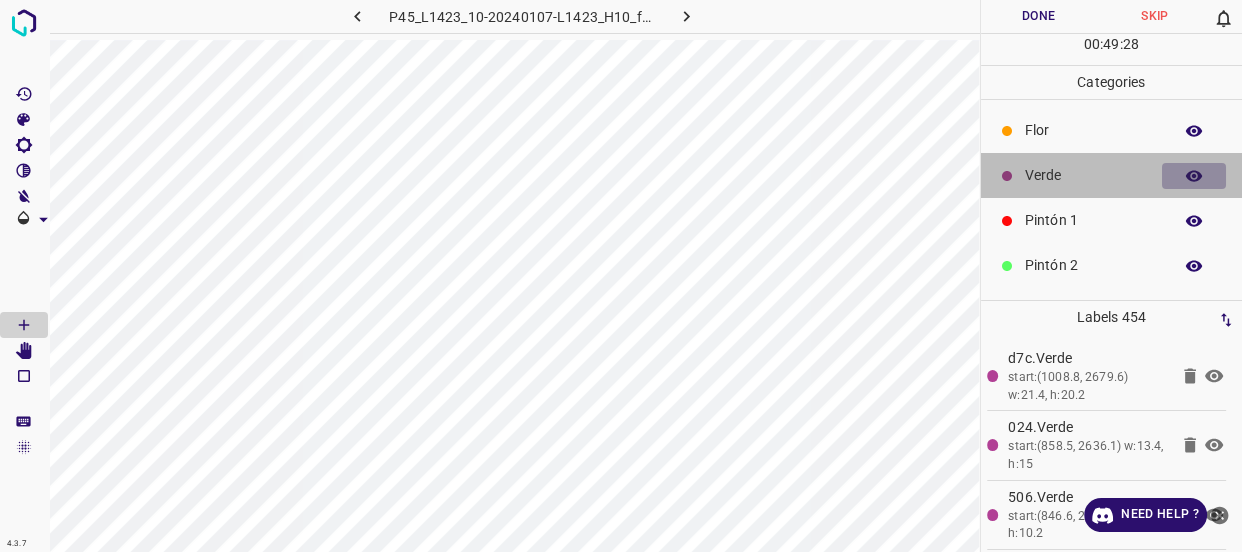 click at bounding box center [1194, 176] 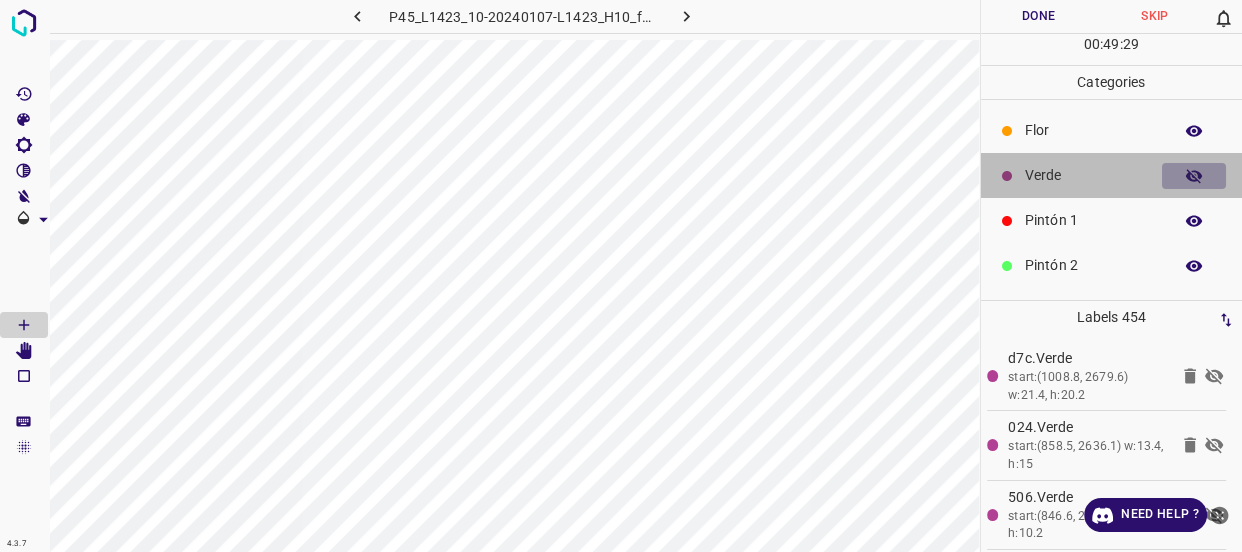 click 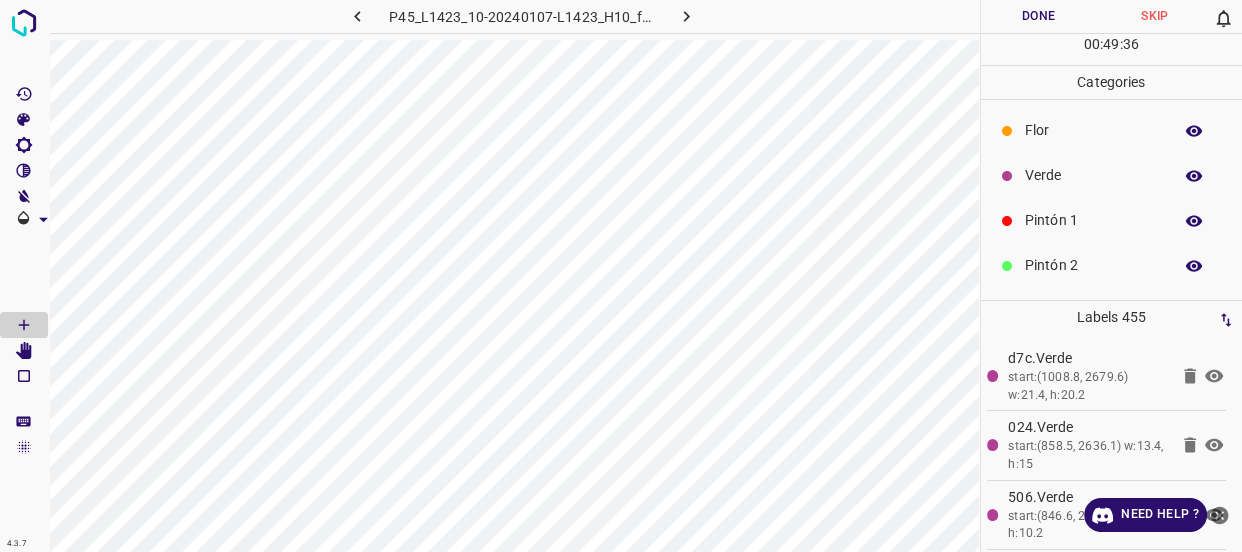 click on "Verde" at bounding box center [1093, 175] 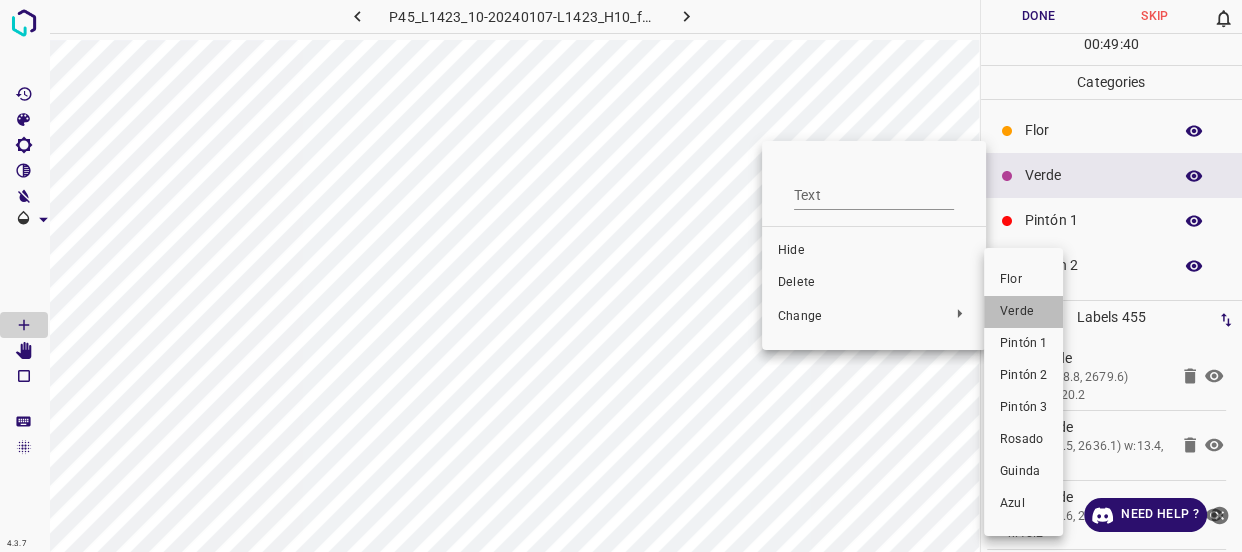 click on "Verde" at bounding box center [1023, 312] 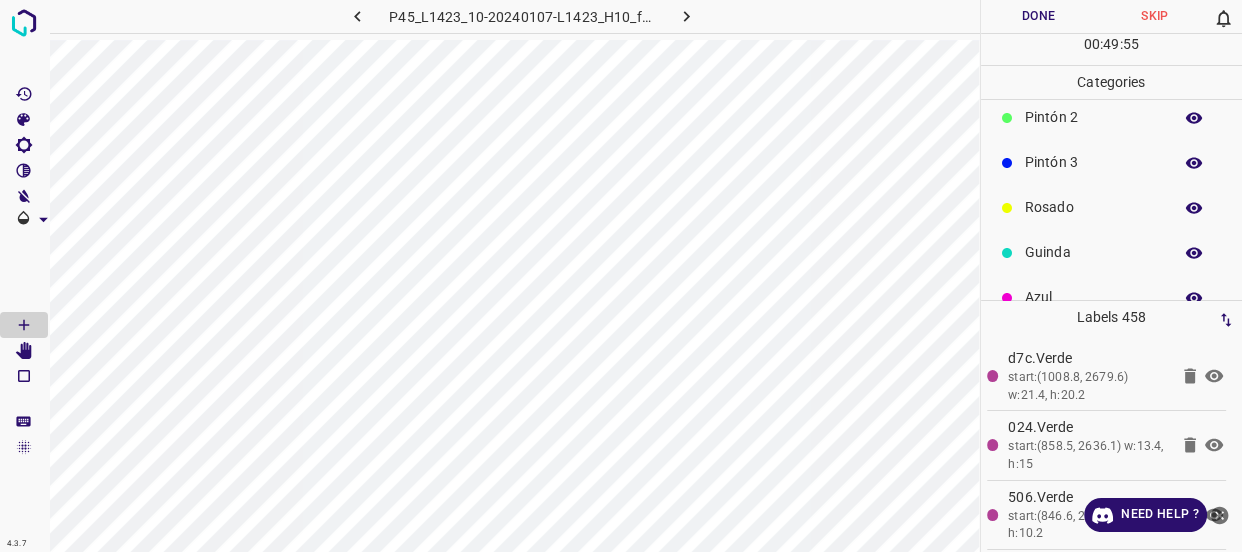 scroll, scrollTop: 175, scrollLeft: 0, axis: vertical 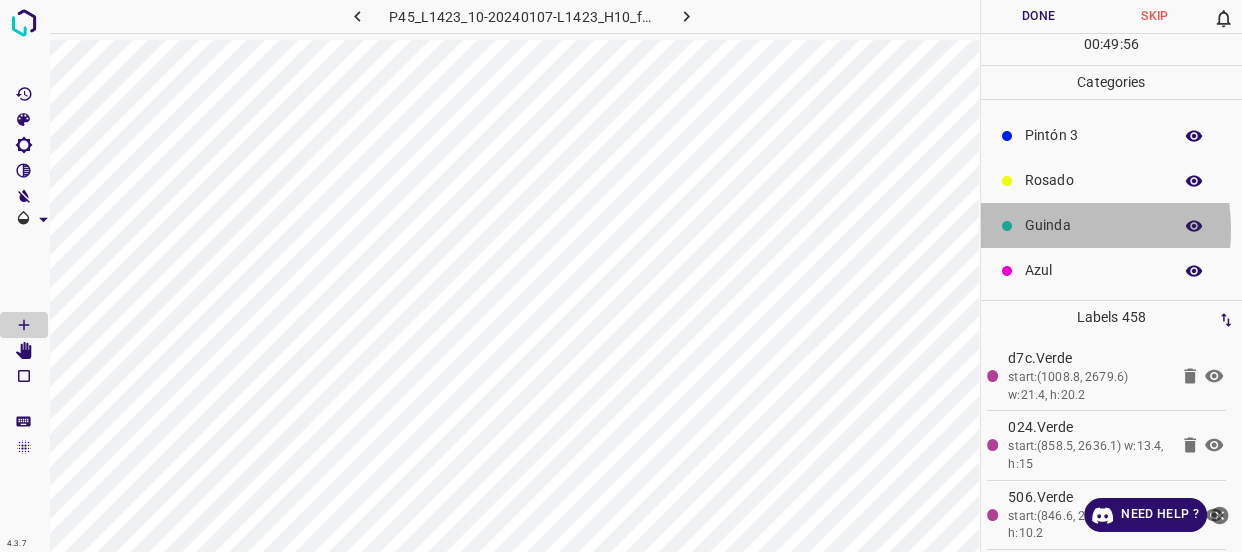 click on "Guinda" at bounding box center [1093, 225] 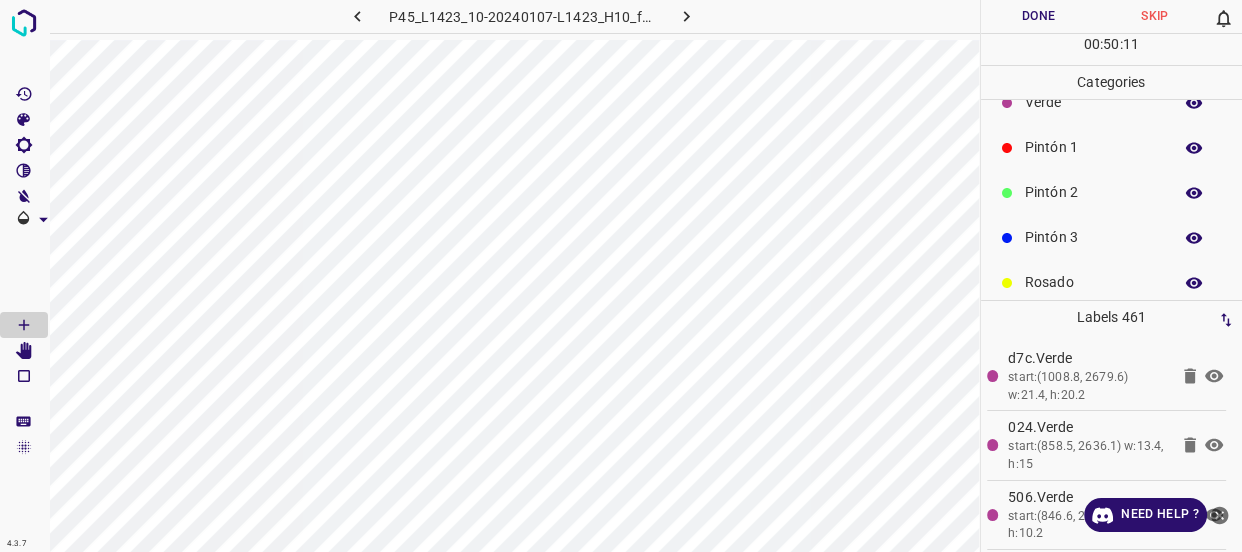 scroll, scrollTop: 0, scrollLeft: 0, axis: both 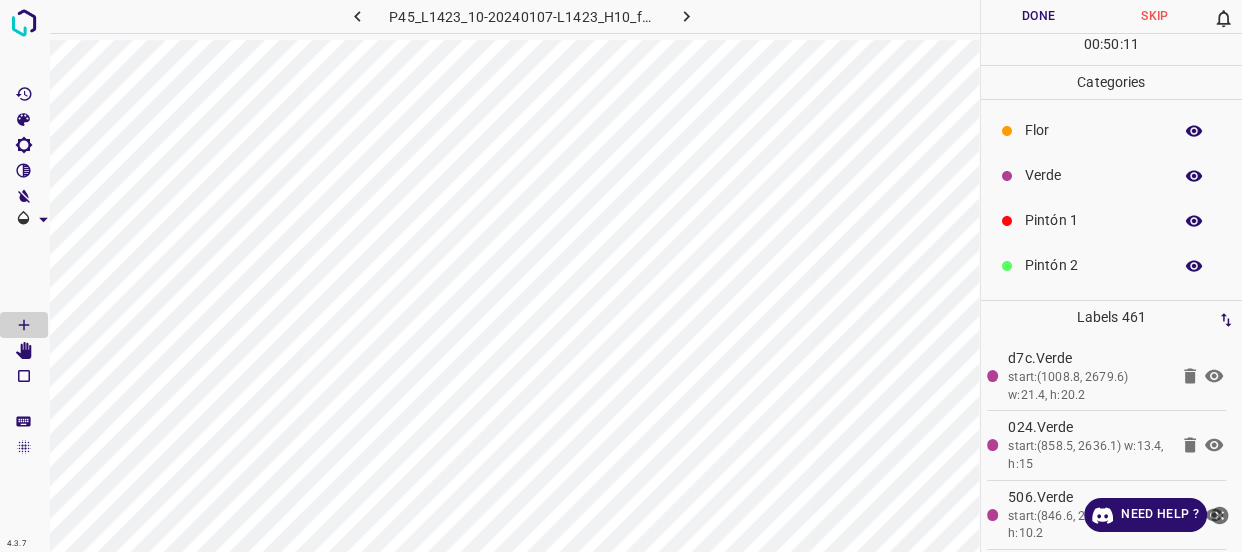 click on "Verde" at bounding box center [1093, 175] 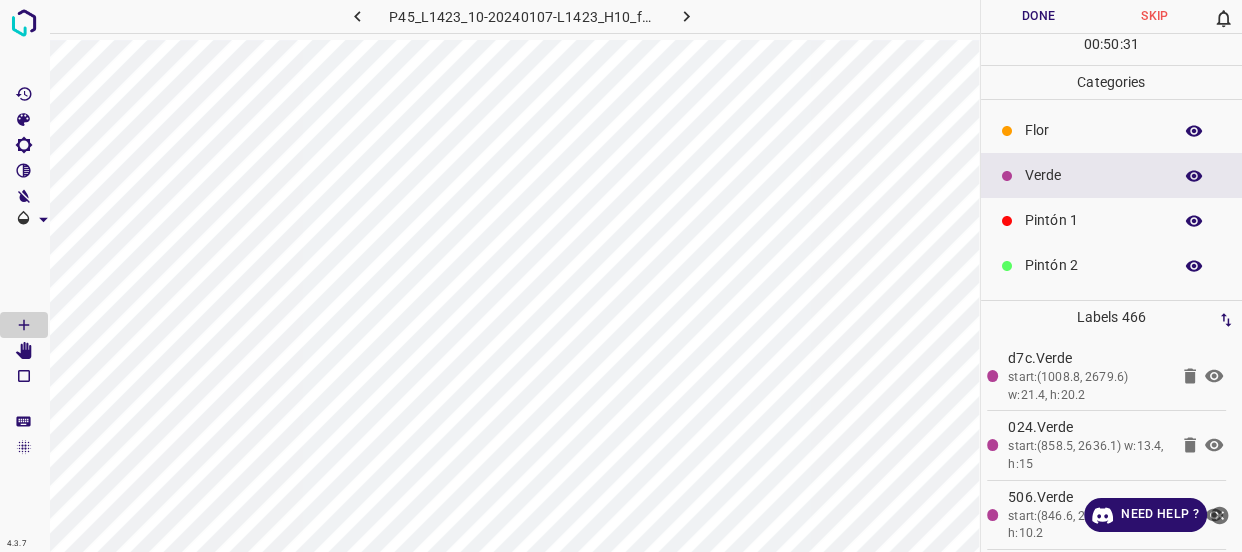 click on "Flor" at bounding box center [1093, 130] 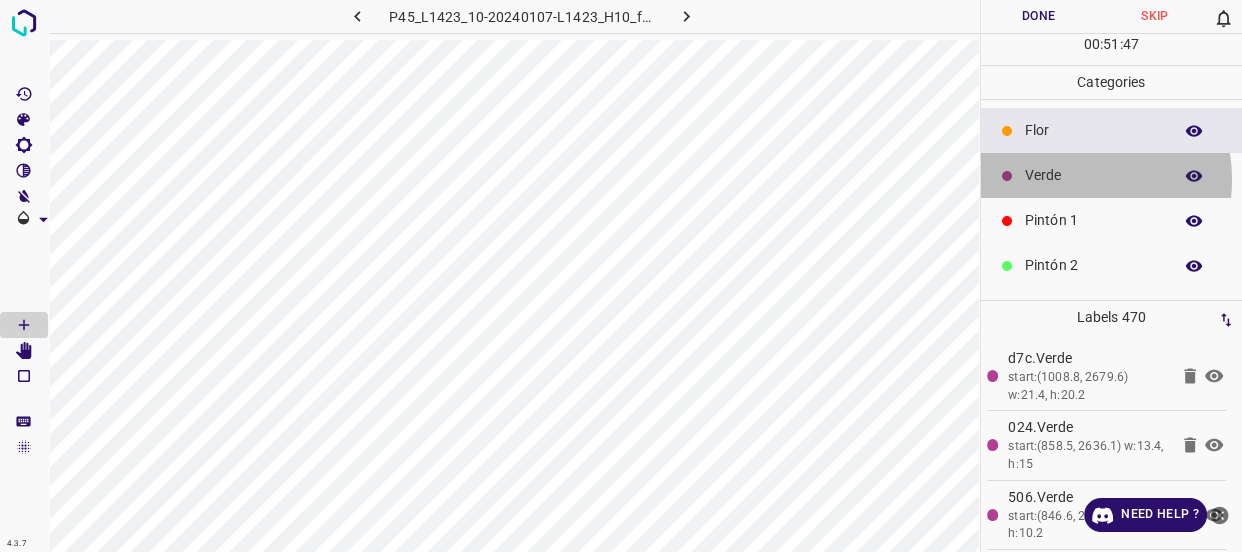 click on "Verde" at bounding box center [1093, 175] 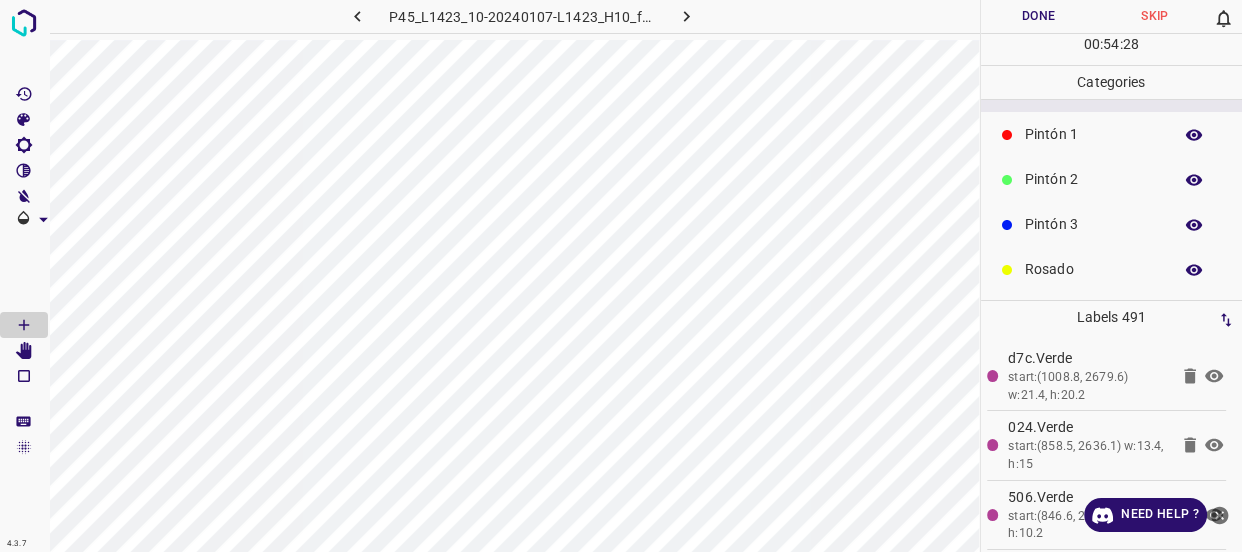 scroll, scrollTop: 90, scrollLeft: 0, axis: vertical 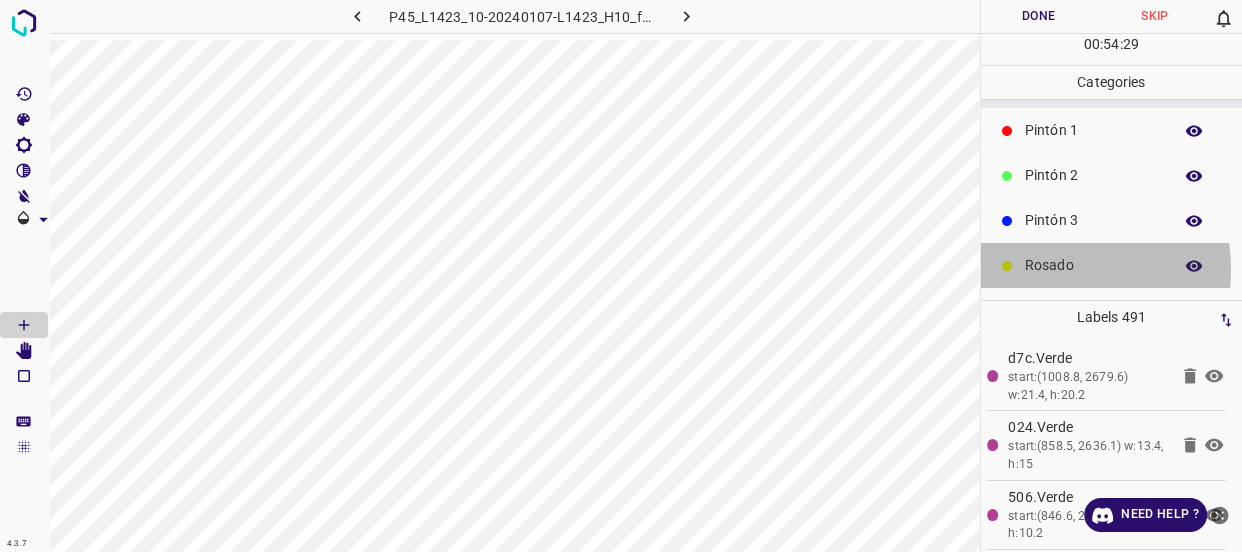 click on "Rosado" at bounding box center [1093, 265] 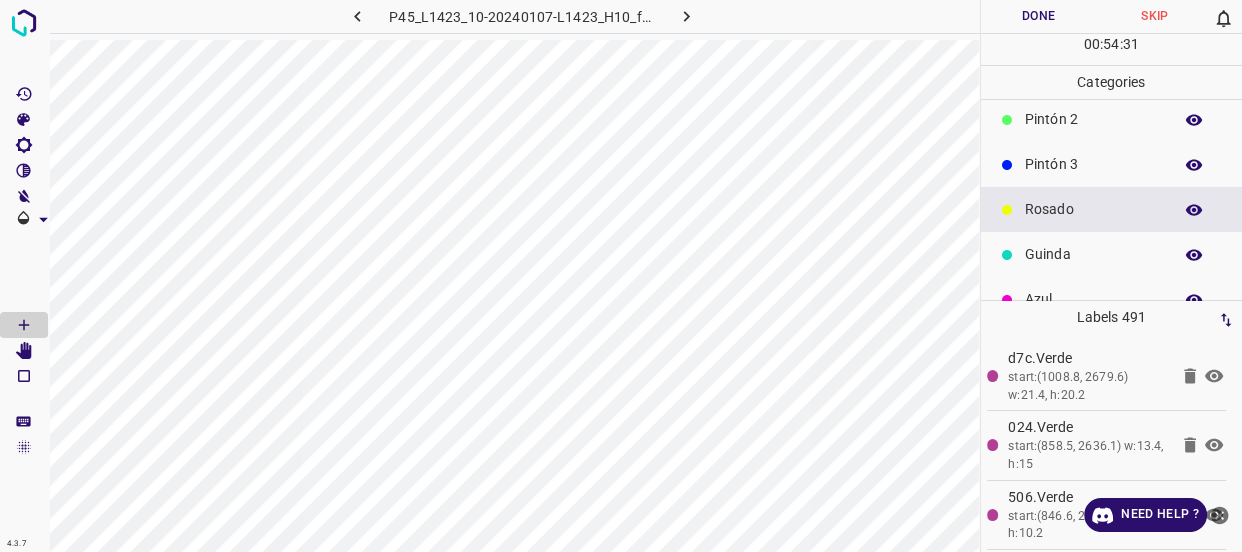 scroll, scrollTop: 175, scrollLeft: 0, axis: vertical 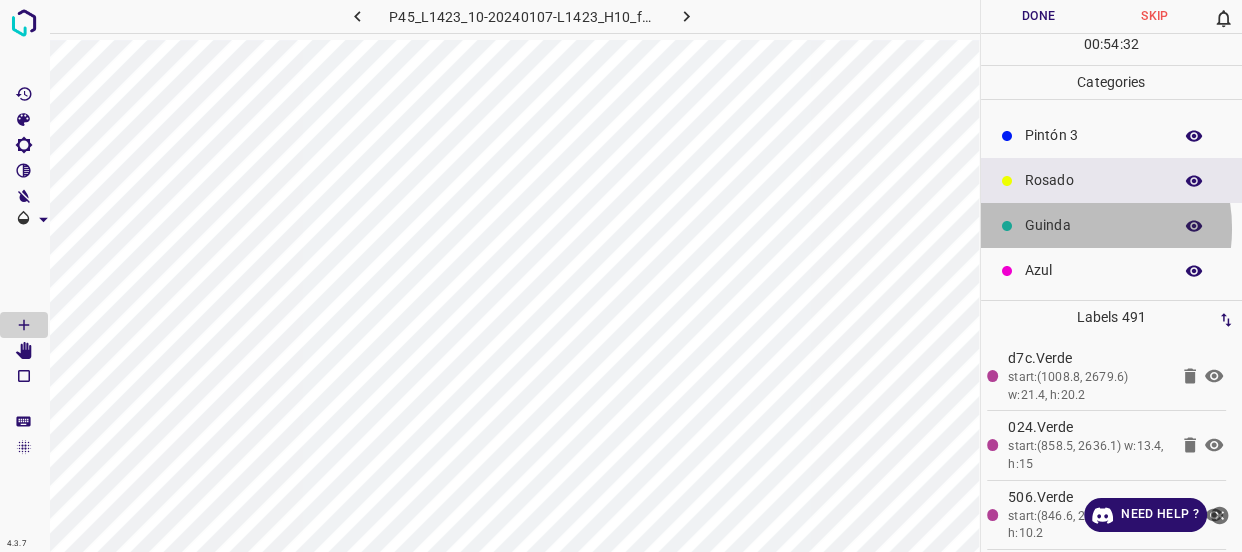 click on "Guinda" at bounding box center (1093, 225) 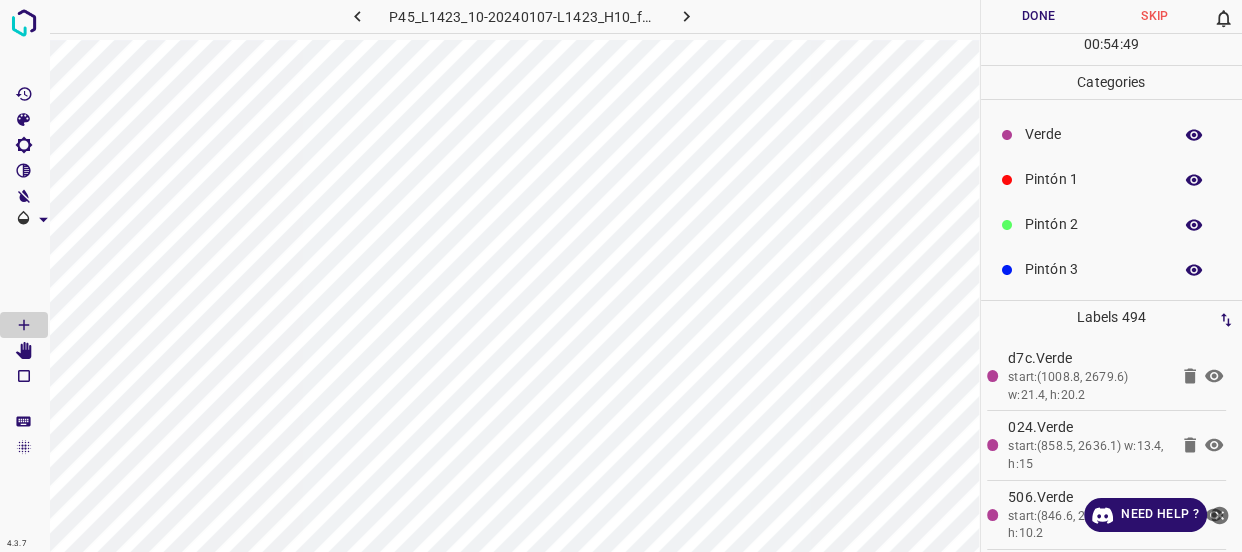 scroll, scrollTop: 0, scrollLeft: 0, axis: both 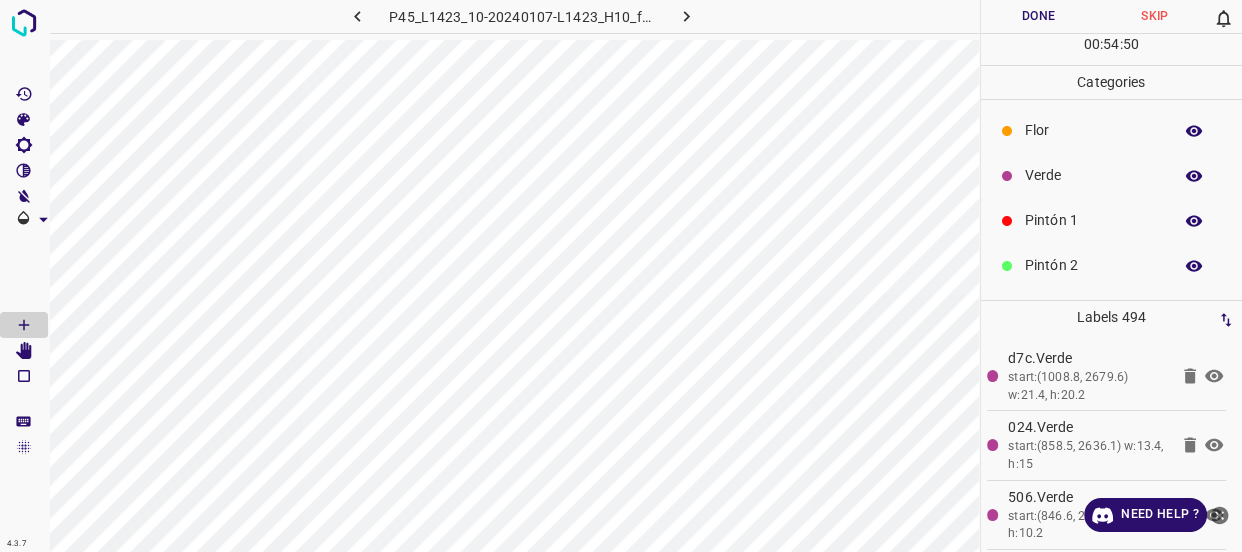click on "Verde" at bounding box center [1093, 175] 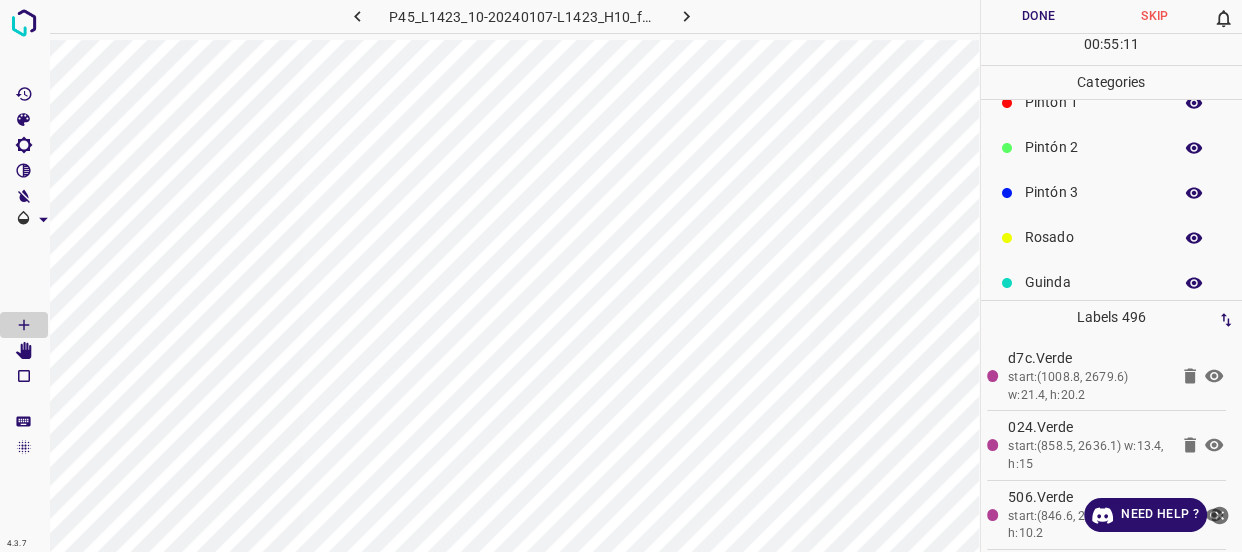 scroll, scrollTop: 175, scrollLeft: 0, axis: vertical 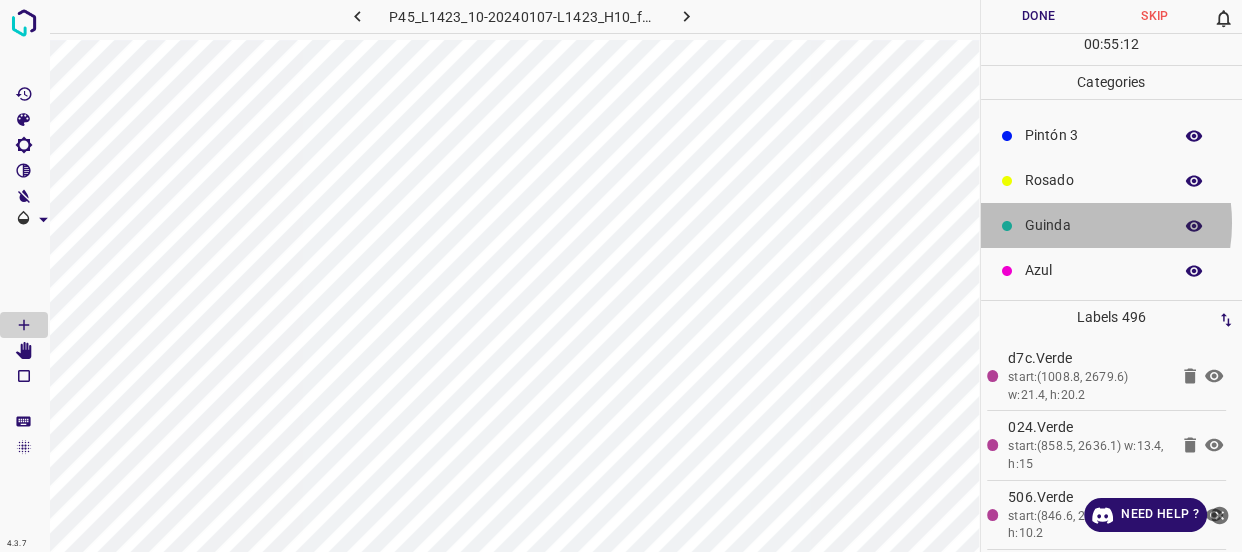 click on "Guinda" at bounding box center (1093, 225) 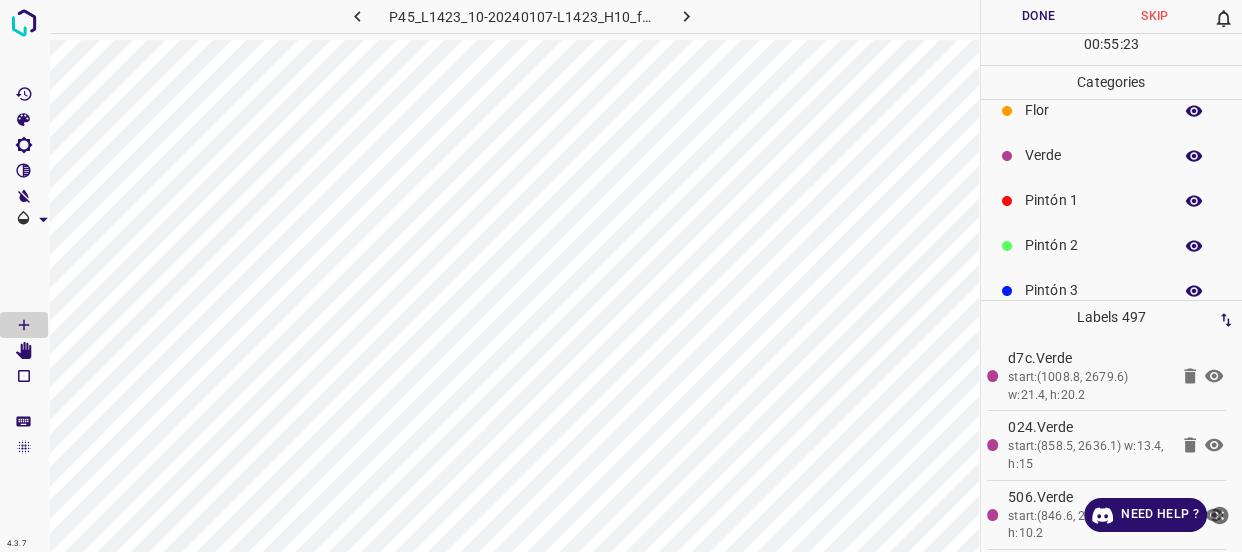 scroll, scrollTop: 0, scrollLeft: 0, axis: both 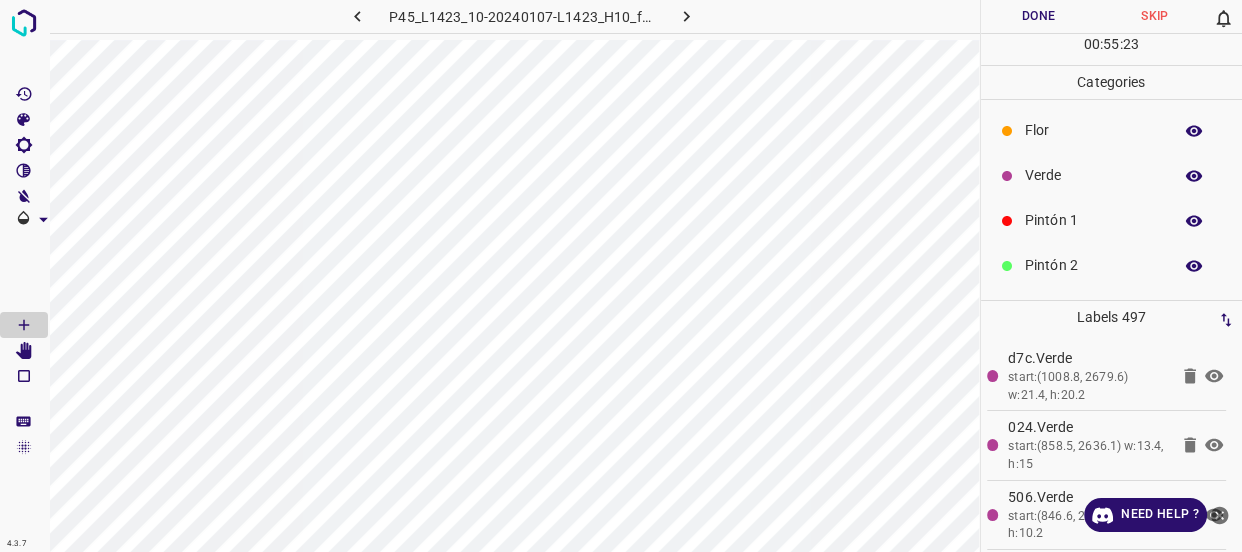 click on "Verde" at bounding box center [1093, 175] 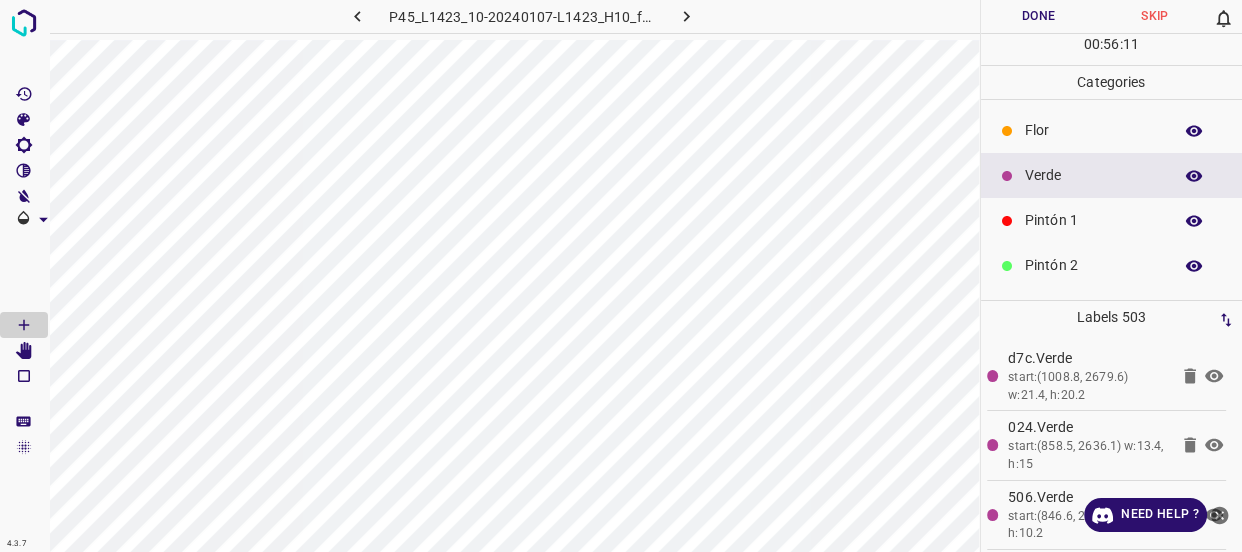 click on "Done" at bounding box center [1039, 16] 